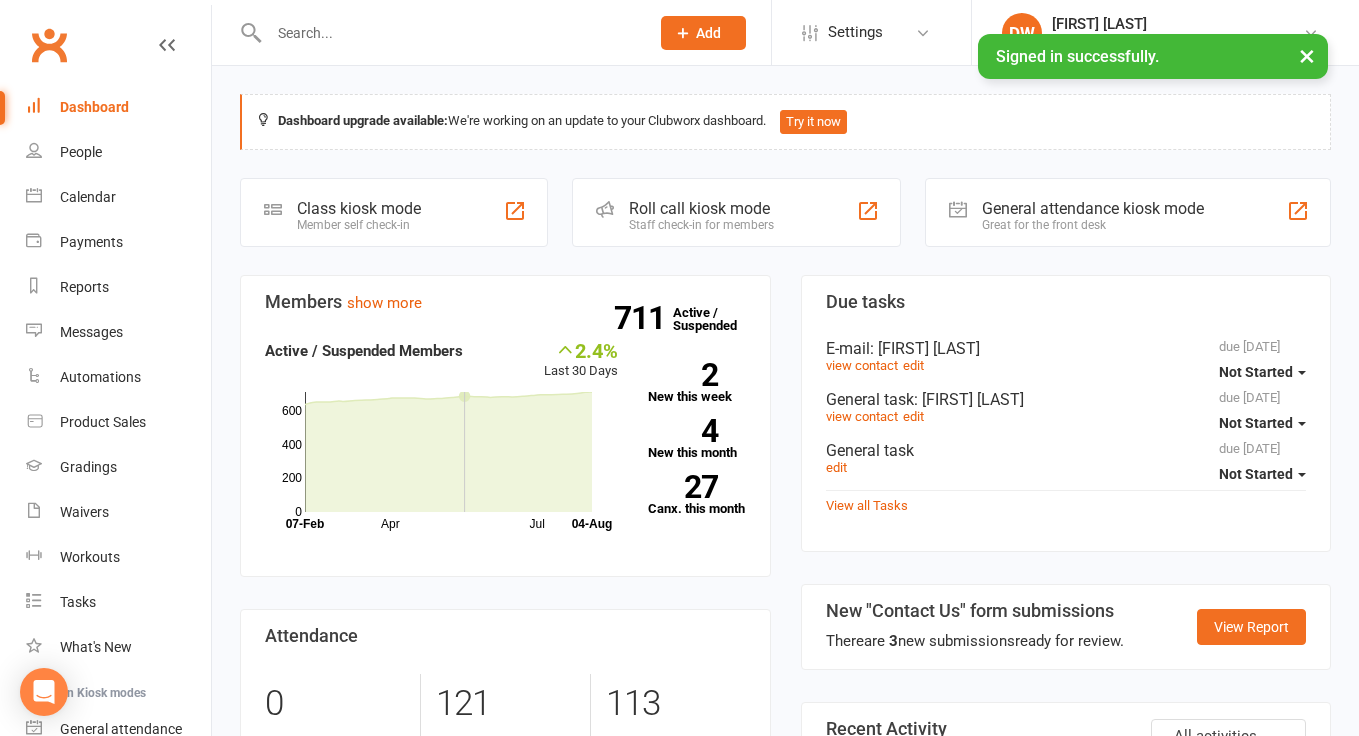 scroll, scrollTop: 0, scrollLeft: 0, axis: both 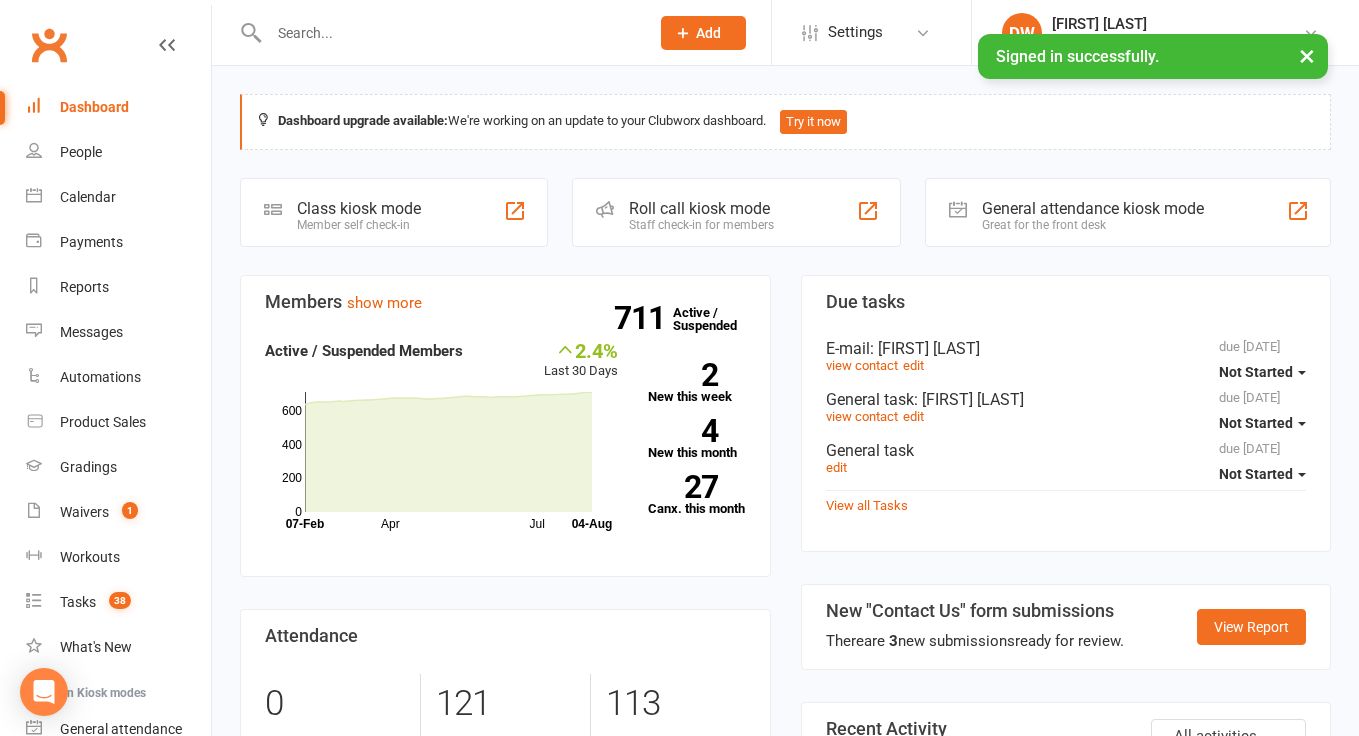 click at bounding box center (449, 33) 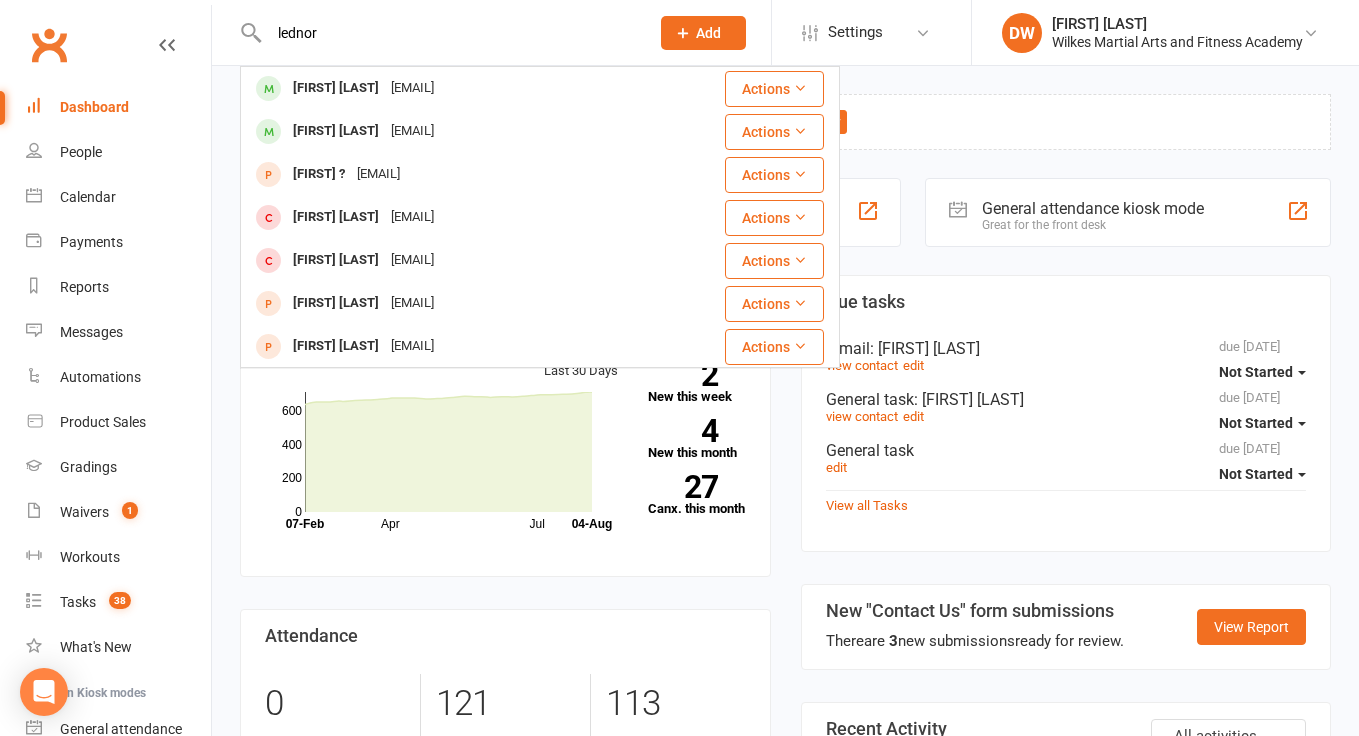 type on "lender" 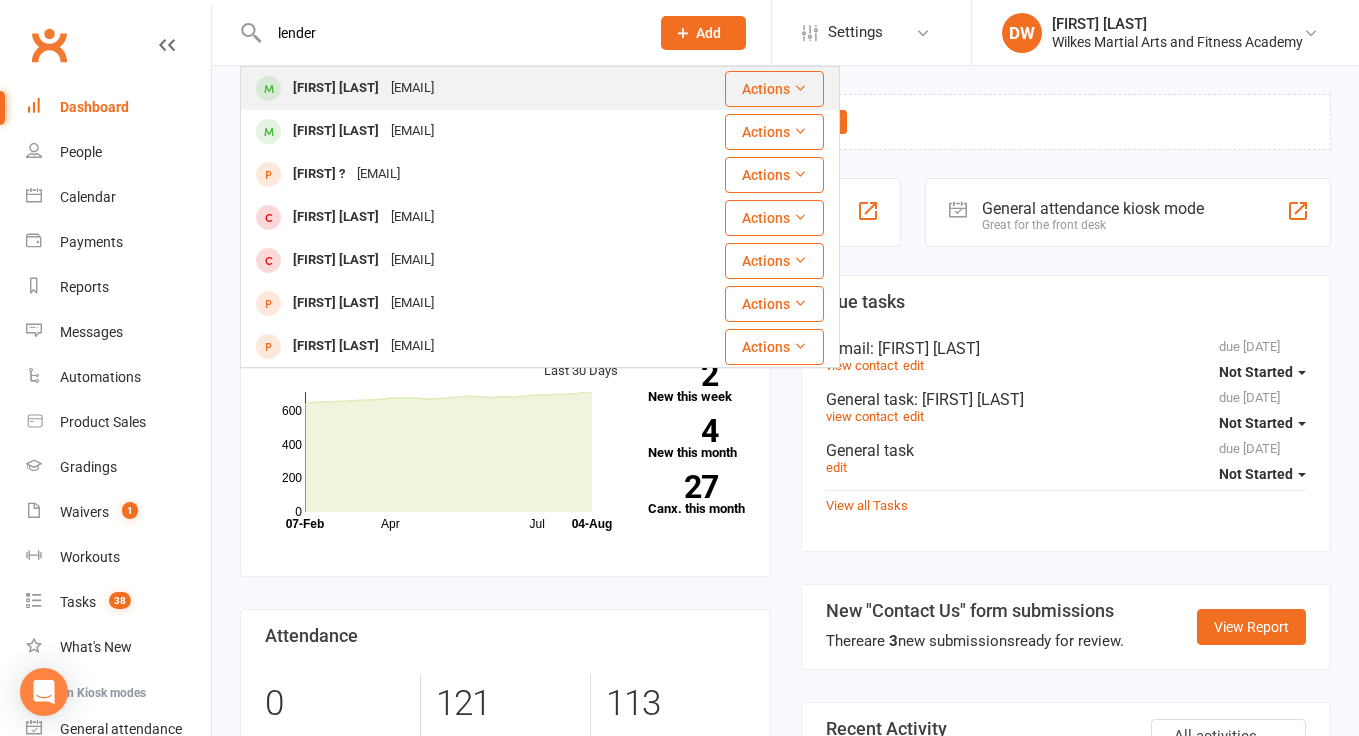 drag, startPoint x: 332, startPoint y: 77, endPoint x: 392, endPoint y: 89, distance: 61.188232 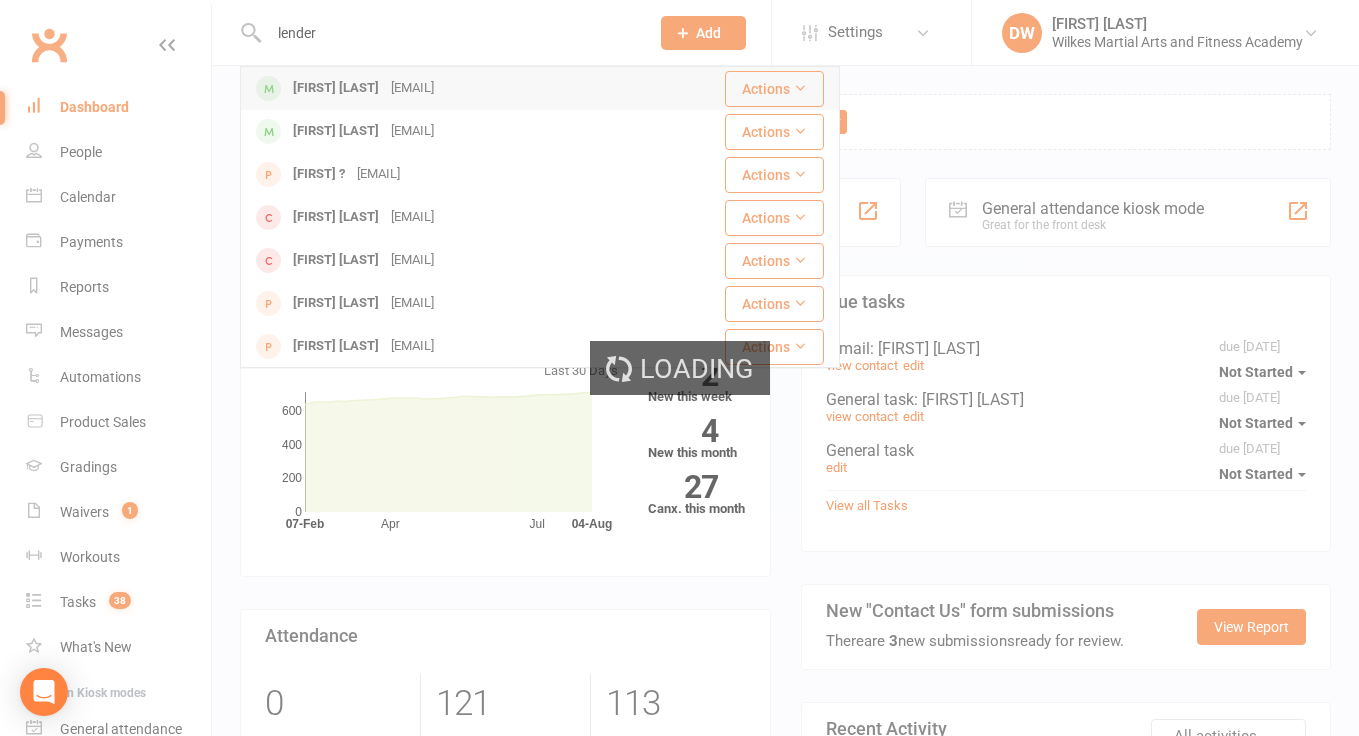 type 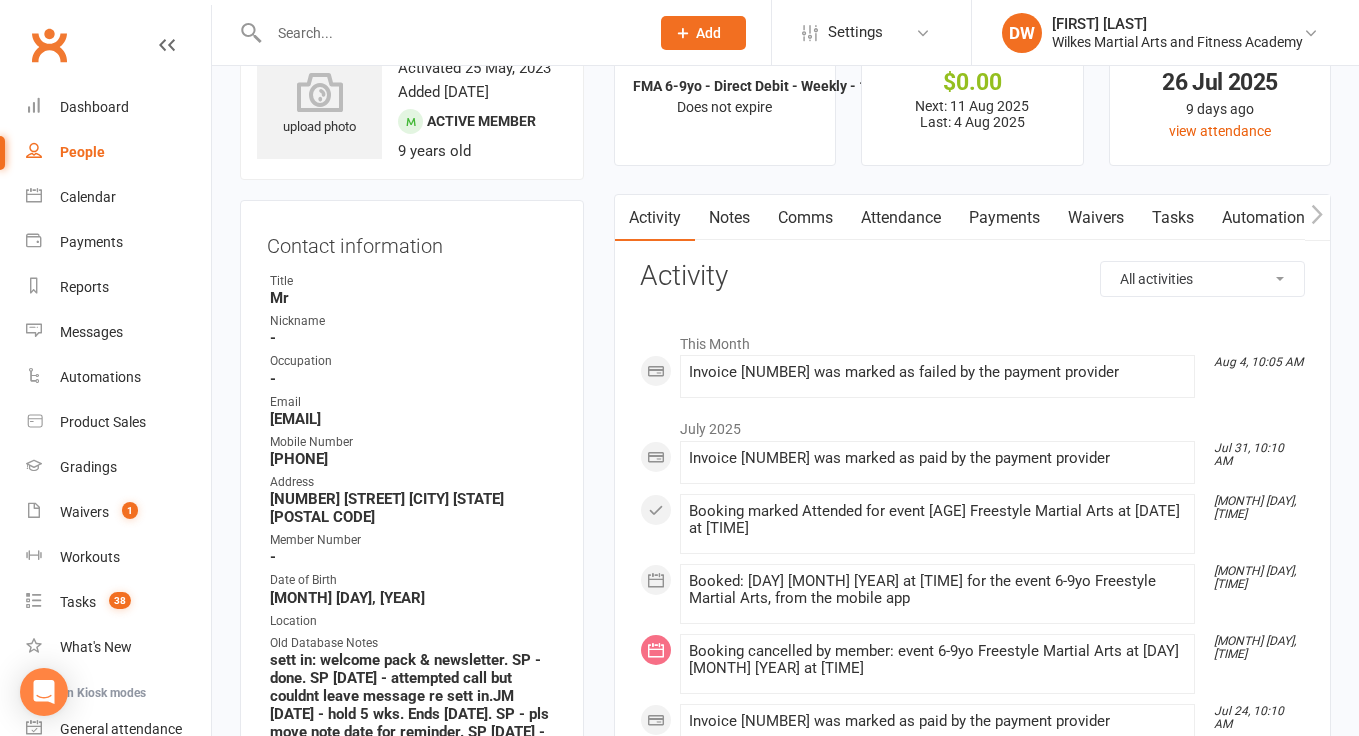 scroll, scrollTop: 55, scrollLeft: 0, axis: vertical 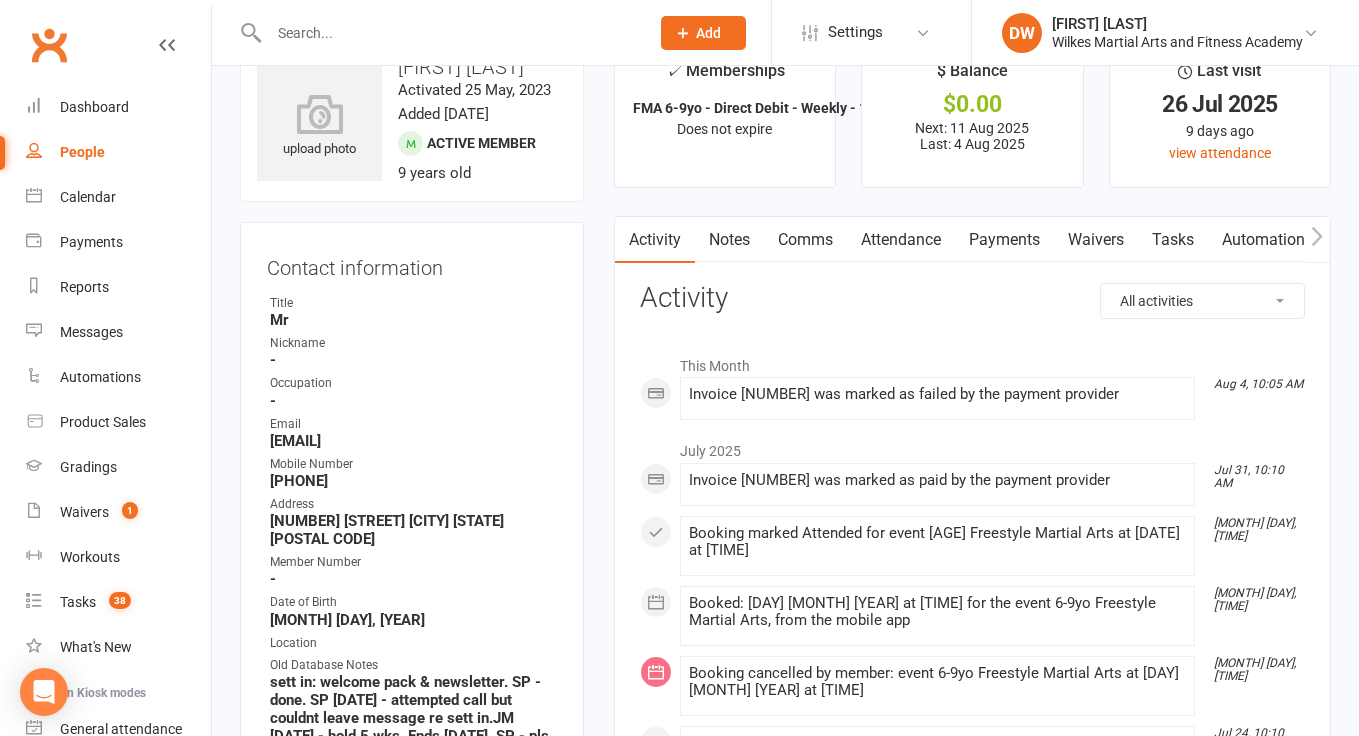 click on "Tasks" at bounding box center (1173, 240) 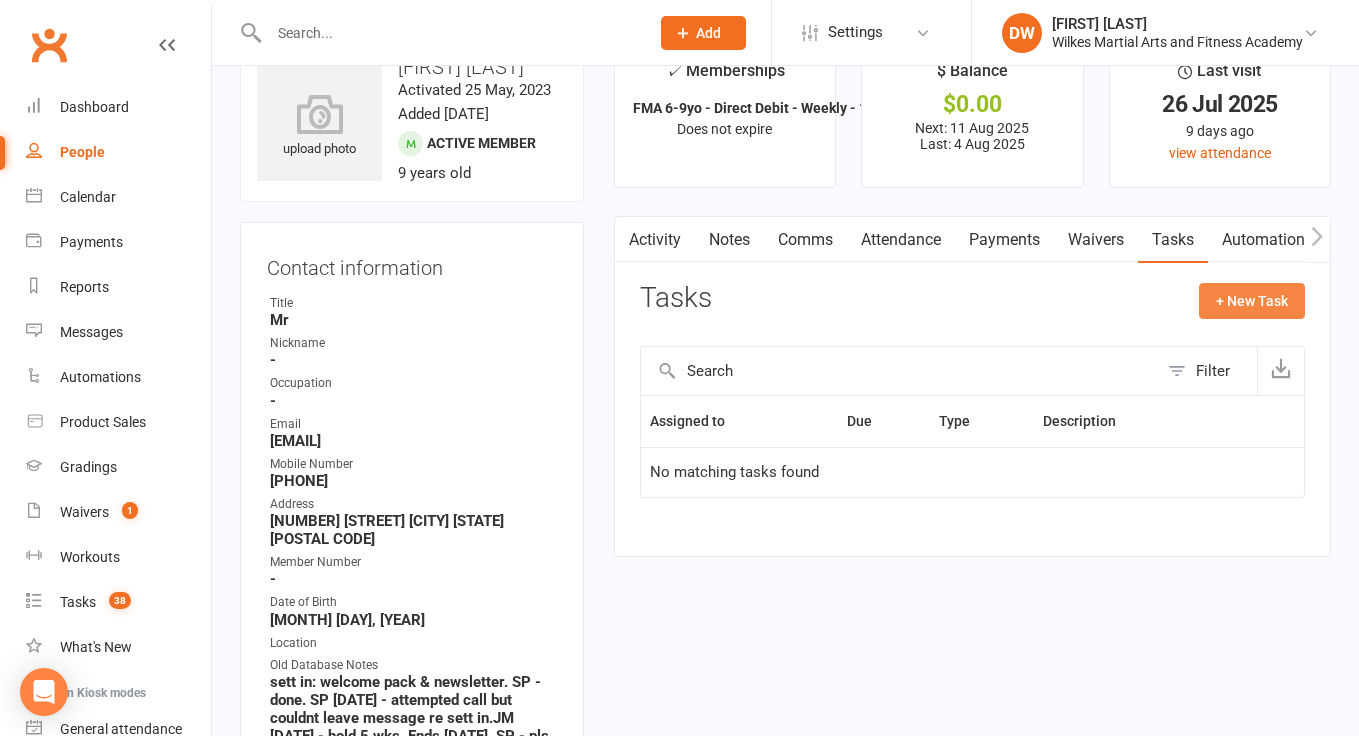 click on "+ New Task" at bounding box center (1252, 301) 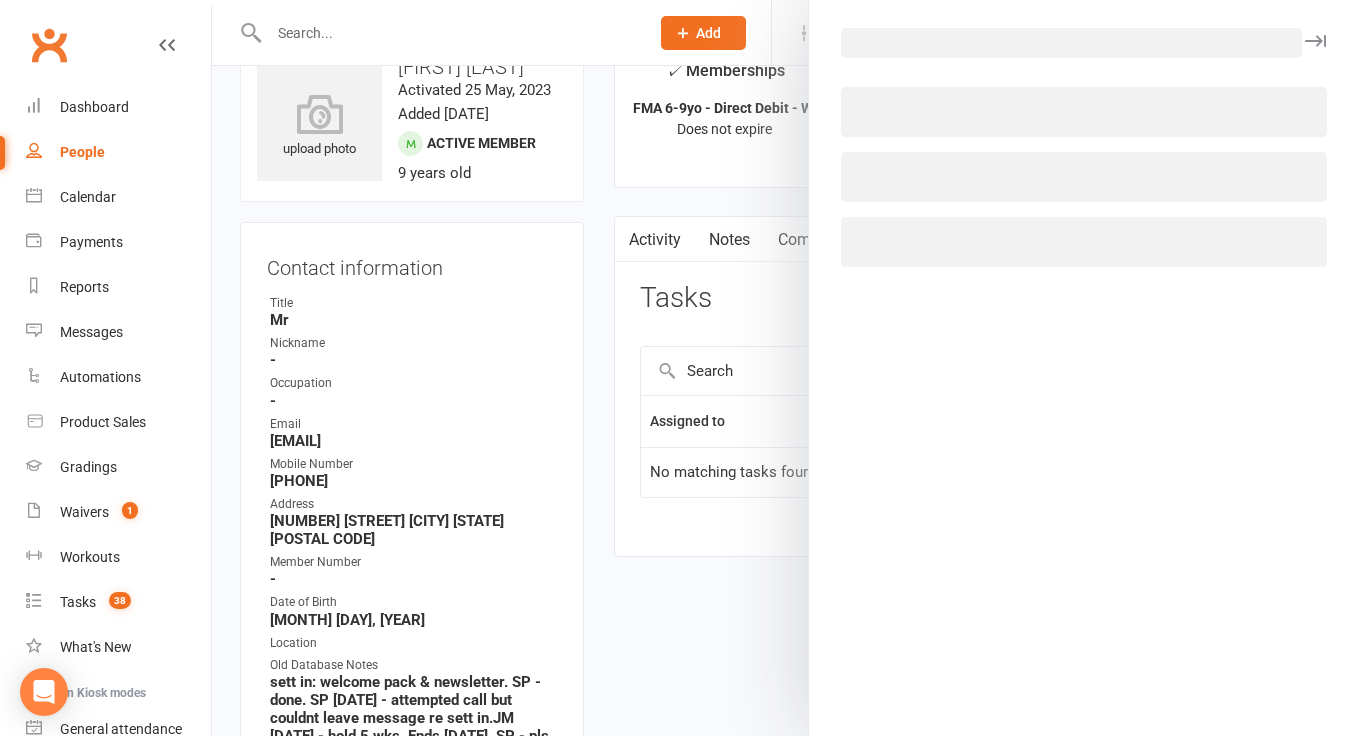 select on "[NUMBER]" 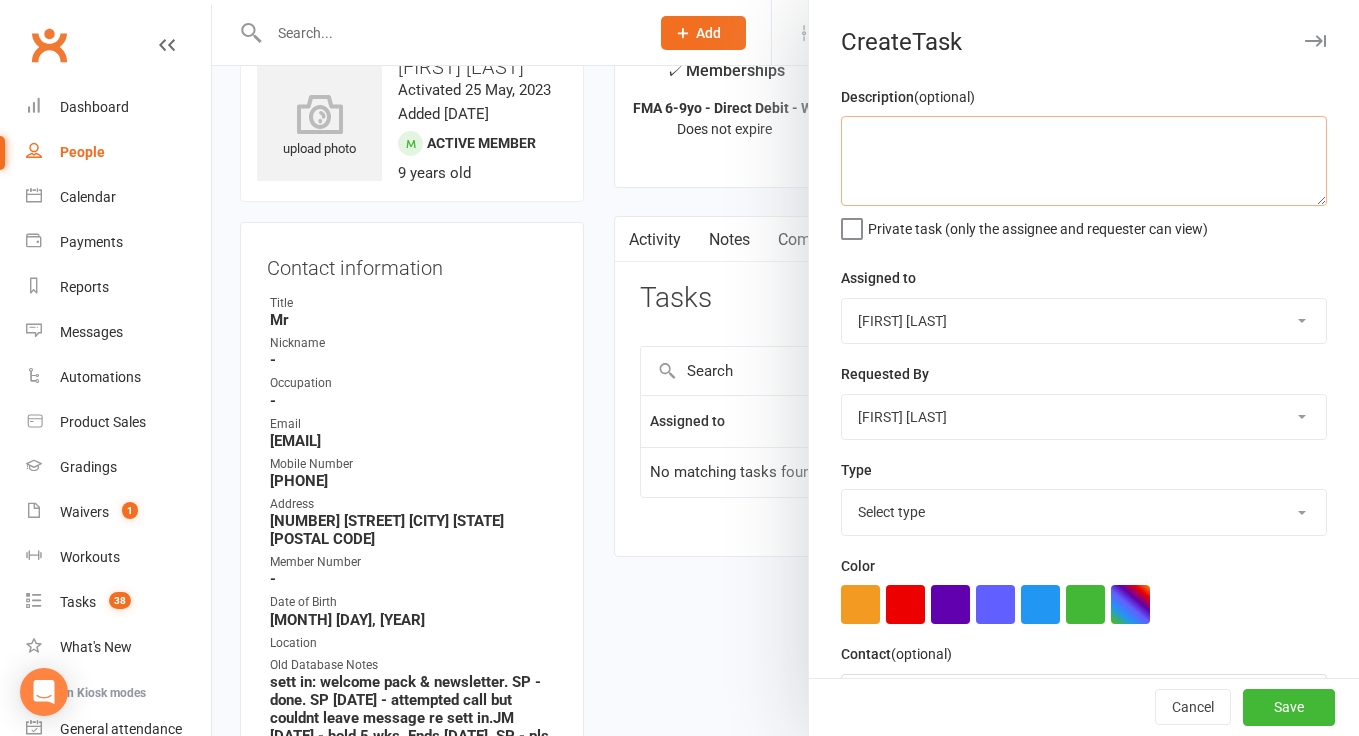 click at bounding box center (1084, 161) 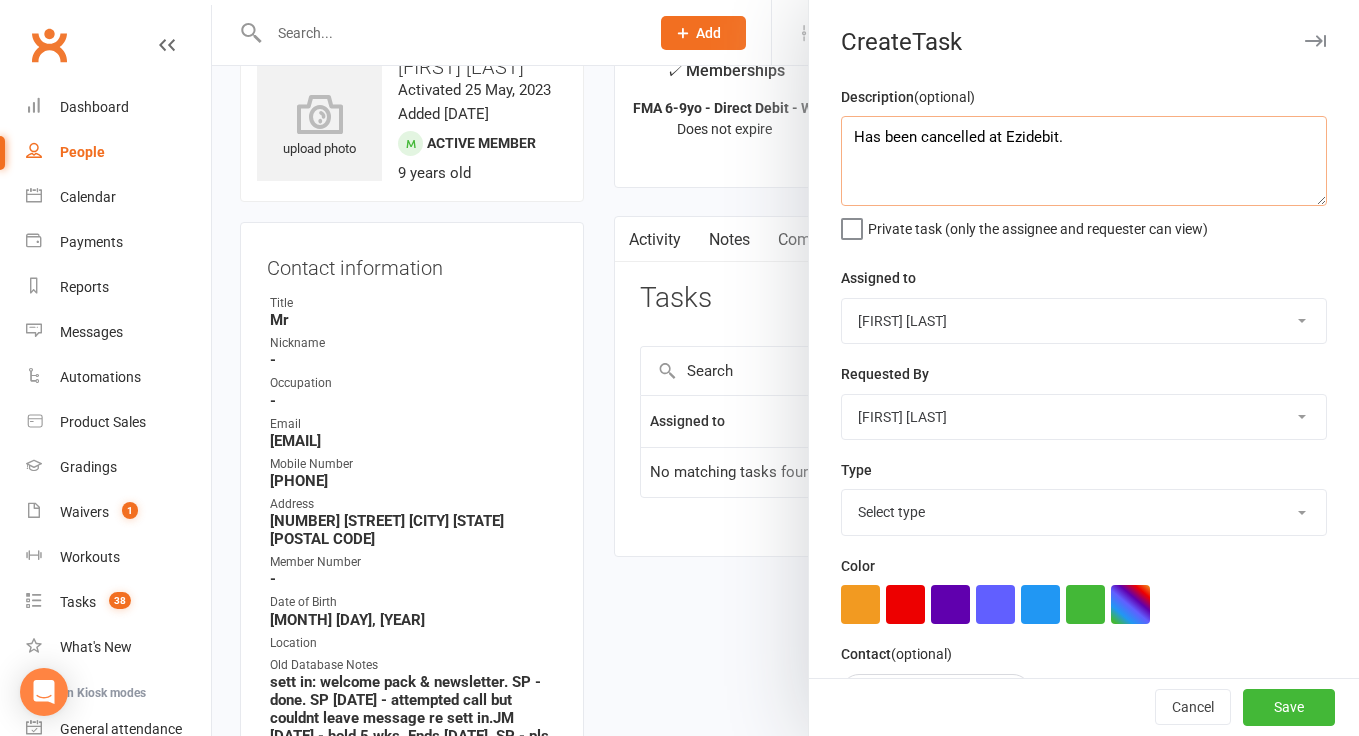 type on "Has been cancelled at Ezidebit." 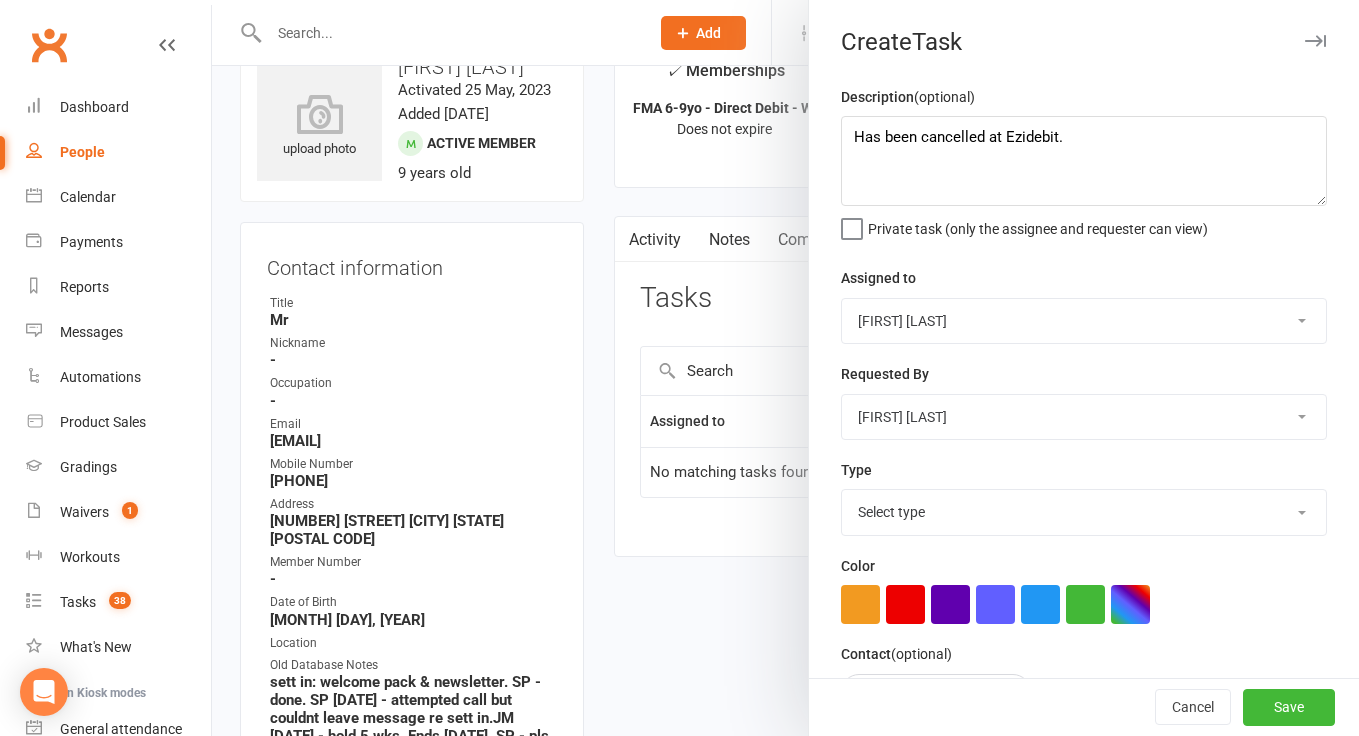 select on "50751" 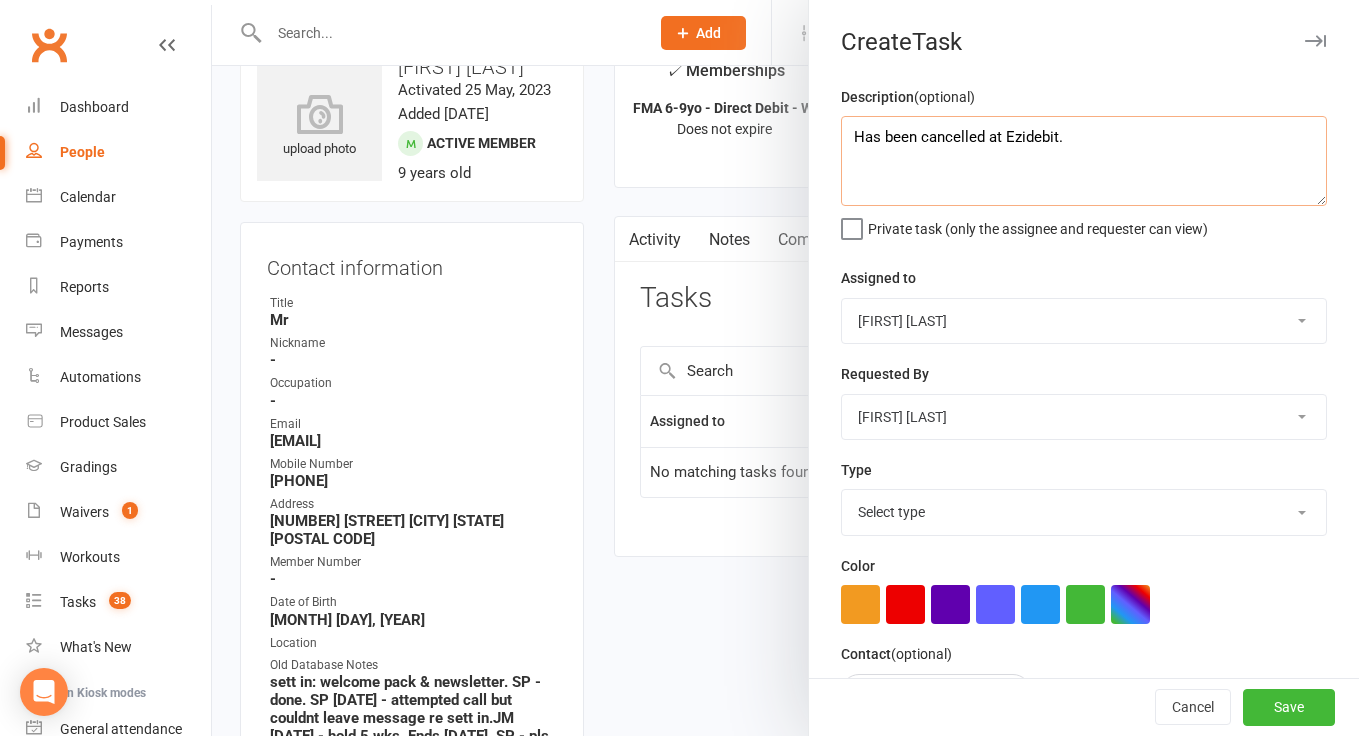 click on "Has been cancelled at Ezidebit." at bounding box center (1084, 161) 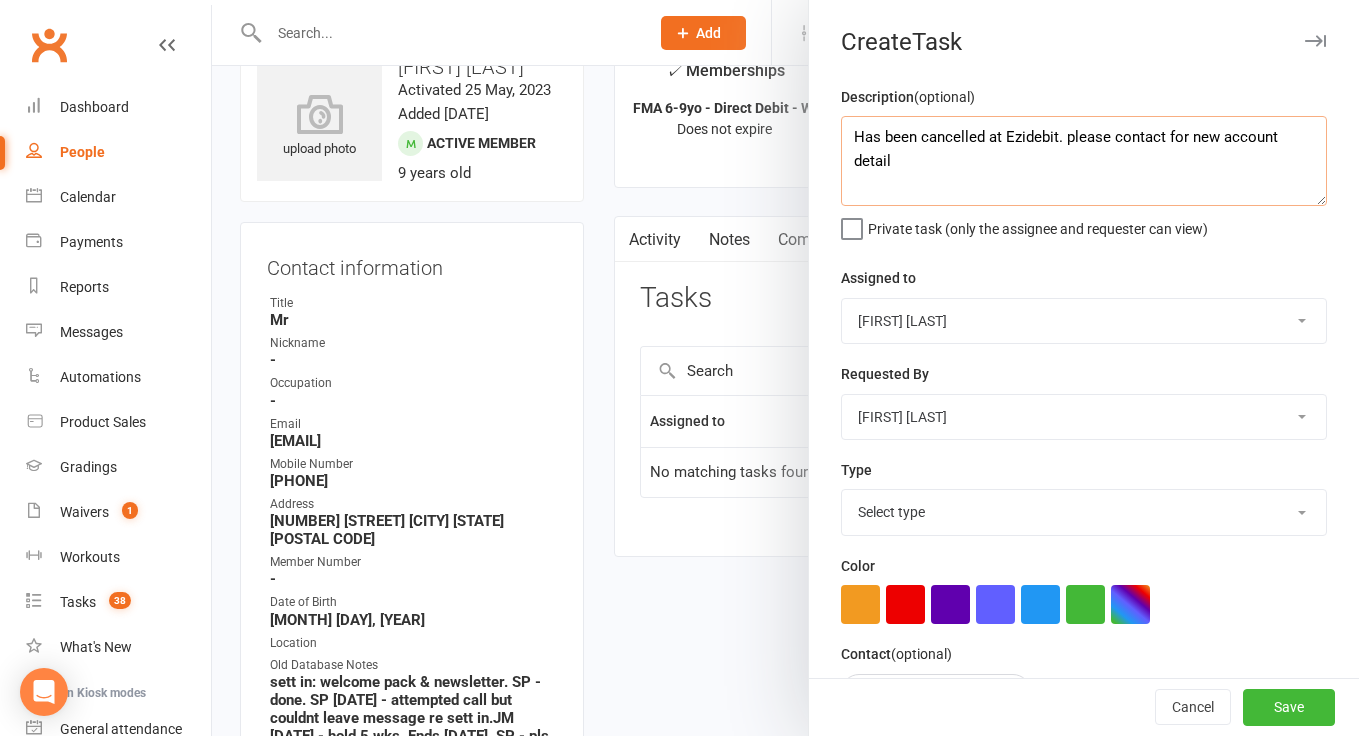 type on "Has been cancelled at Ezidebit. please contact for new account details" 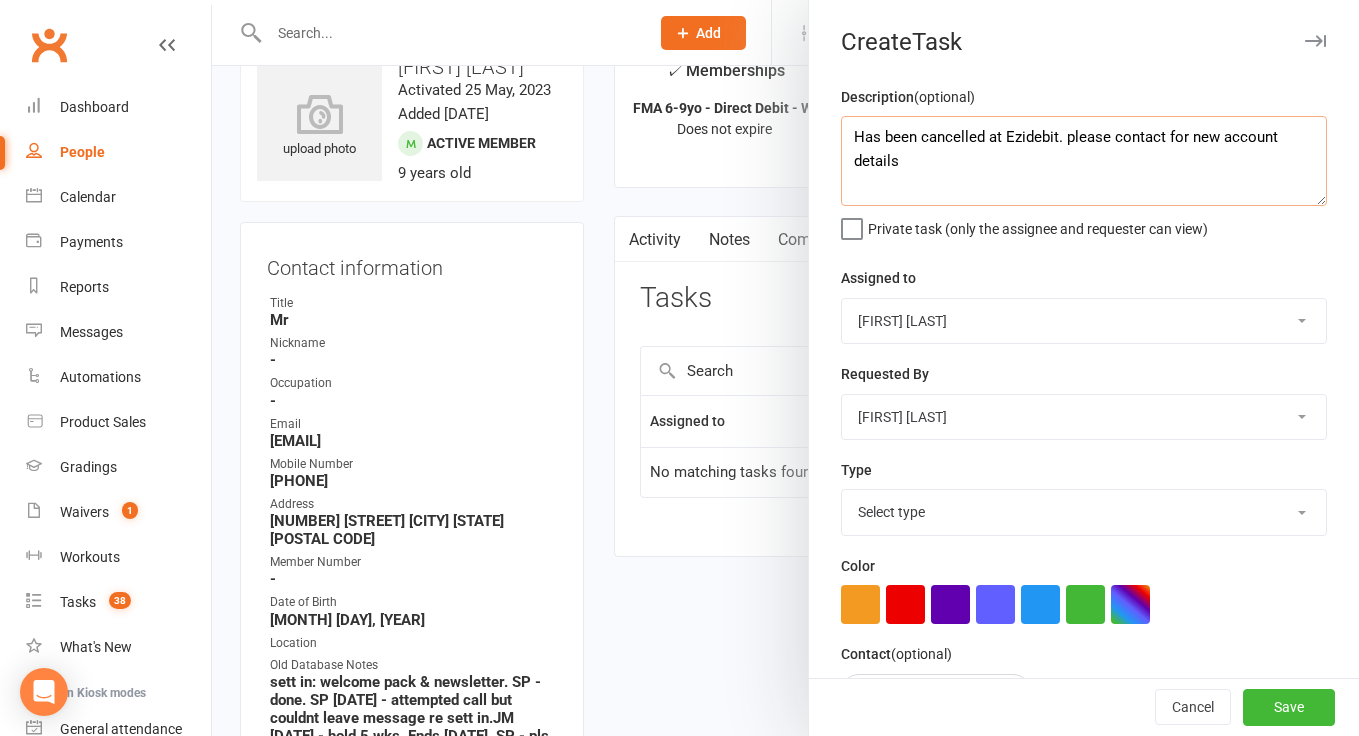 drag, startPoint x: 941, startPoint y: 178, endPoint x: 862, endPoint y: 141, distance: 87.23531 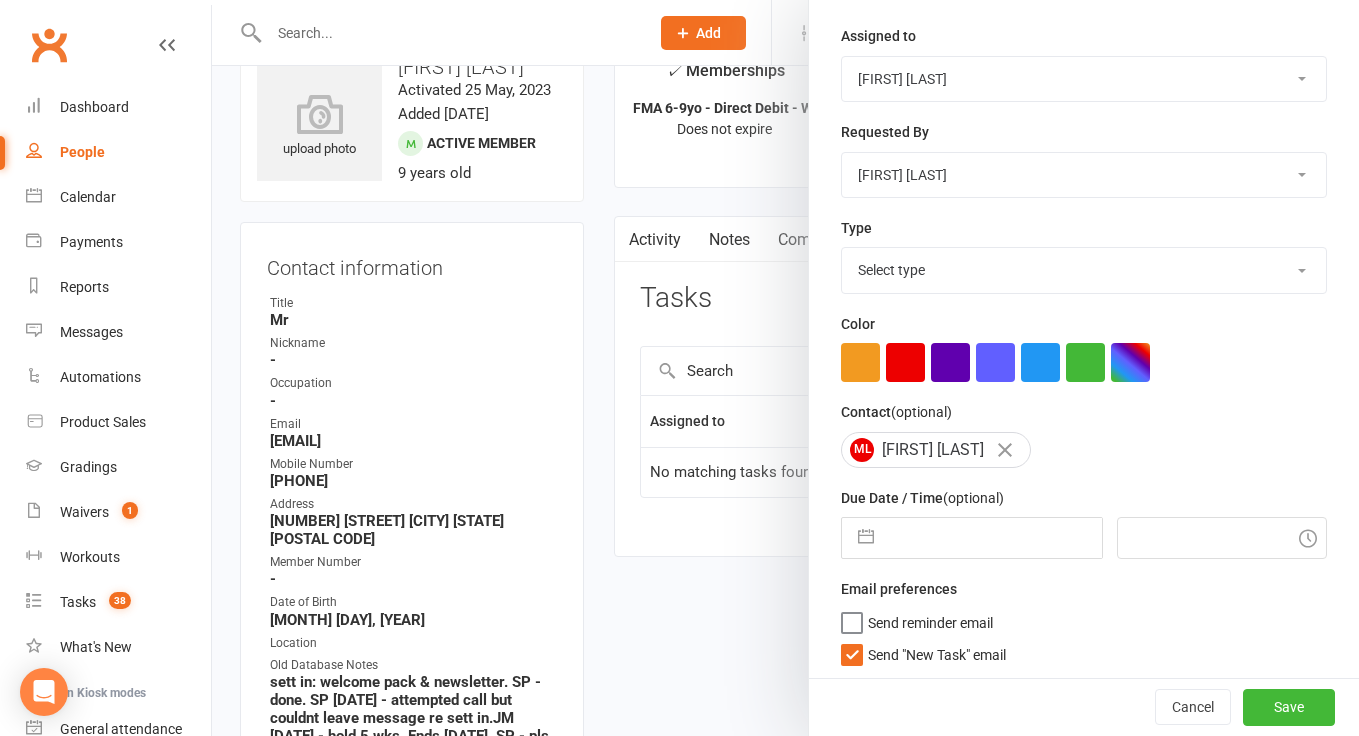 type on "Has been cancelled at Ezidebit. please contact for new account details" 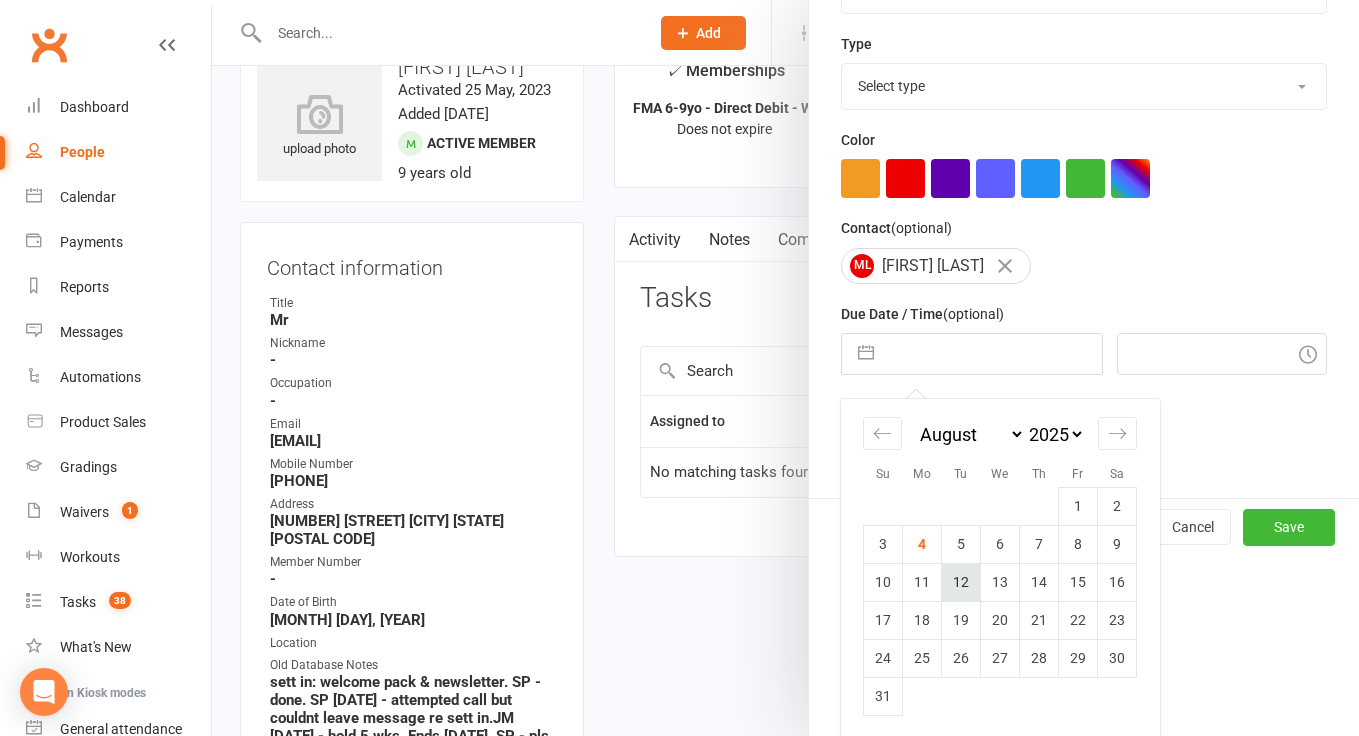 scroll, scrollTop: 425, scrollLeft: 0, axis: vertical 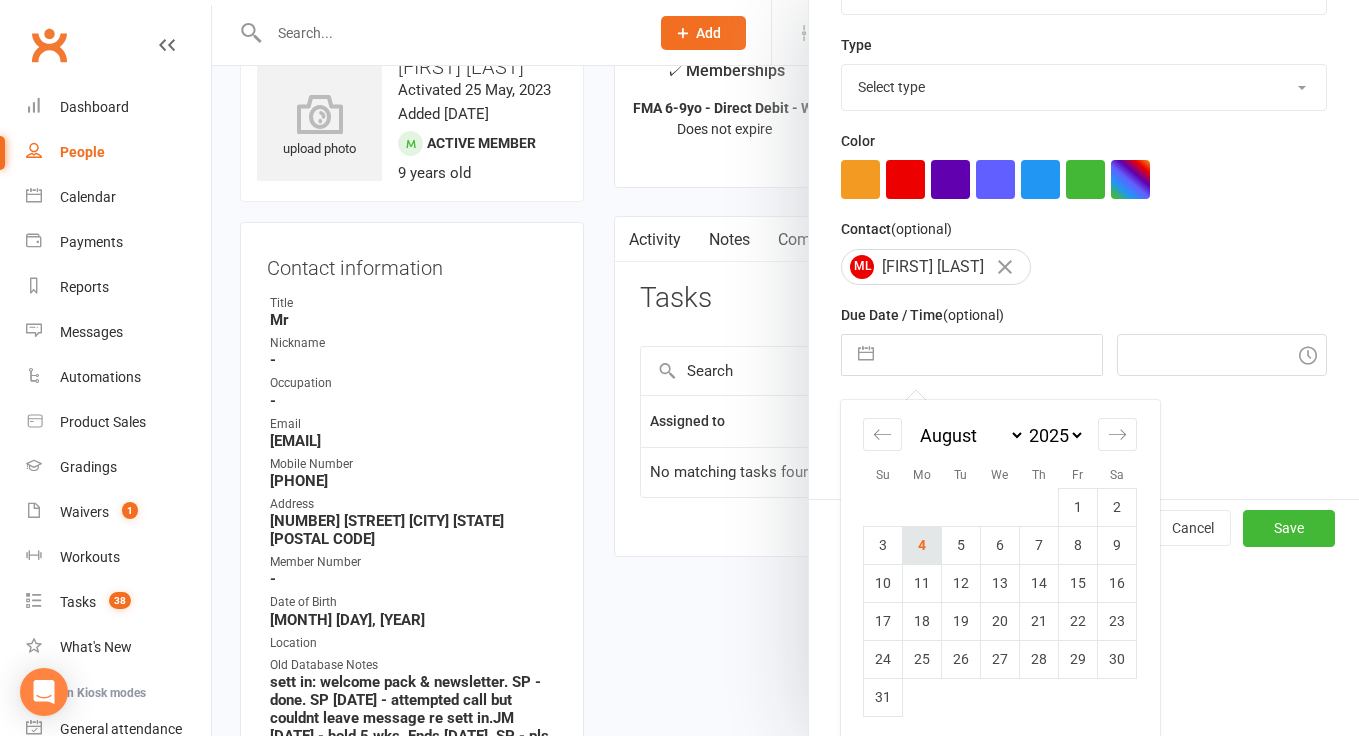 click on "4" at bounding box center (922, 545) 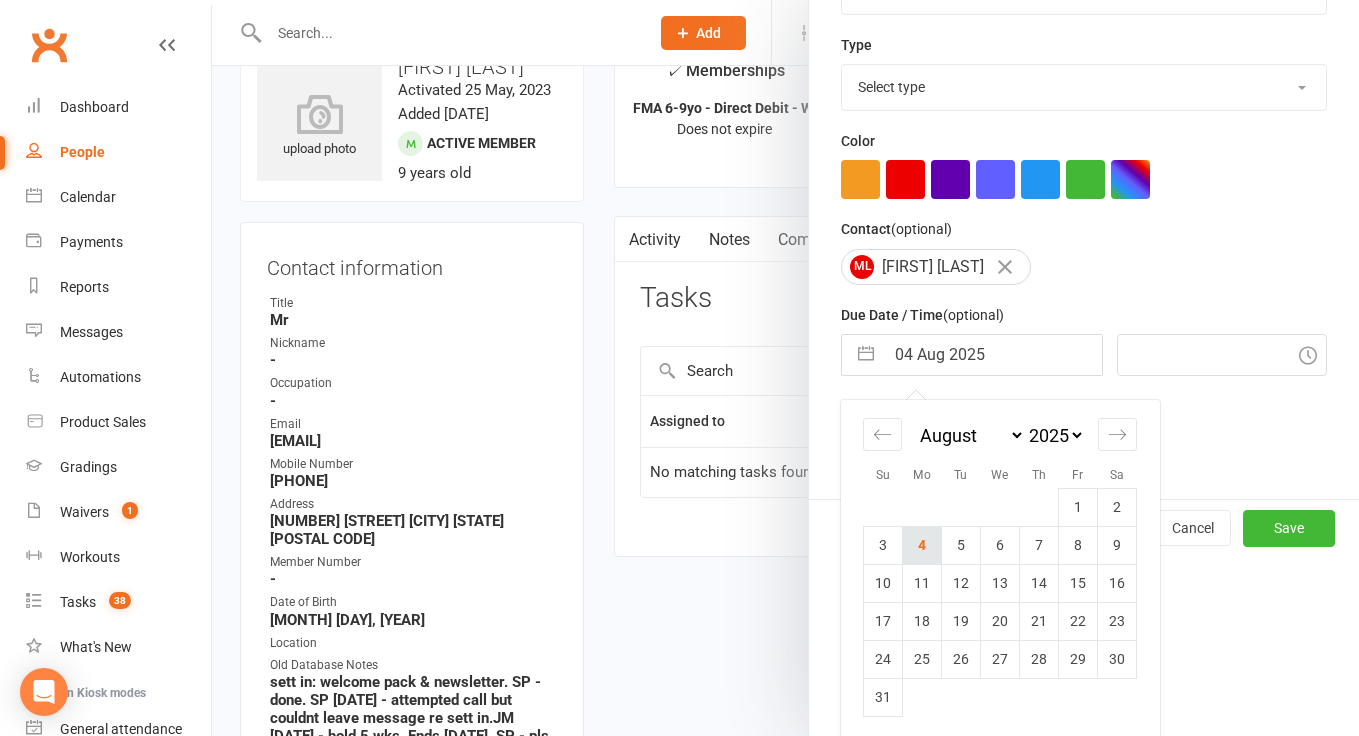 type on "7:45am" 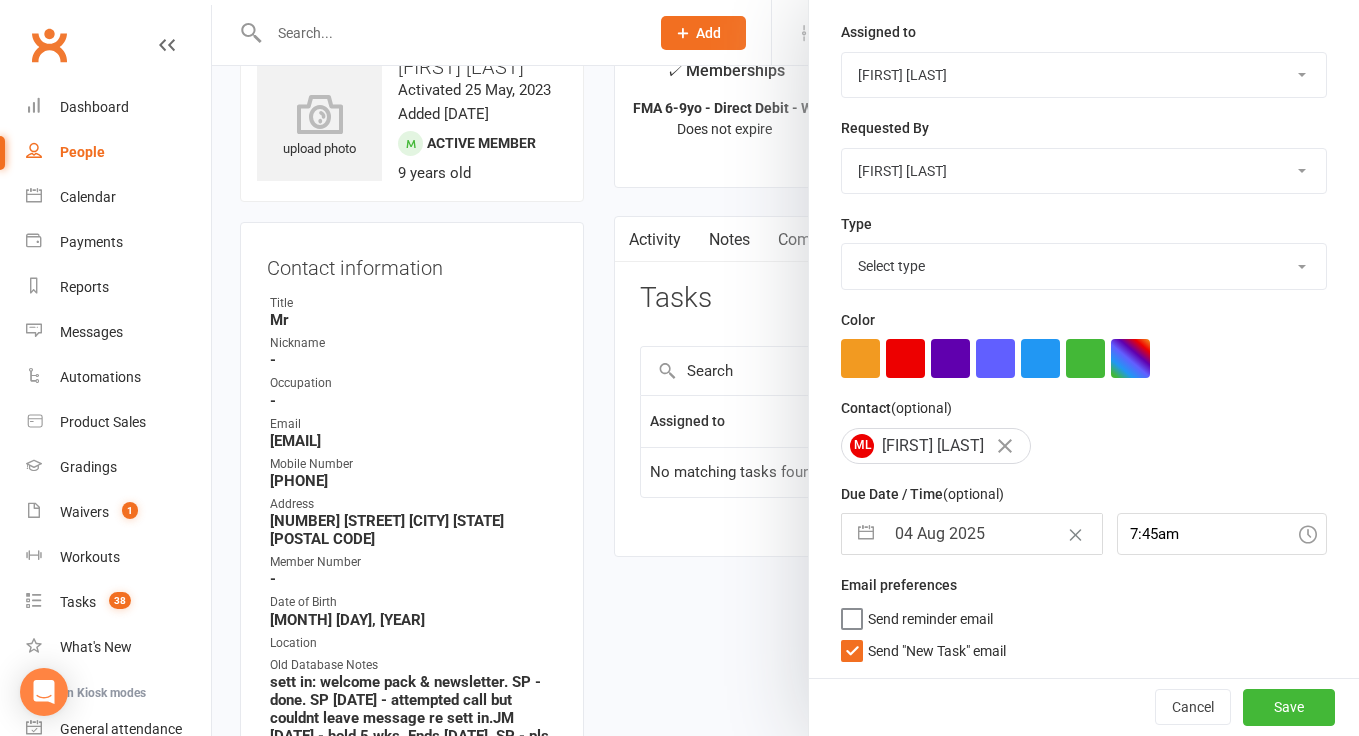 scroll, scrollTop: 242, scrollLeft: 0, axis: vertical 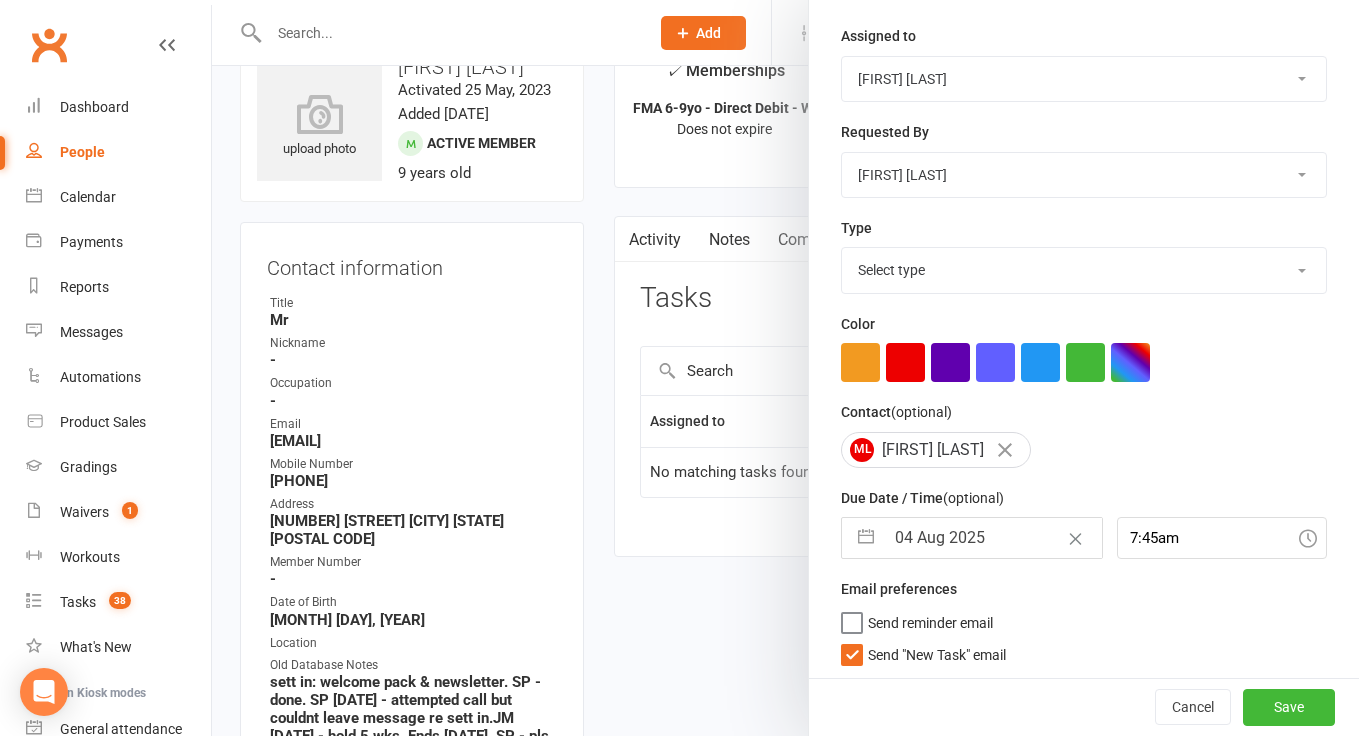 click on "Send "New Task" email" at bounding box center [937, 651] 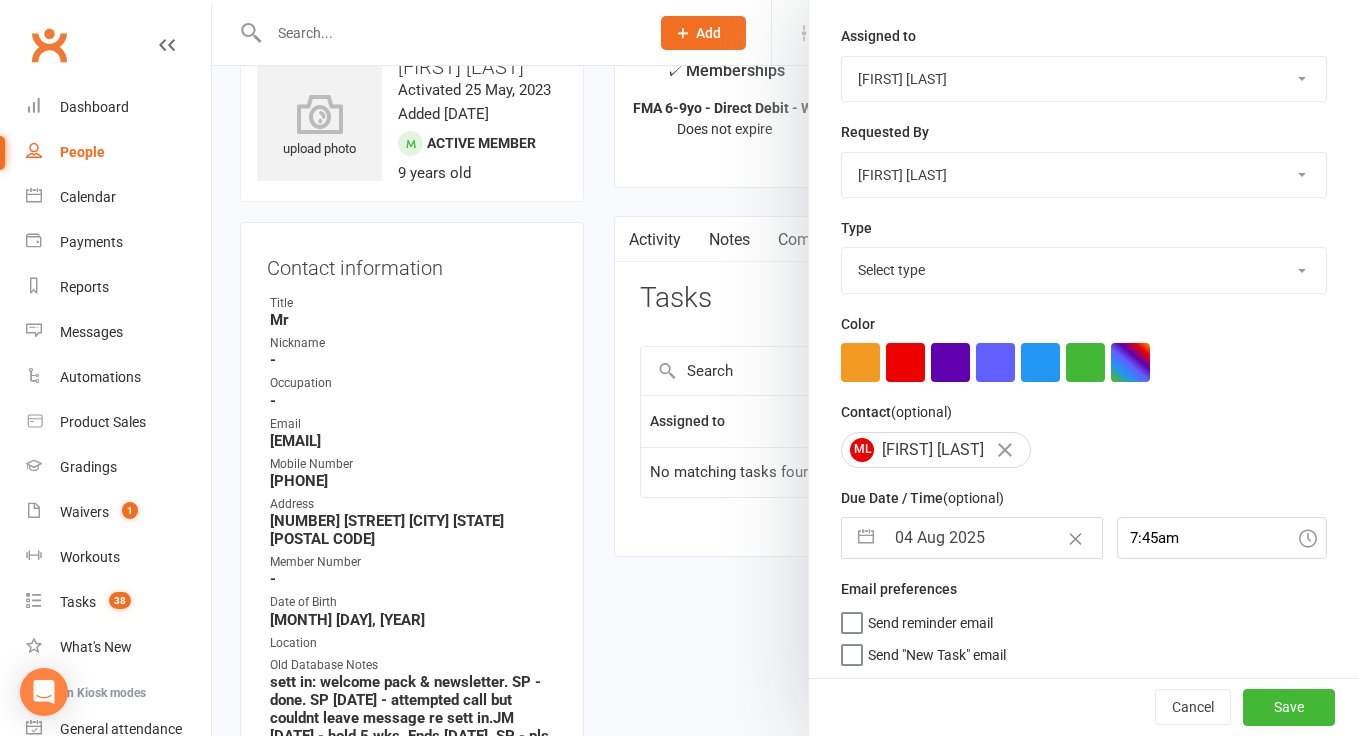 click on "04 Aug 2025" at bounding box center [993, 538] 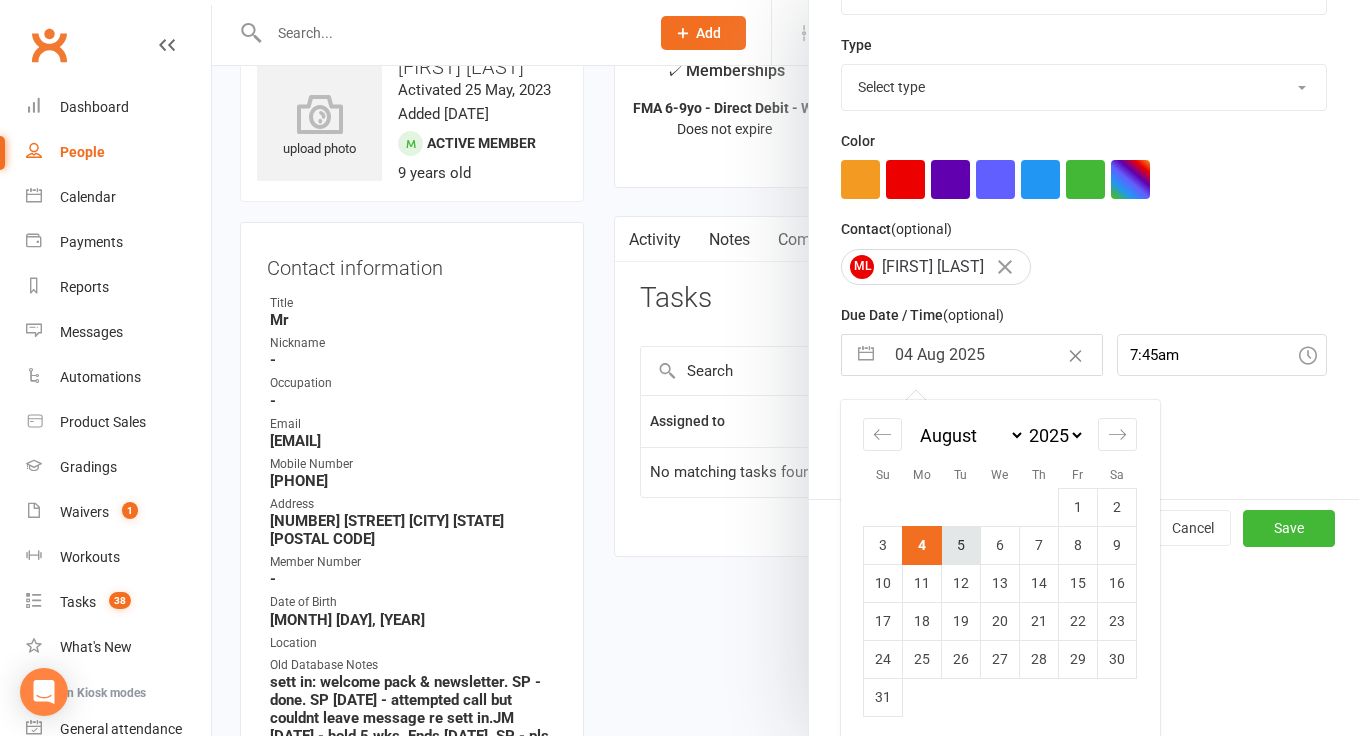 click on "5" at bounding box center (961, 545) 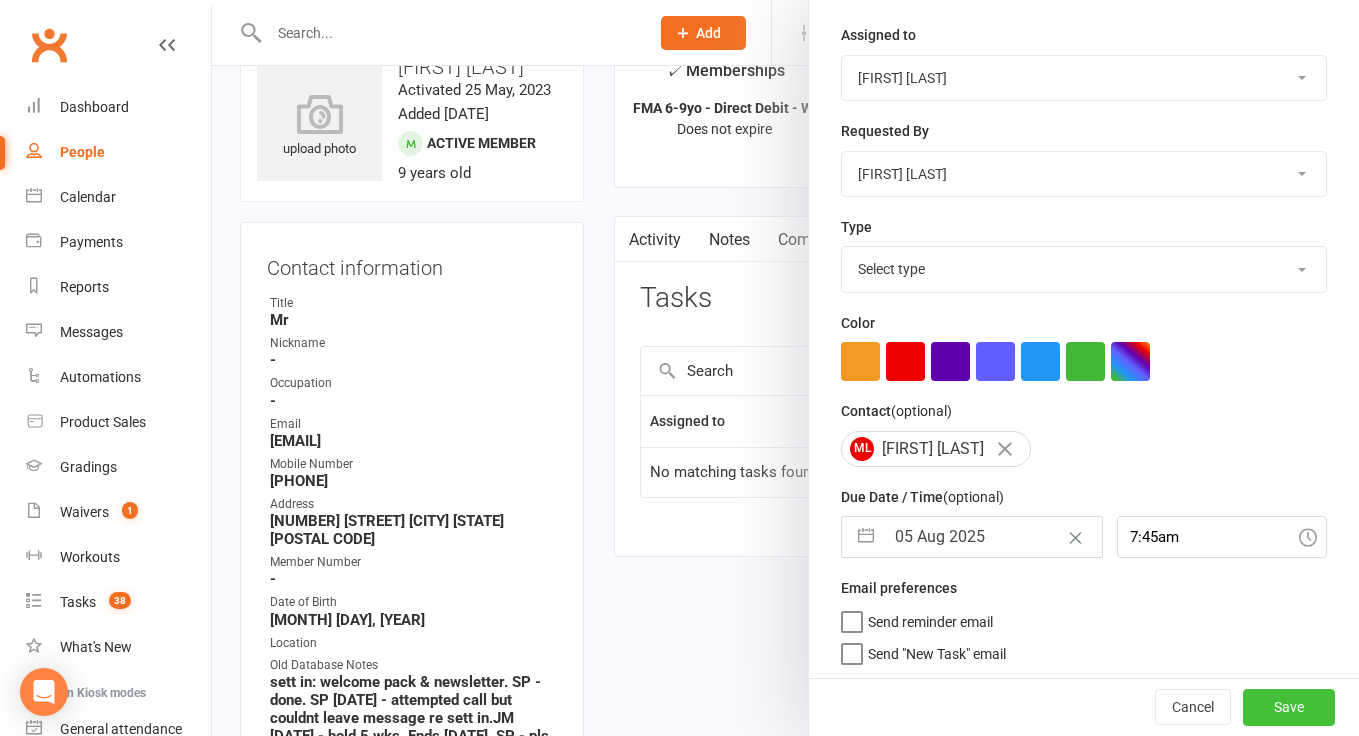 scroll, scrollTop: 242, scrollLeft: 0, axis: vertical 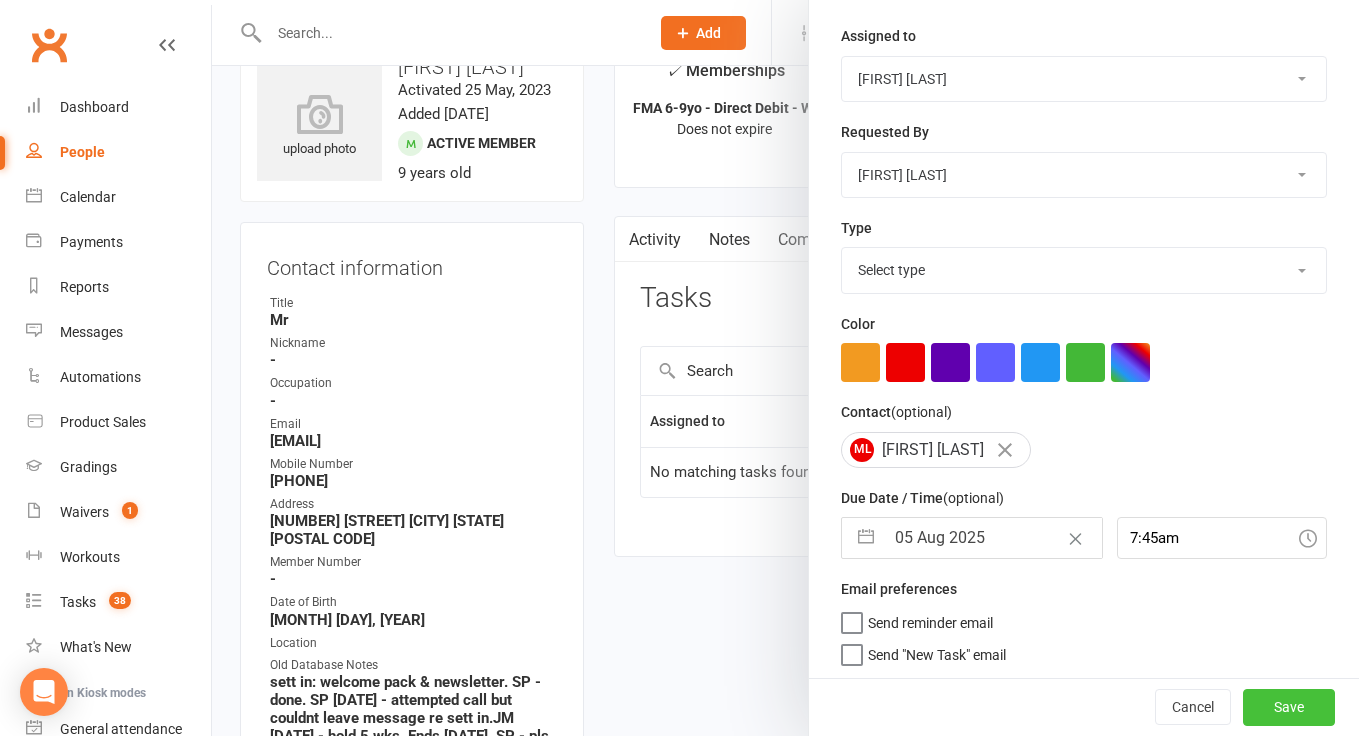 click on "Save" at bounding box center (1289, 708) 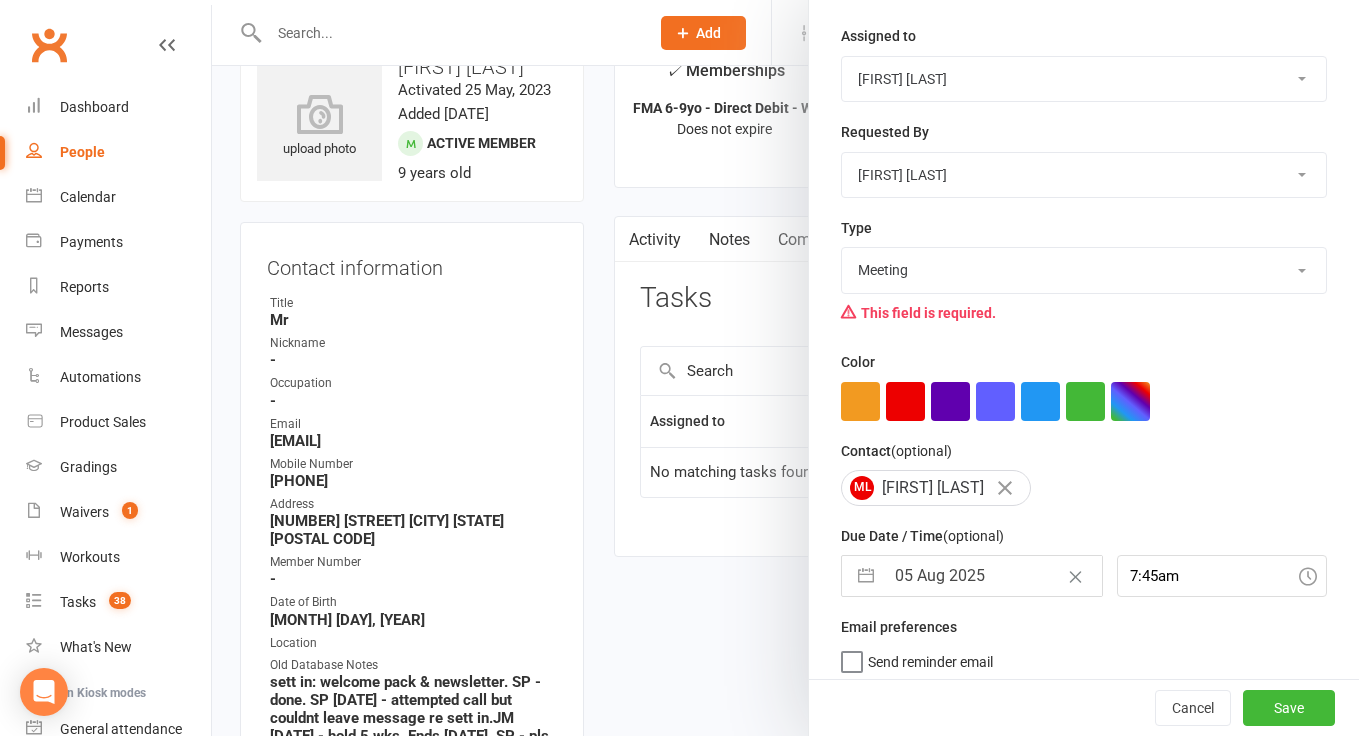 select on "25648" 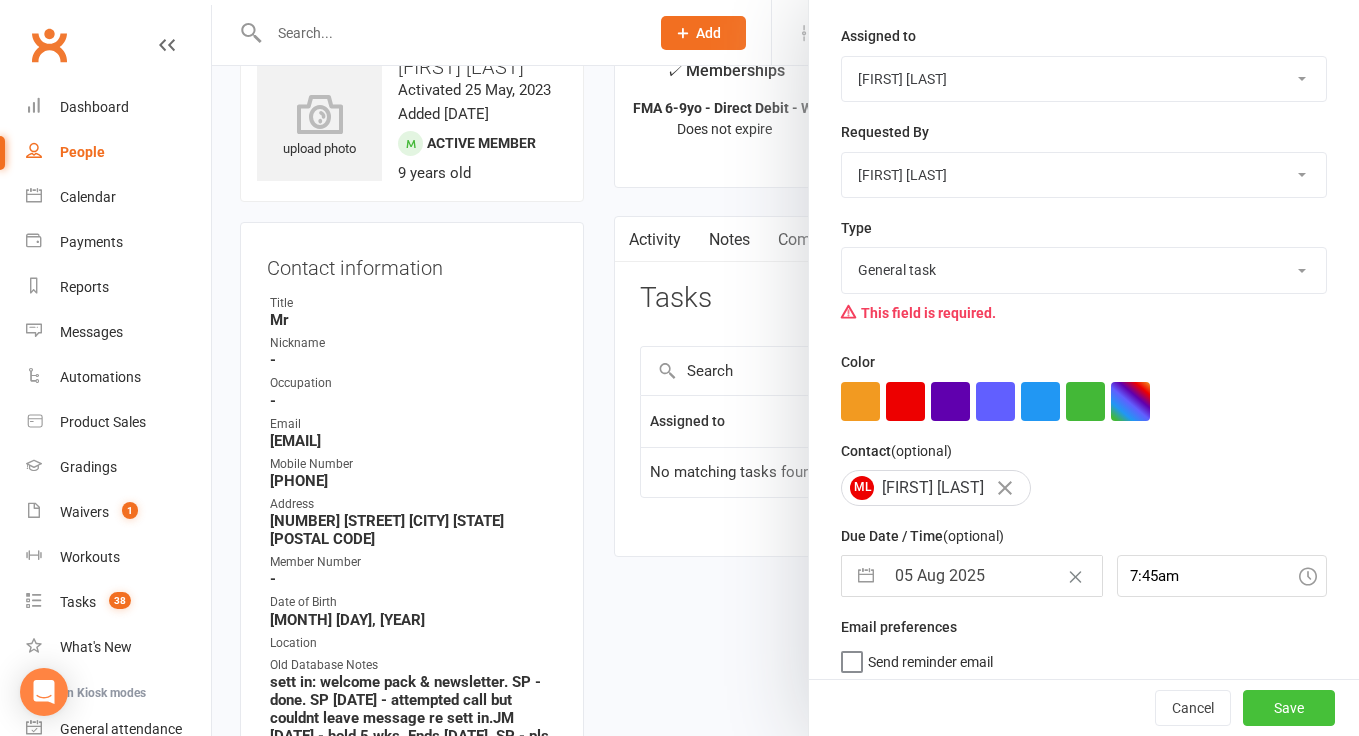 click on "Save" at bounding box center (1289, 708) 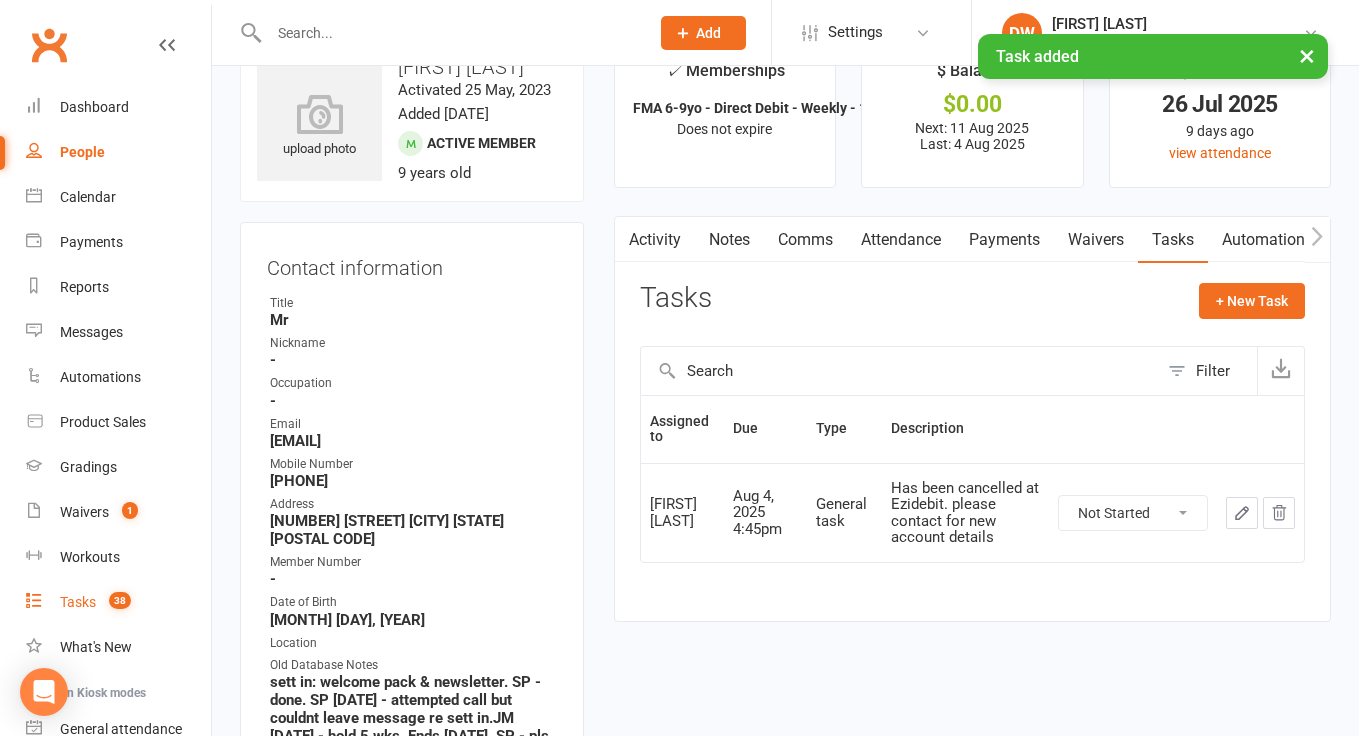 click on "Tasks" at bounding box center [78, 602] 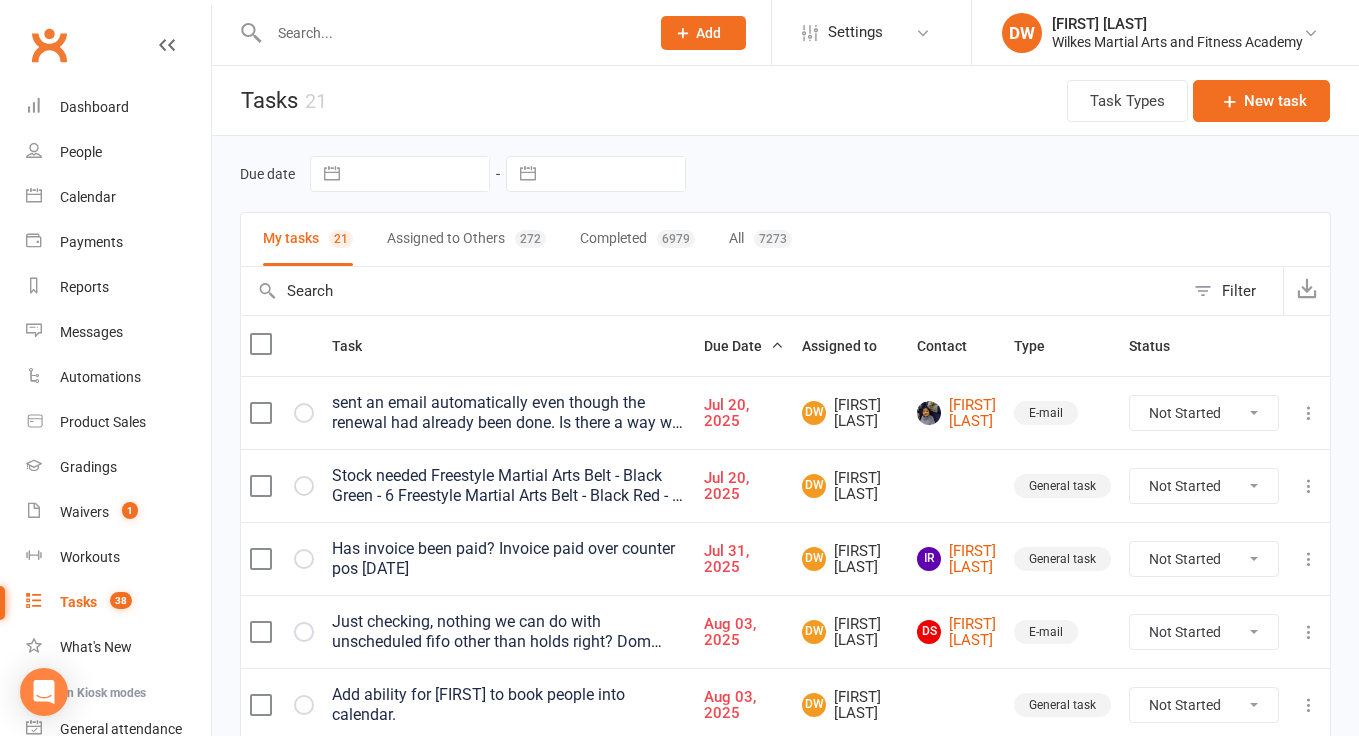 click on "Tasks 21 Task Types New task" at bounding box center (785, 101) 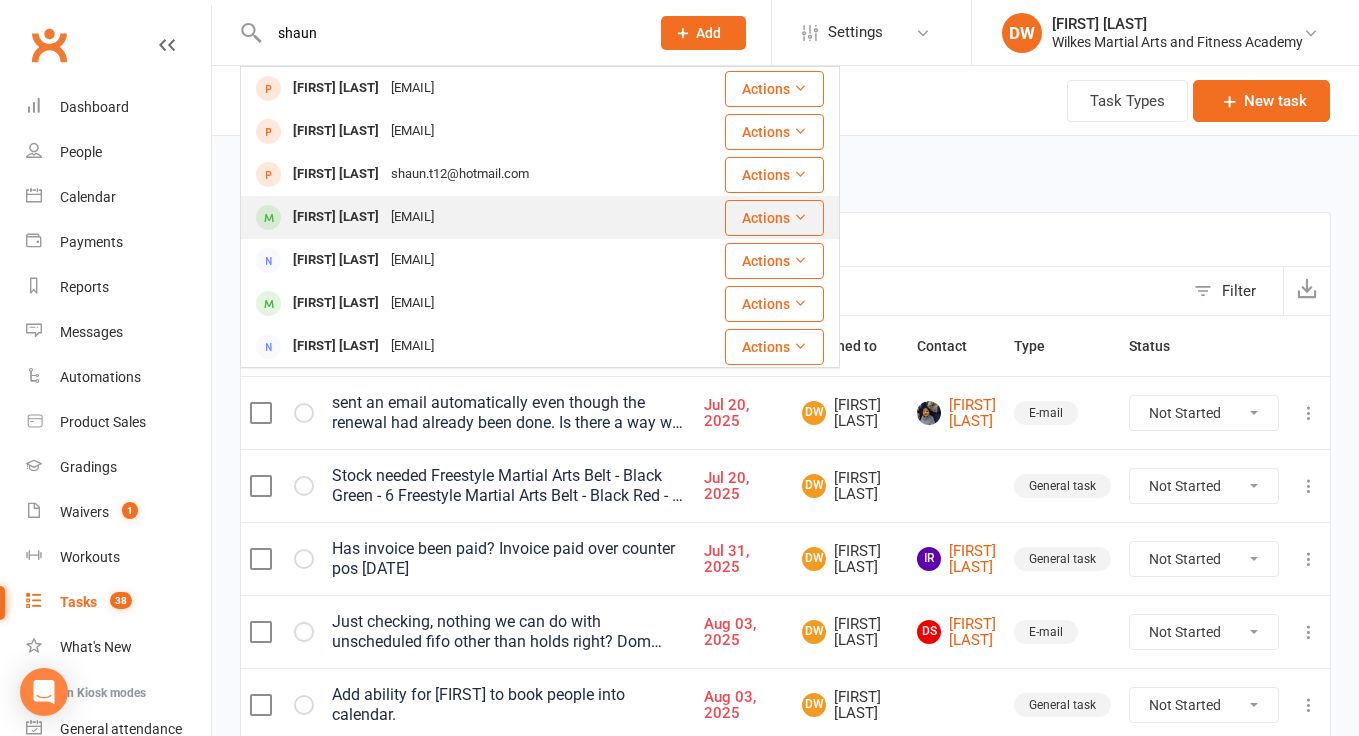 type on "shaun" 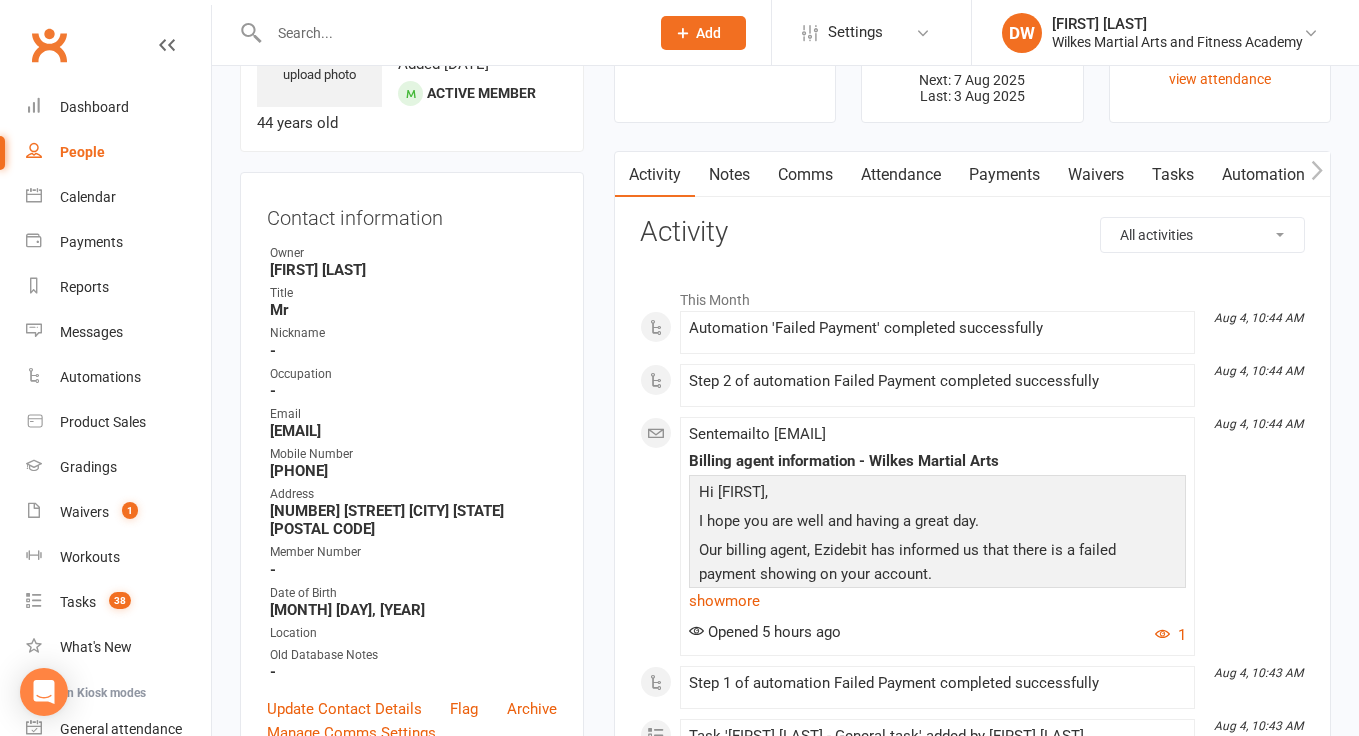 scroll, scrollTop: 104, scrollLeft: 0, axis: vertical 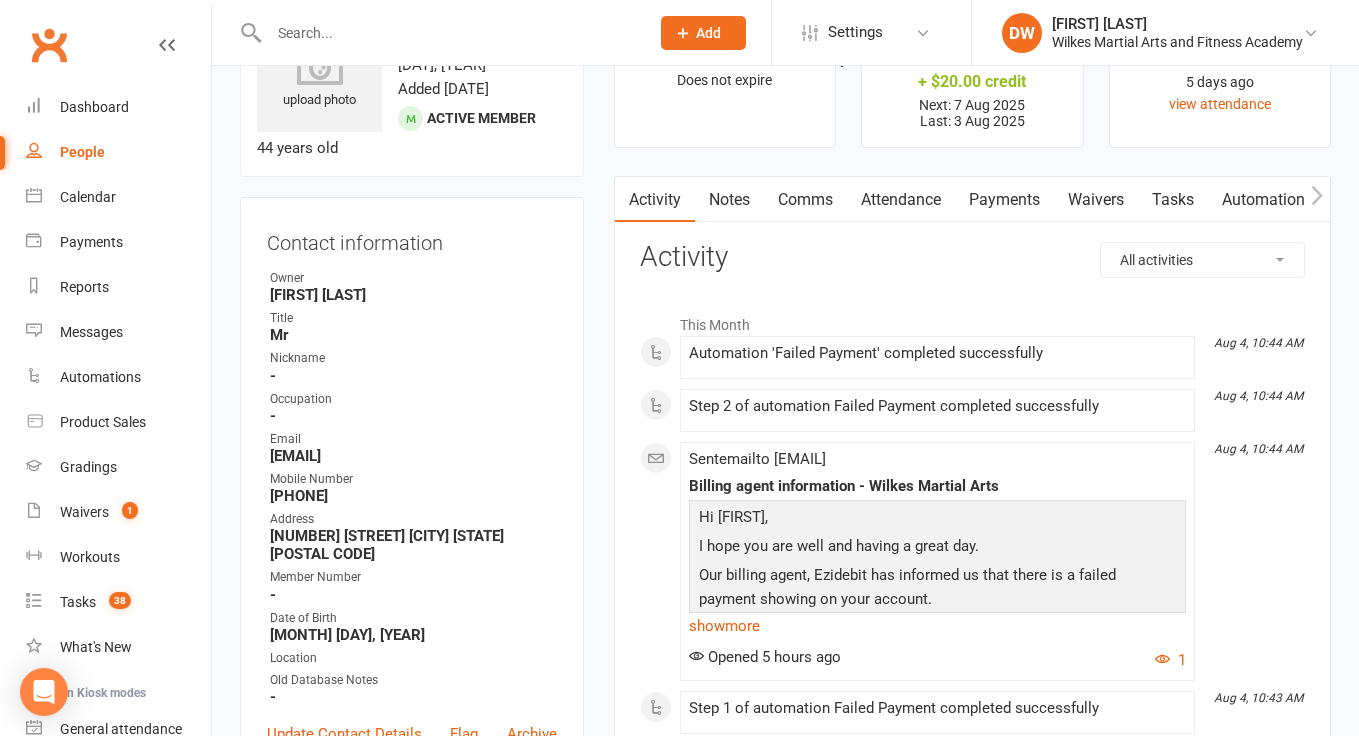 click on "Tasks" at bounding box center (1173, 200) 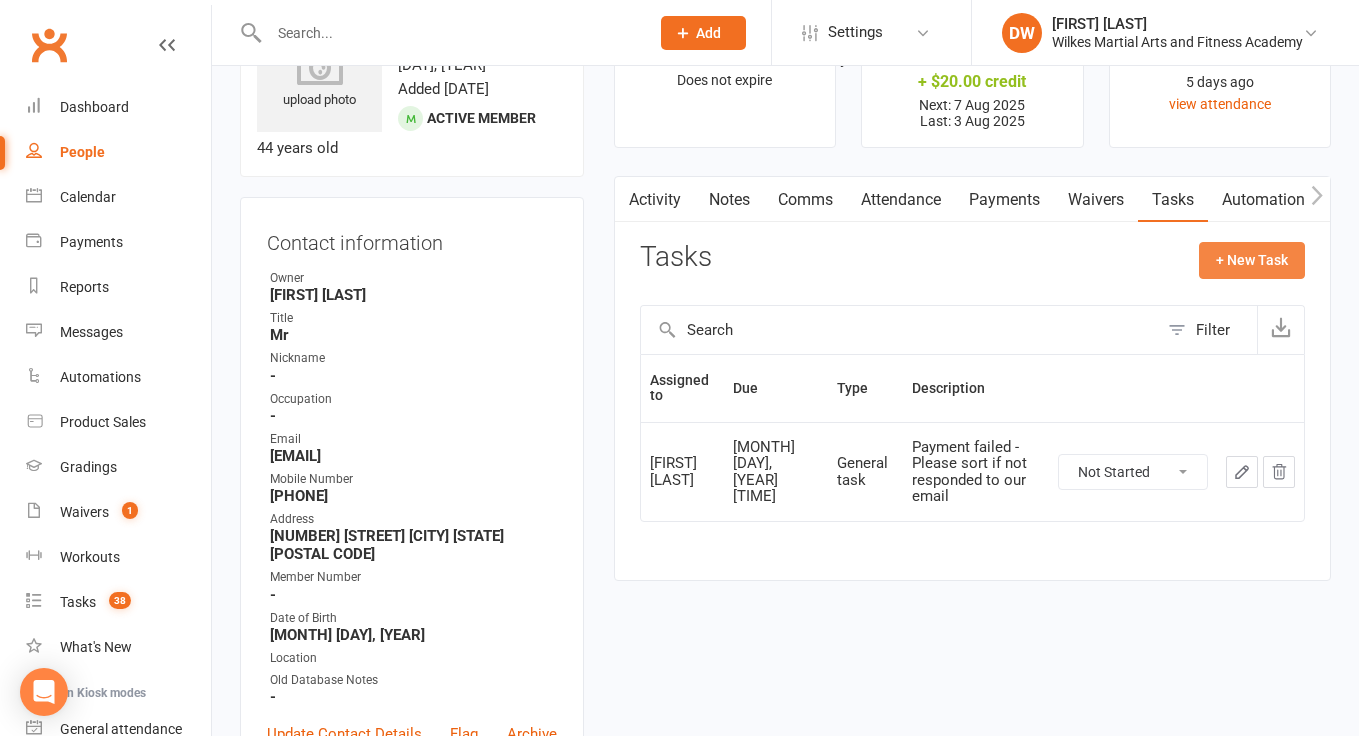 click on "+ New Task" at bounding box center [1252, 260] 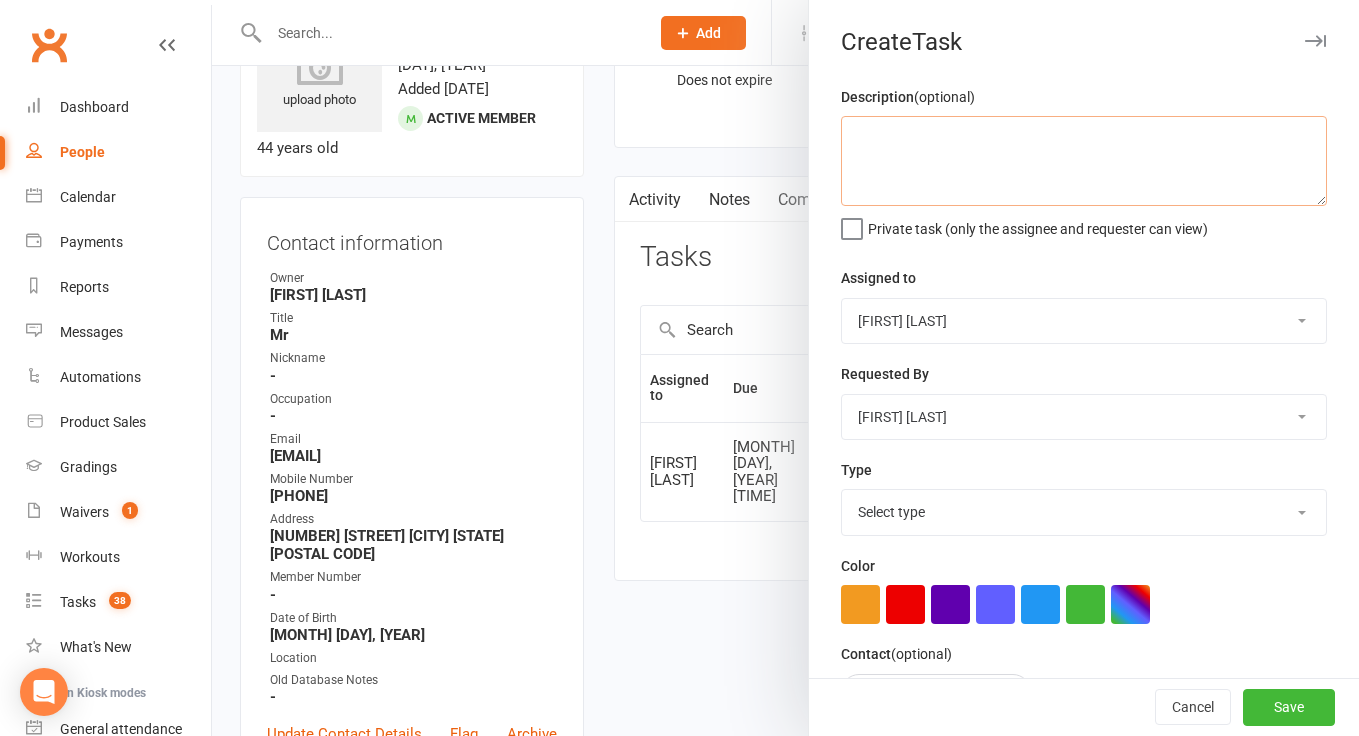 click at bounding box center [1084, 161] 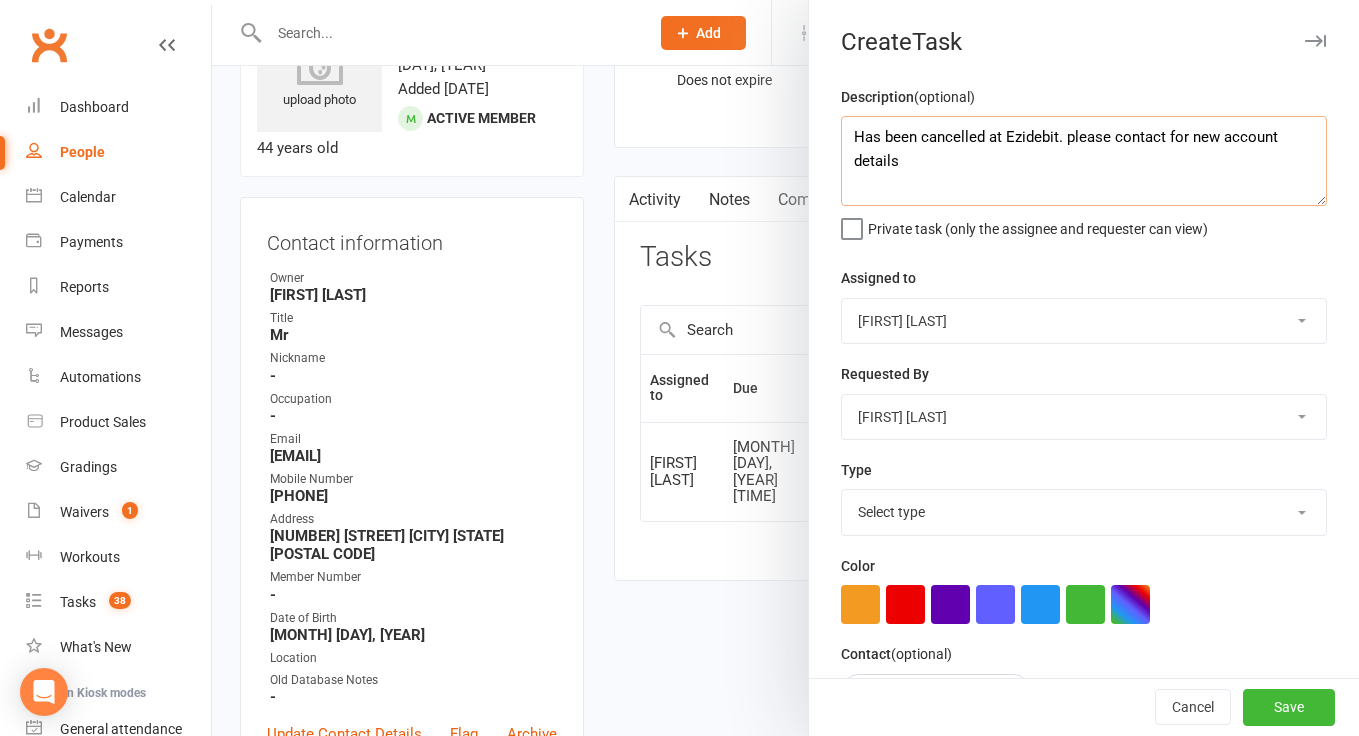 type on "Has been cancelled at Ezidebit. please contact for new account details" 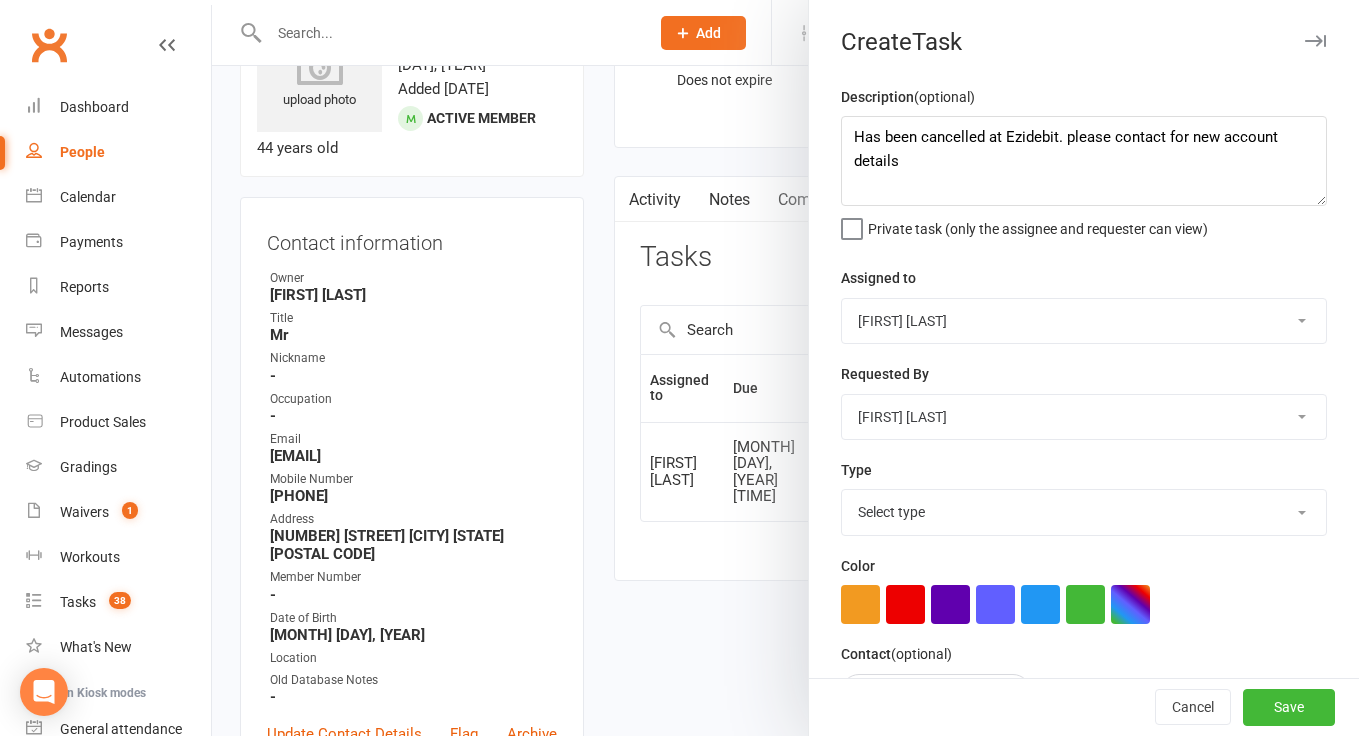 select on "50751" 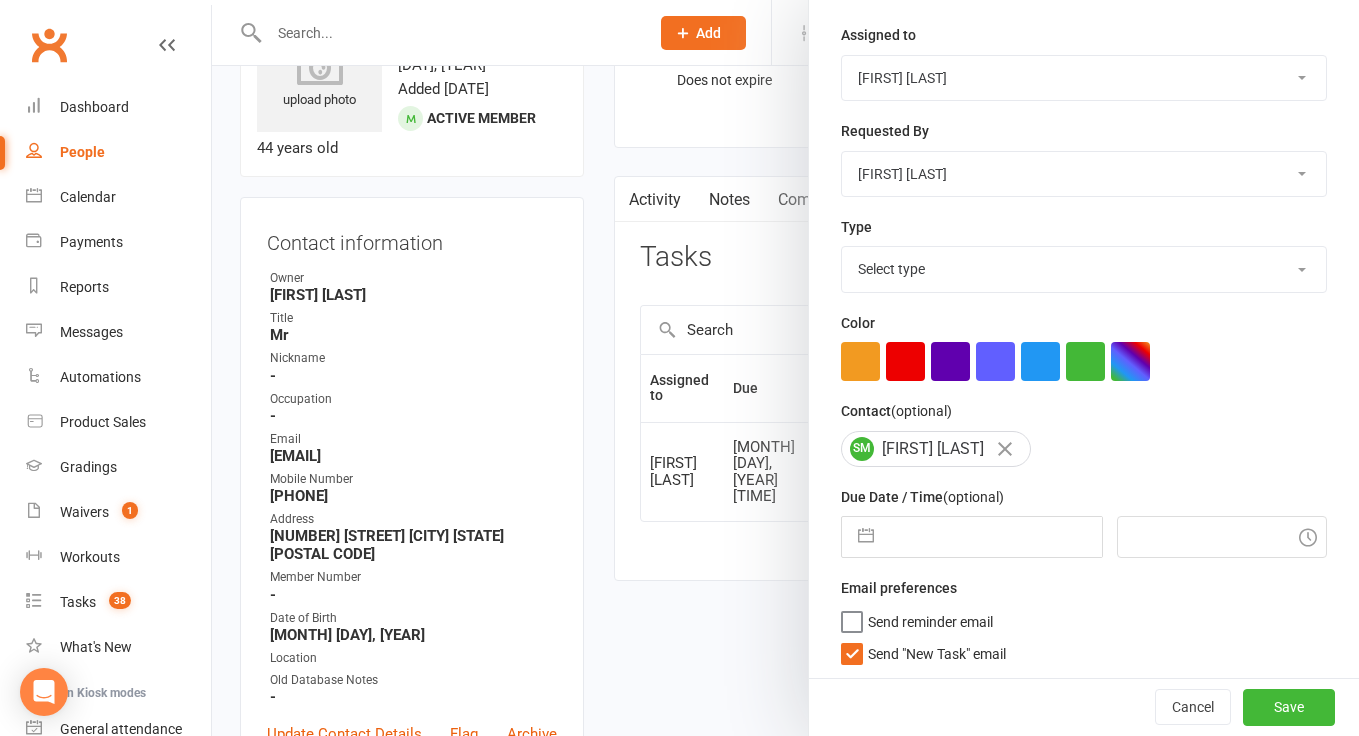 scroll, scrollTop: 242, scrollLeft: 0, axis: vertical 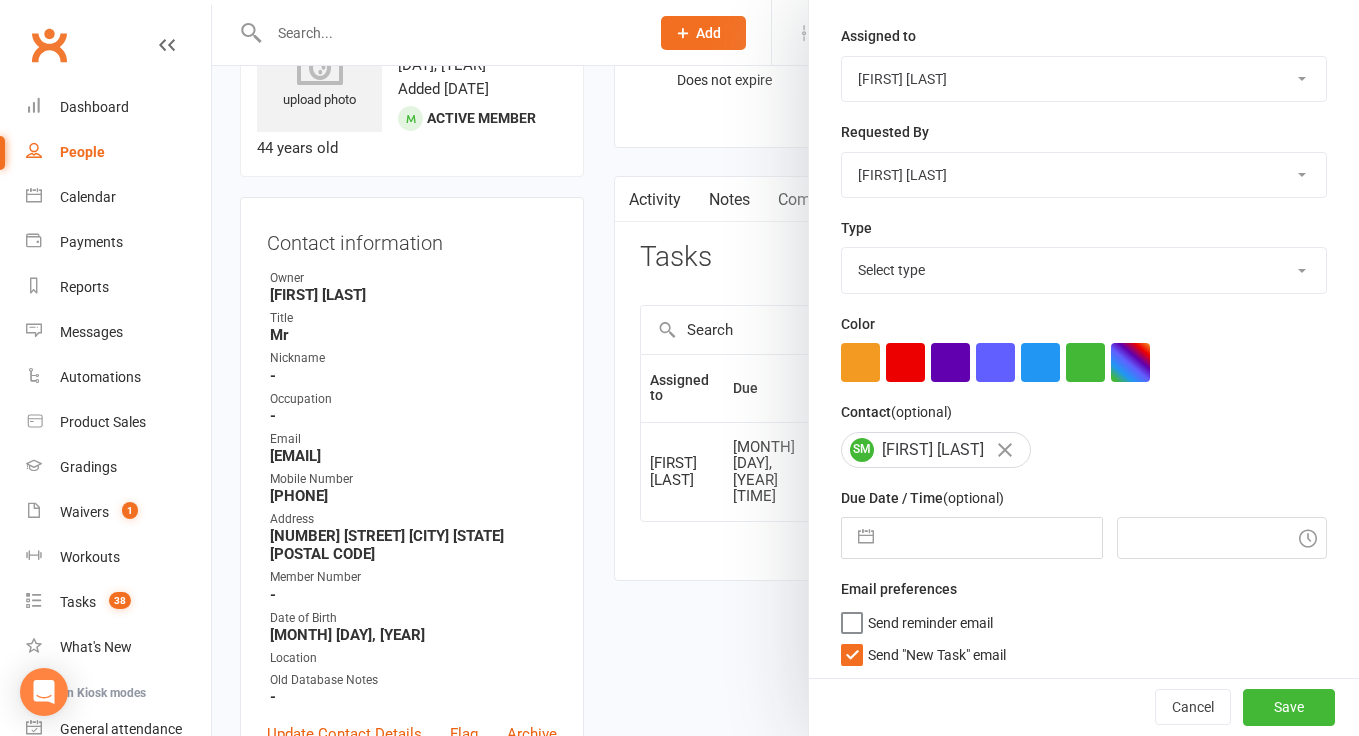click on "Send "New Task" email" at bounding box center [937, 651] 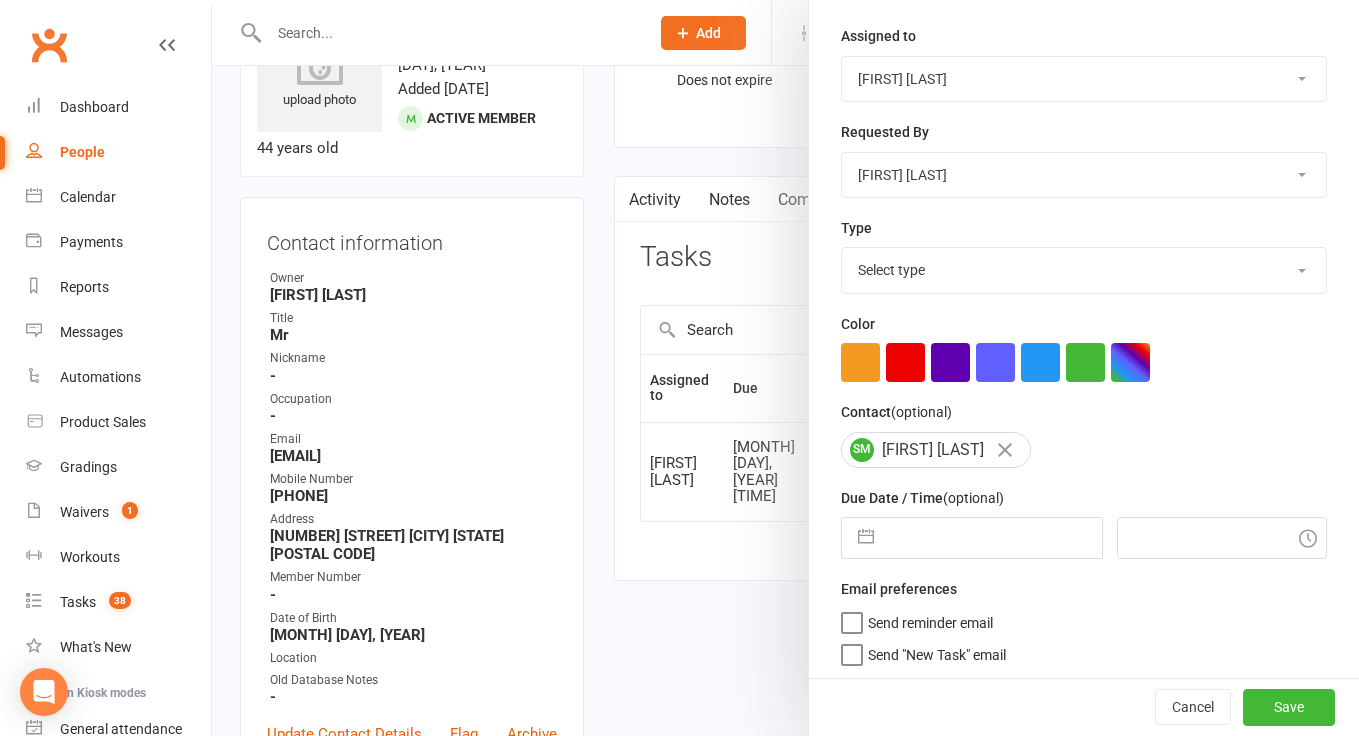 click at bounding box center (993, 538) 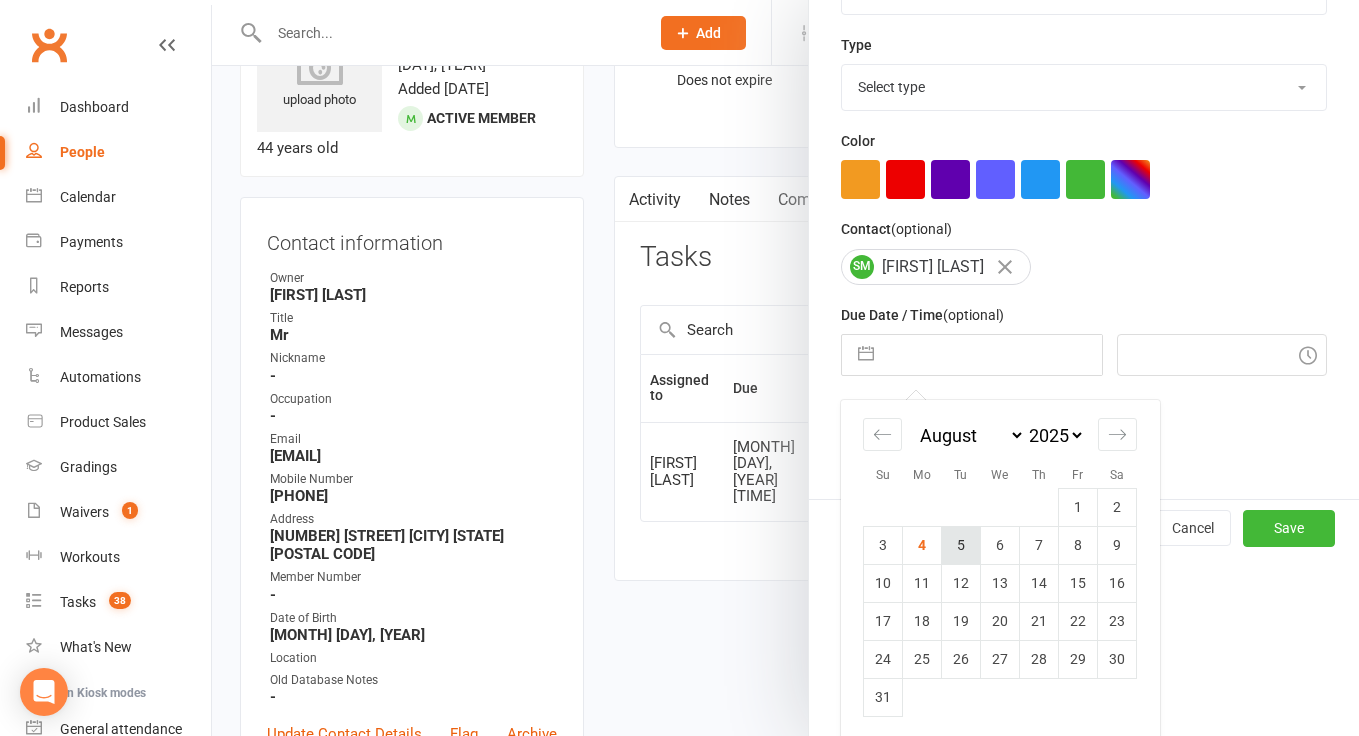 click on "5" at bounding box center (961, 545) 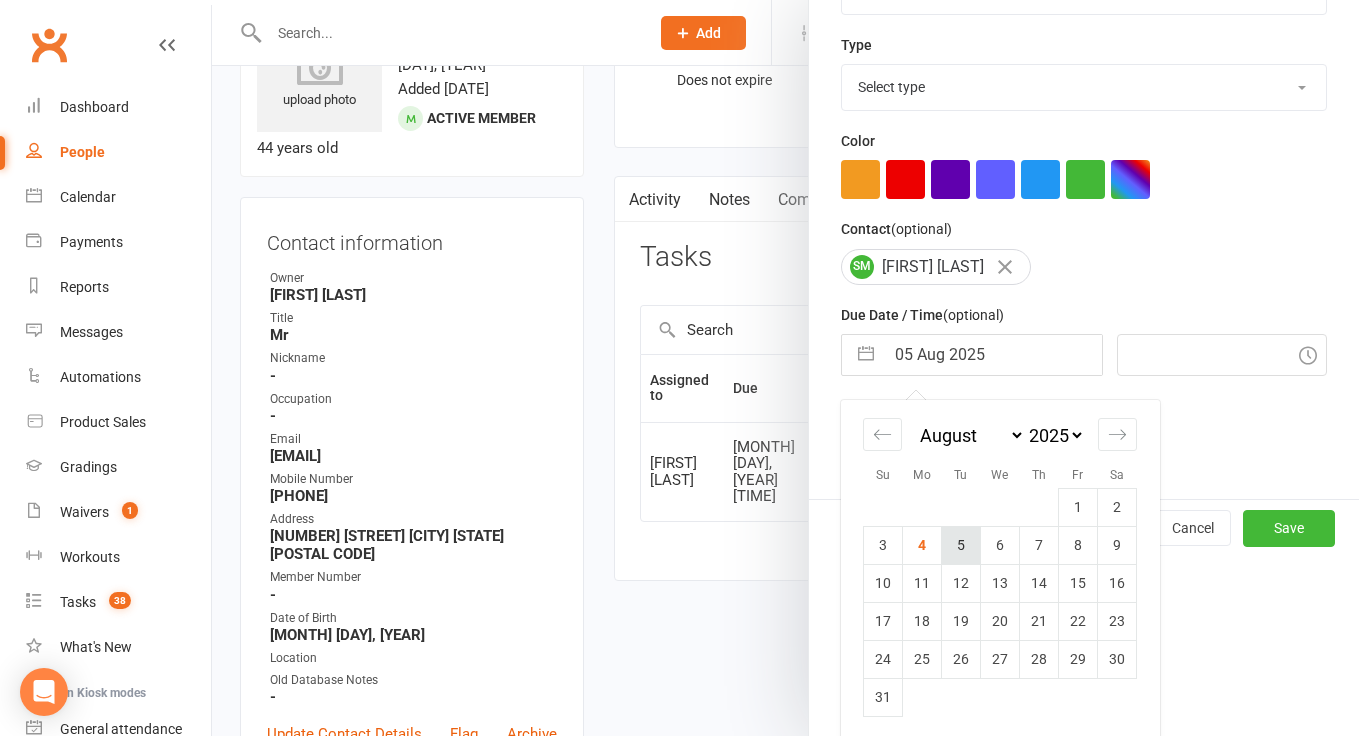 type on "7:45am" 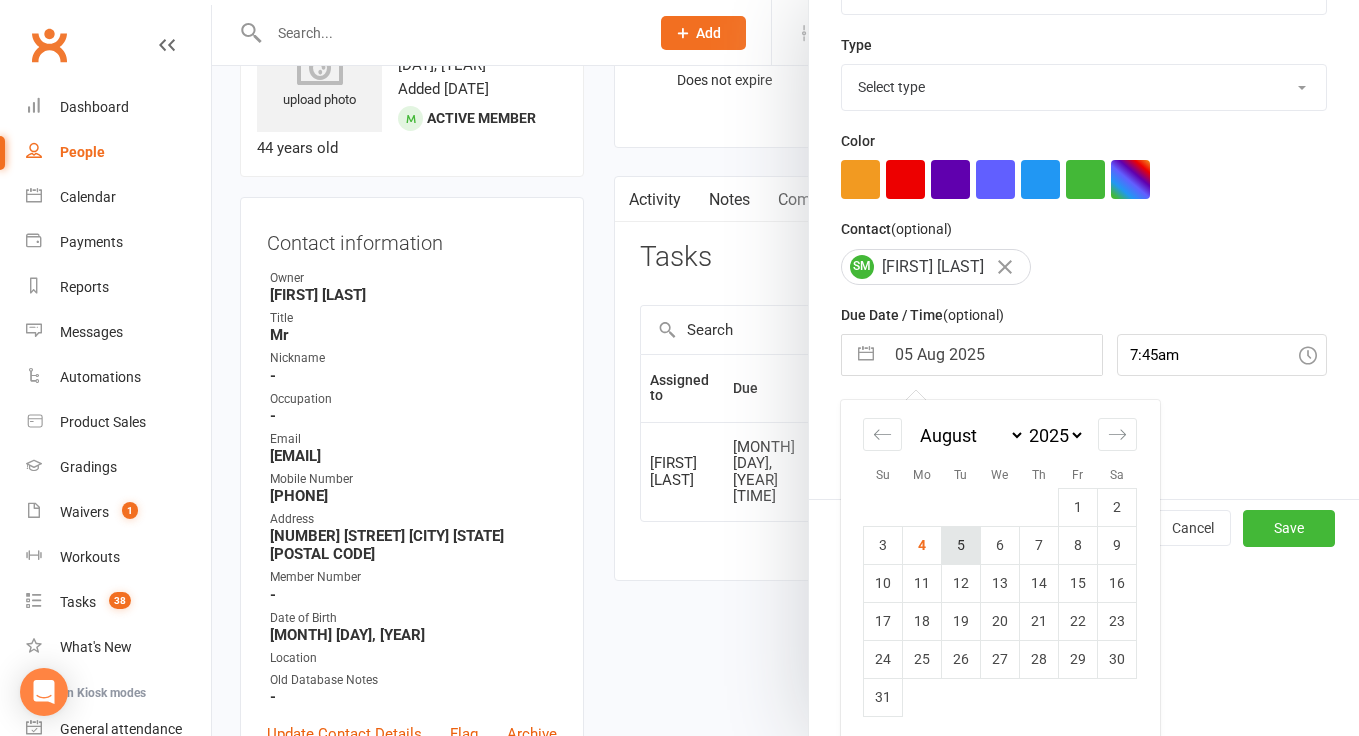 scroll, scrollTop: 242, scrollLeft: 0, axis: vertical 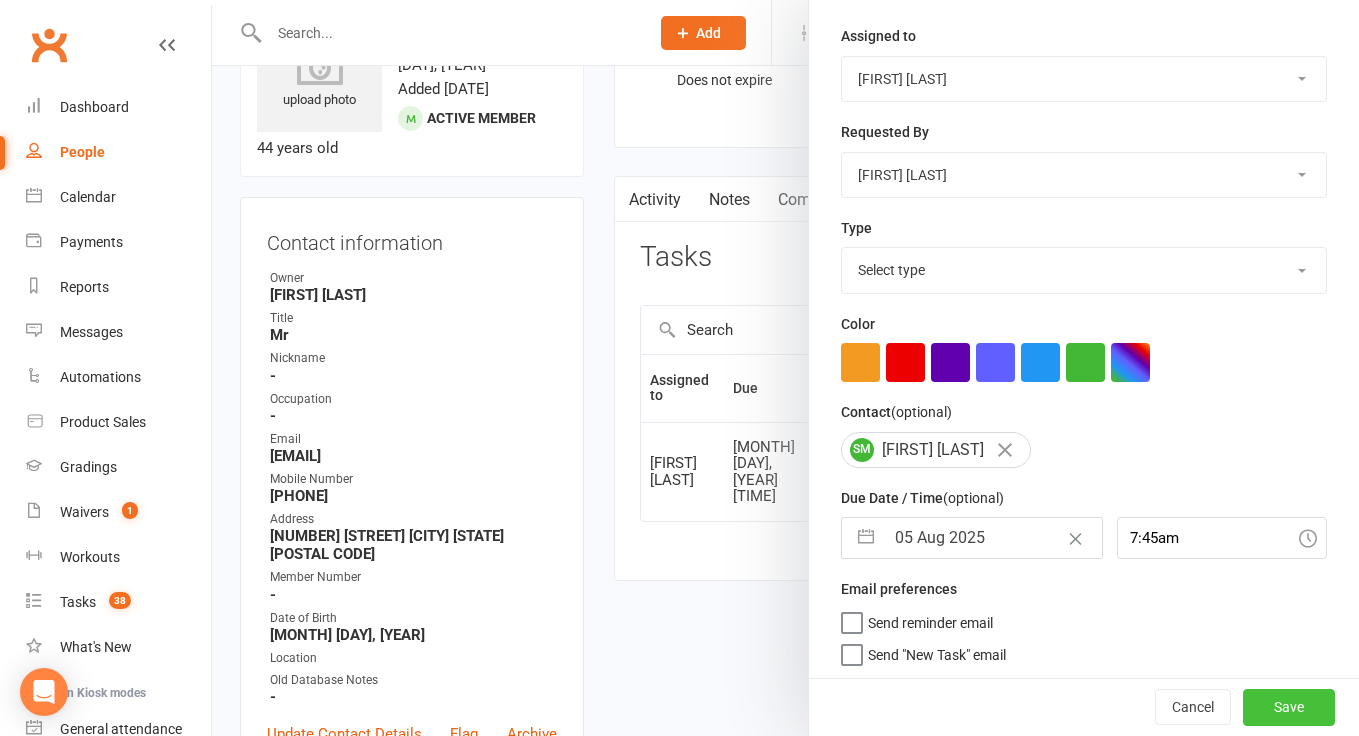 click on "Save" at bounding box center [1289, 708] 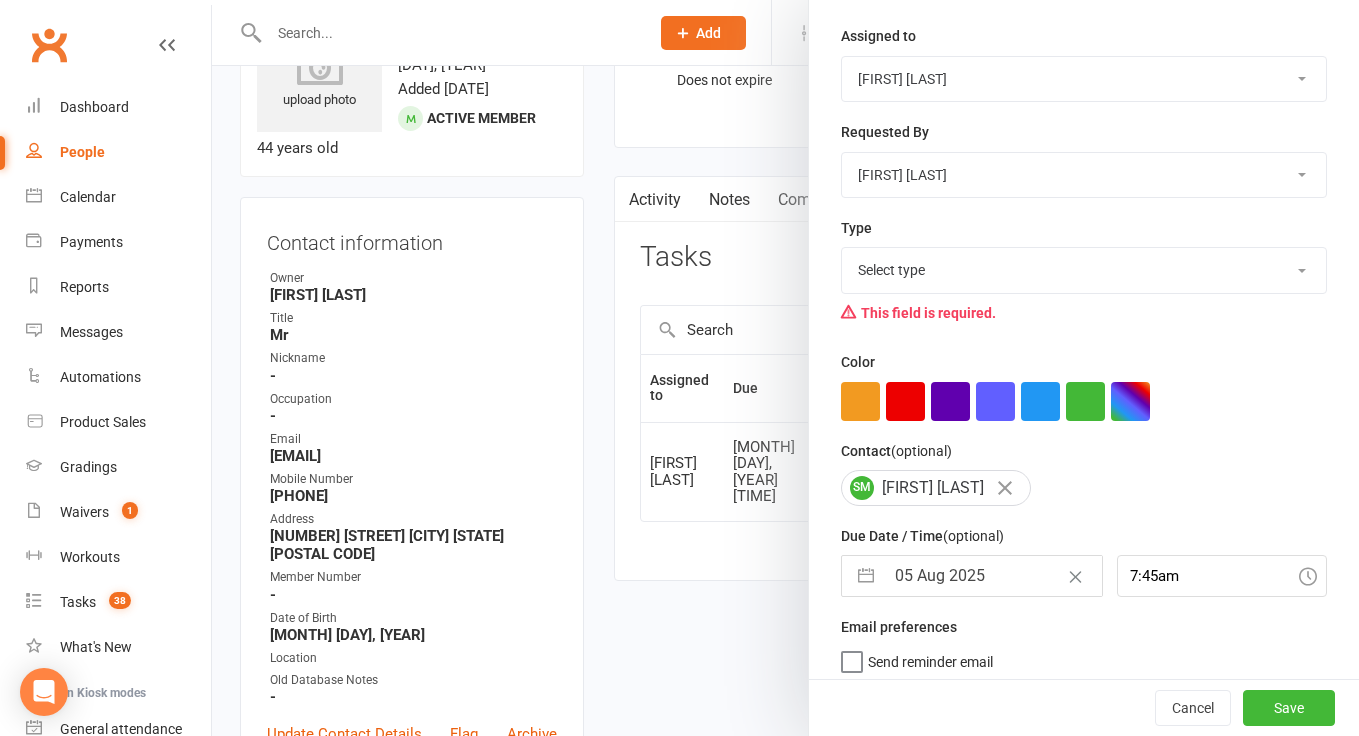 select on "25648" 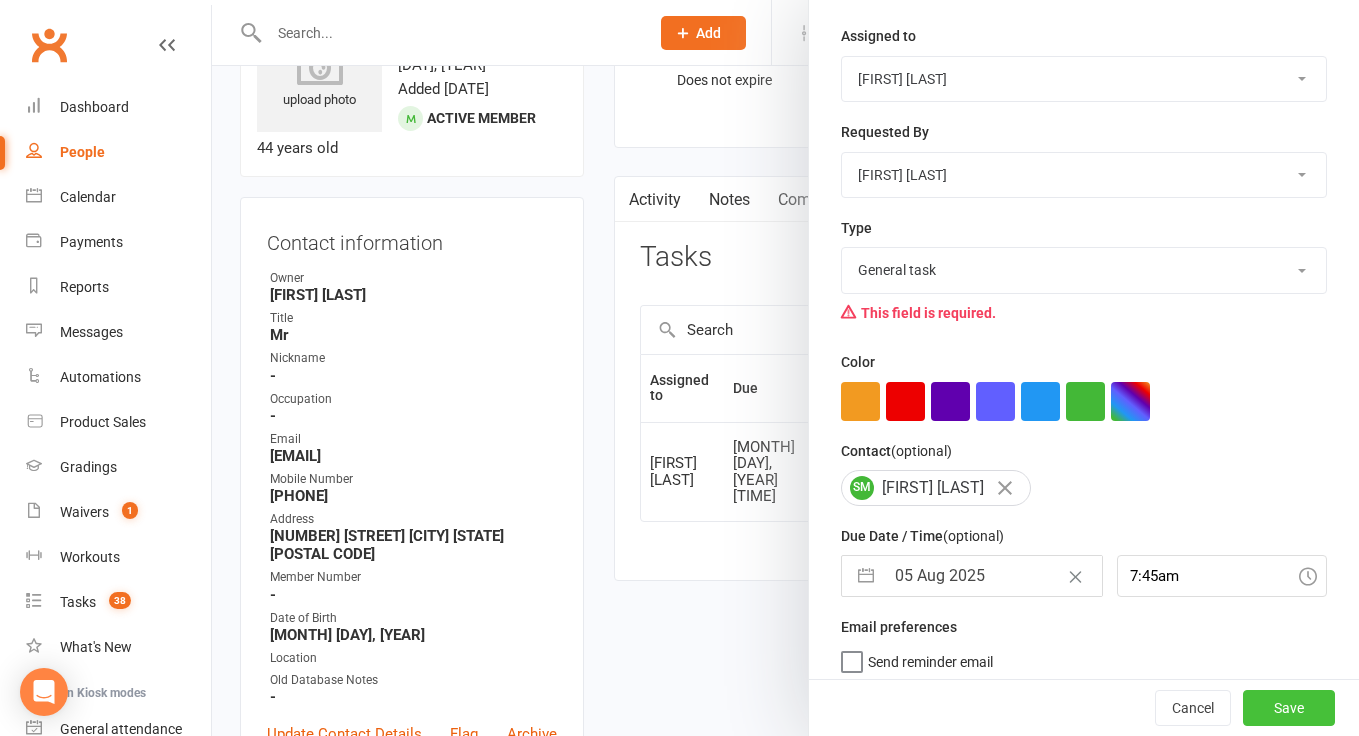 click on "Save" at bounding box center [1289, 708] 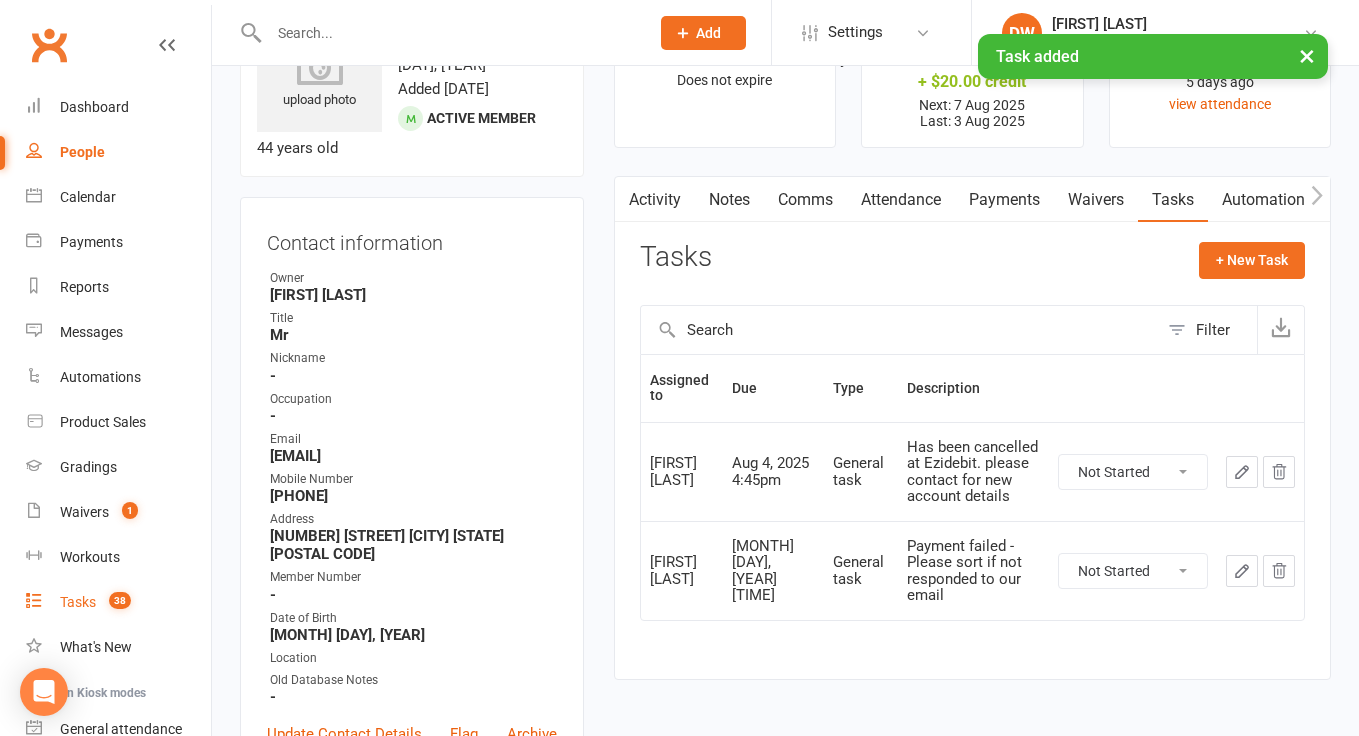 click on "Tasks   38" at bounding box center (118, 602) 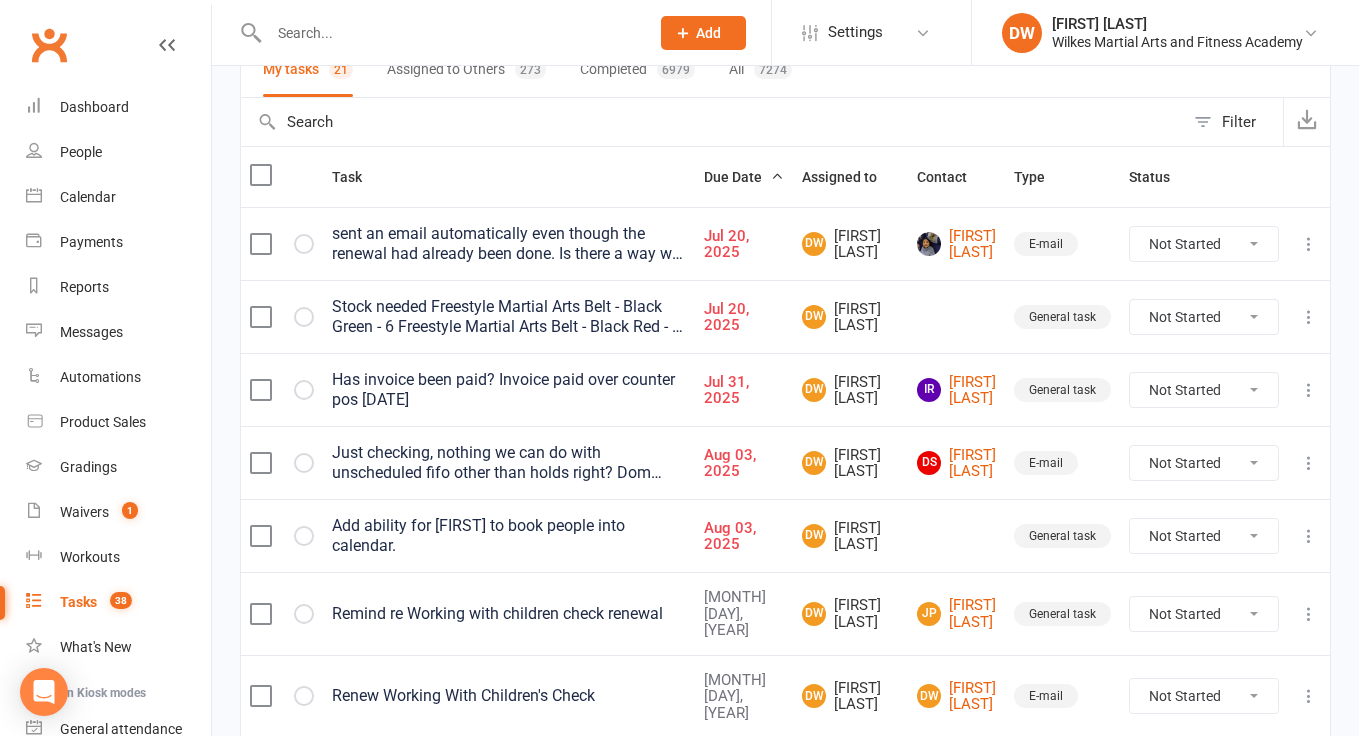 scroll, scrollTop: 163, scrollLeft: 0, axis: vertical 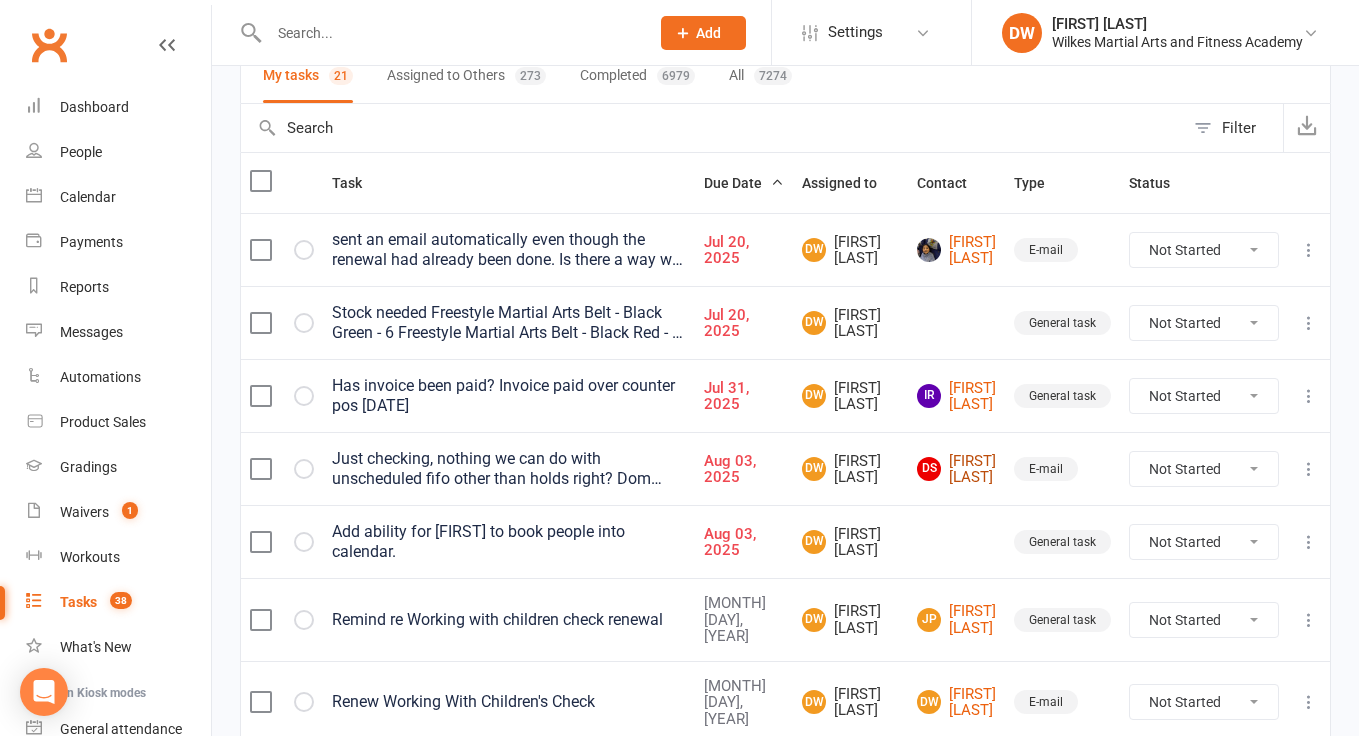 click on "[FIRST] [LAST]" at bounding box center (956, 469) 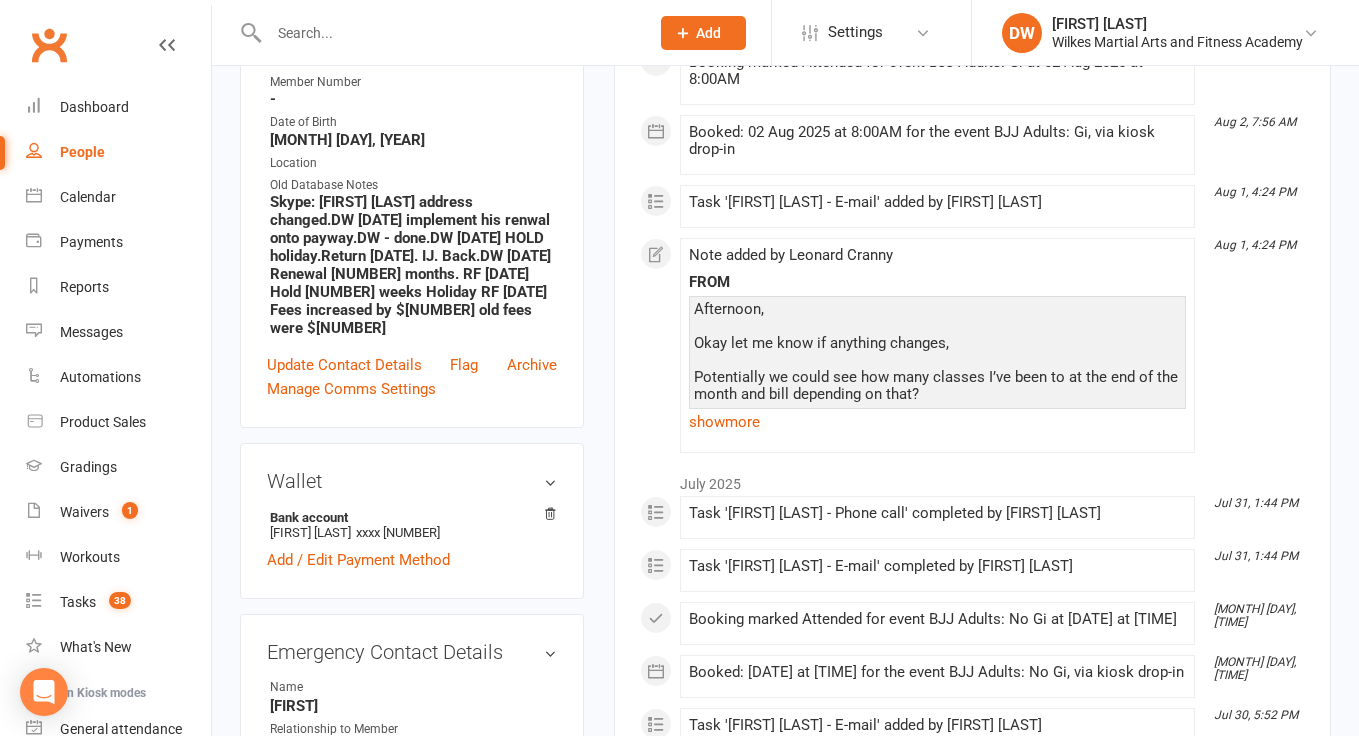 scroll, scrollTop: 547, scrollLeft: 0, axis: vertical 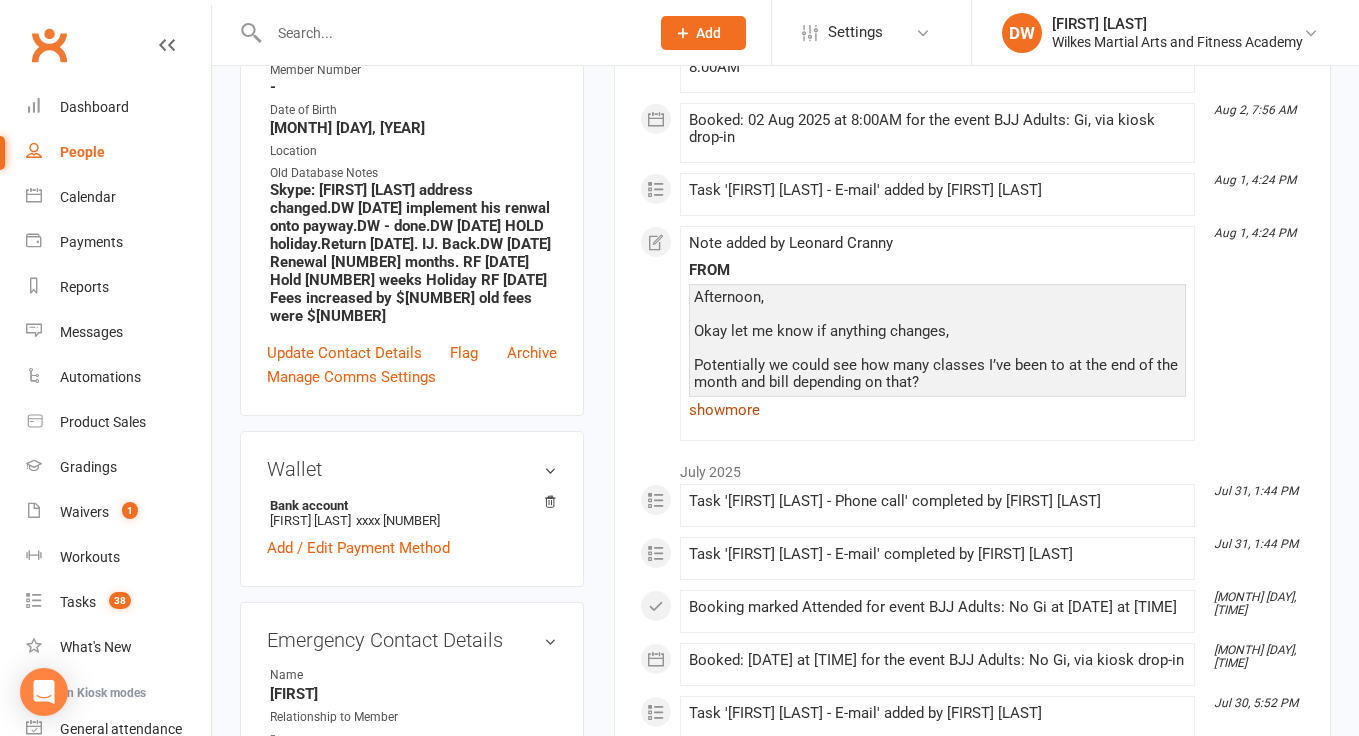 click on "show  more" at bounding box center (937, 410) 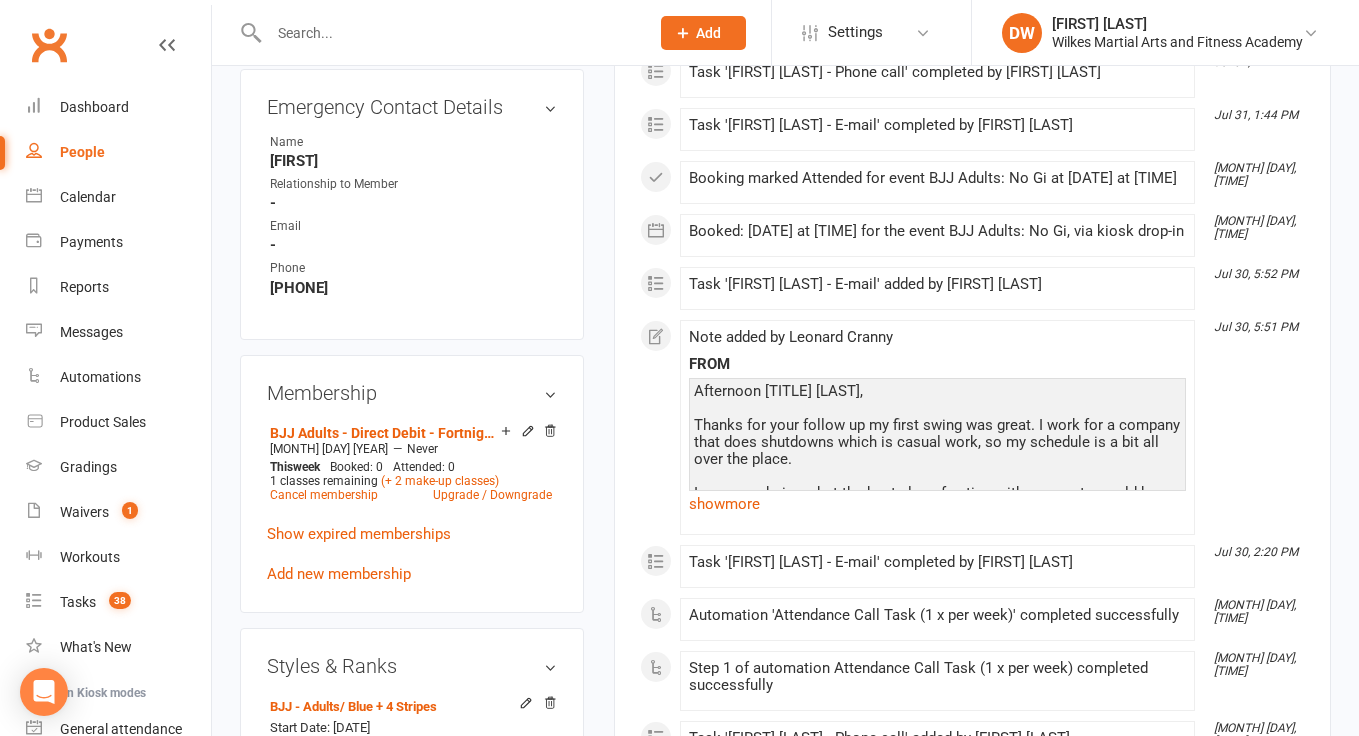 scroll, scrollTop: 1082, scrollLeft: 0, axis: vertical 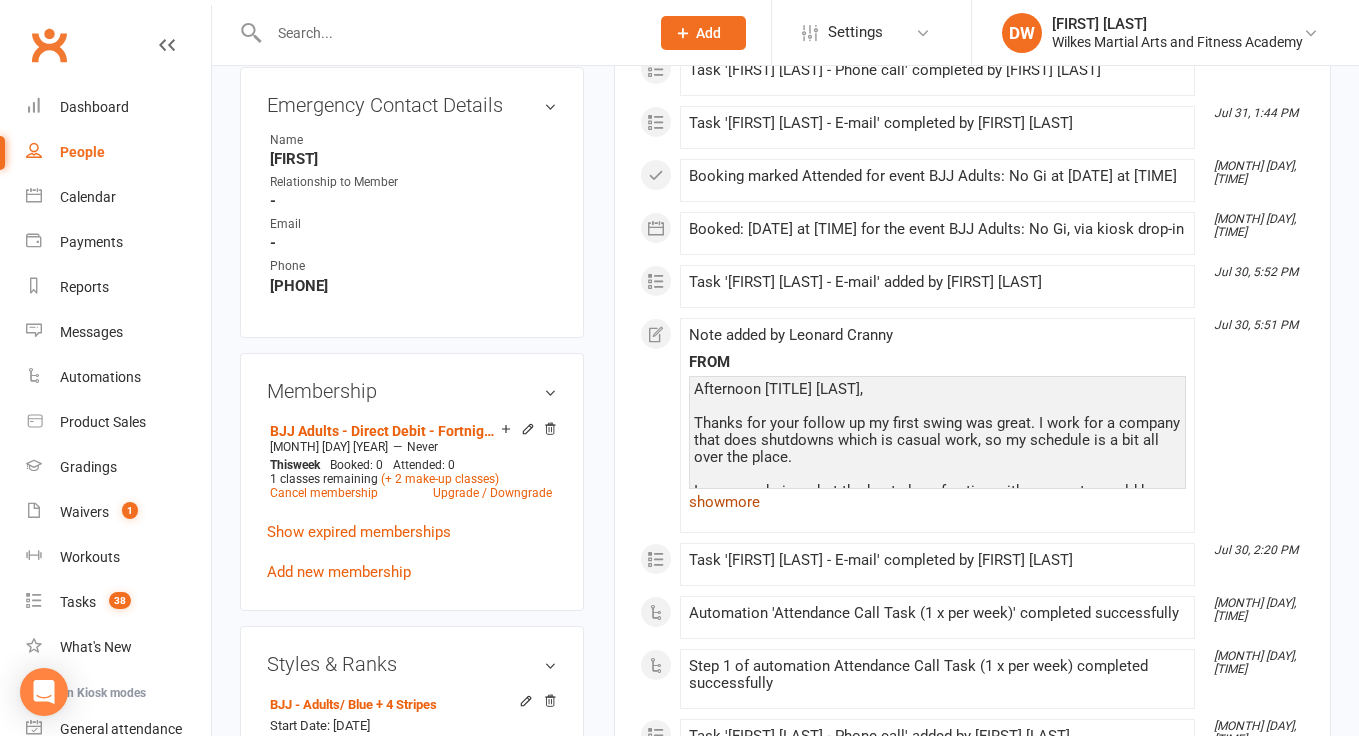 click on "show  more" at bounding box center (937, 502) 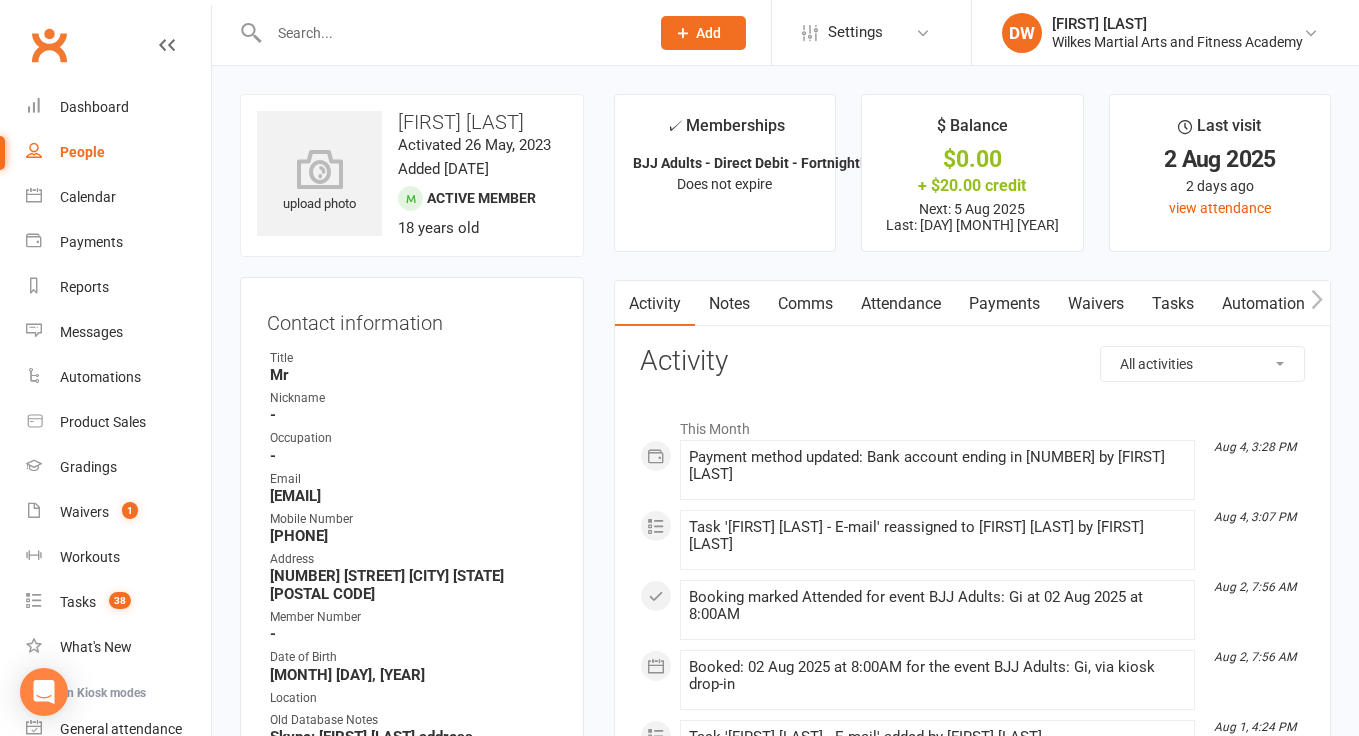 scroll, scrollTop: 0, scrollLeft: 0, axis: both 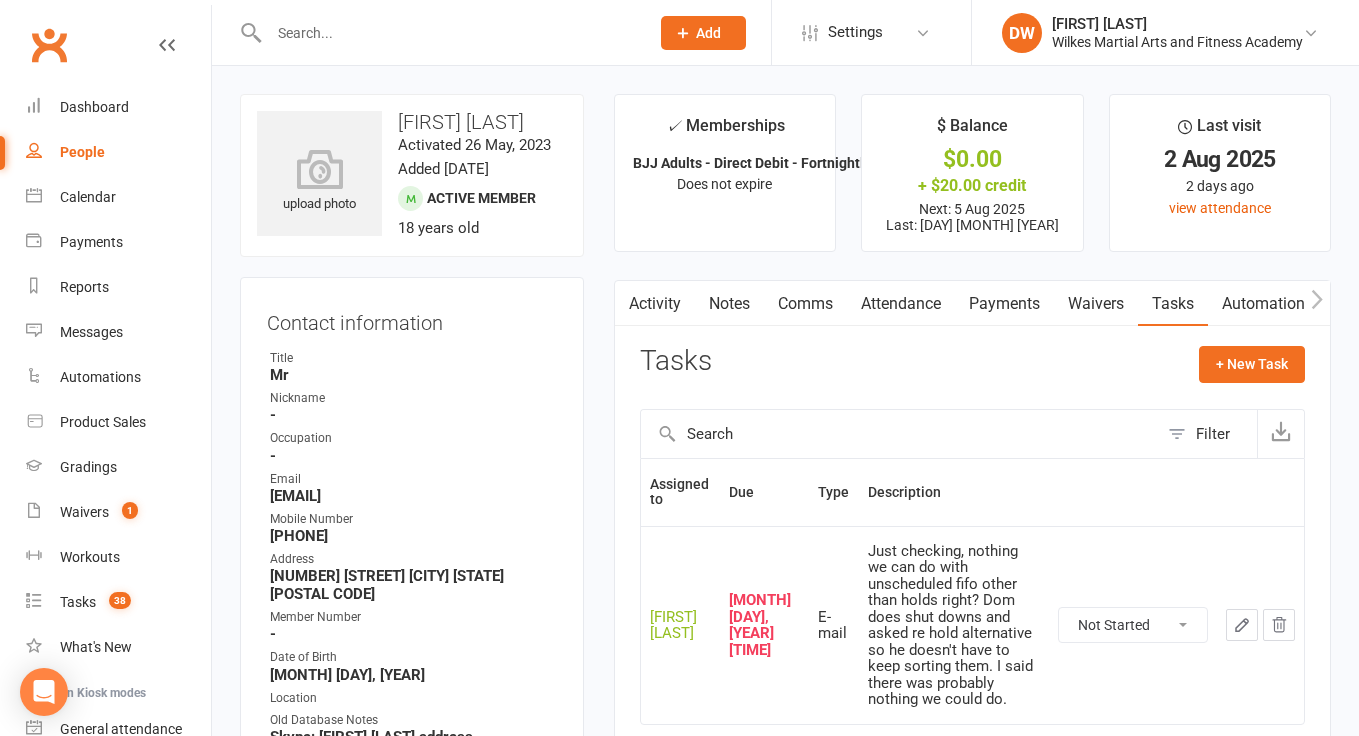 click 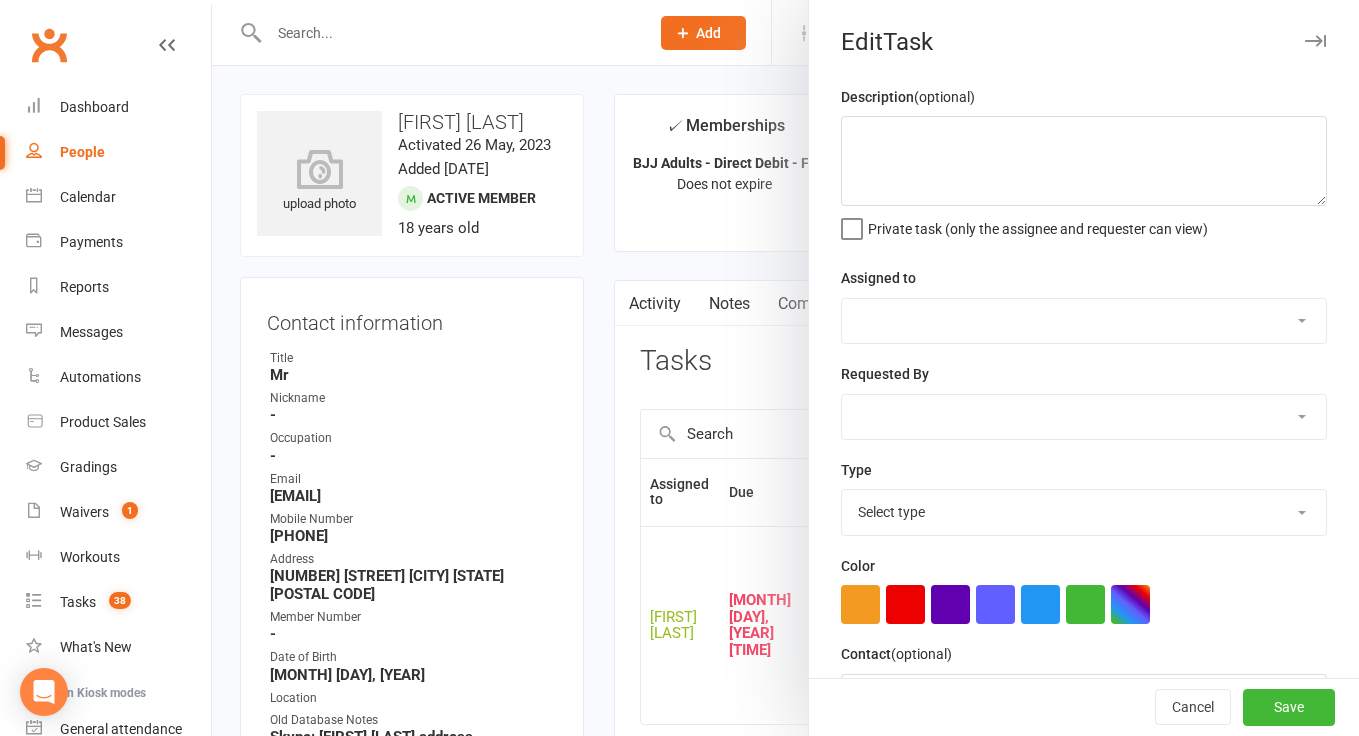 type on "Just checking, nothing we can do with unscheduled fifo other than holds right? Dom does shut downs and asked re hold alternative so he doesn't have to keep sorting them. I said there was probably nothing we could do." 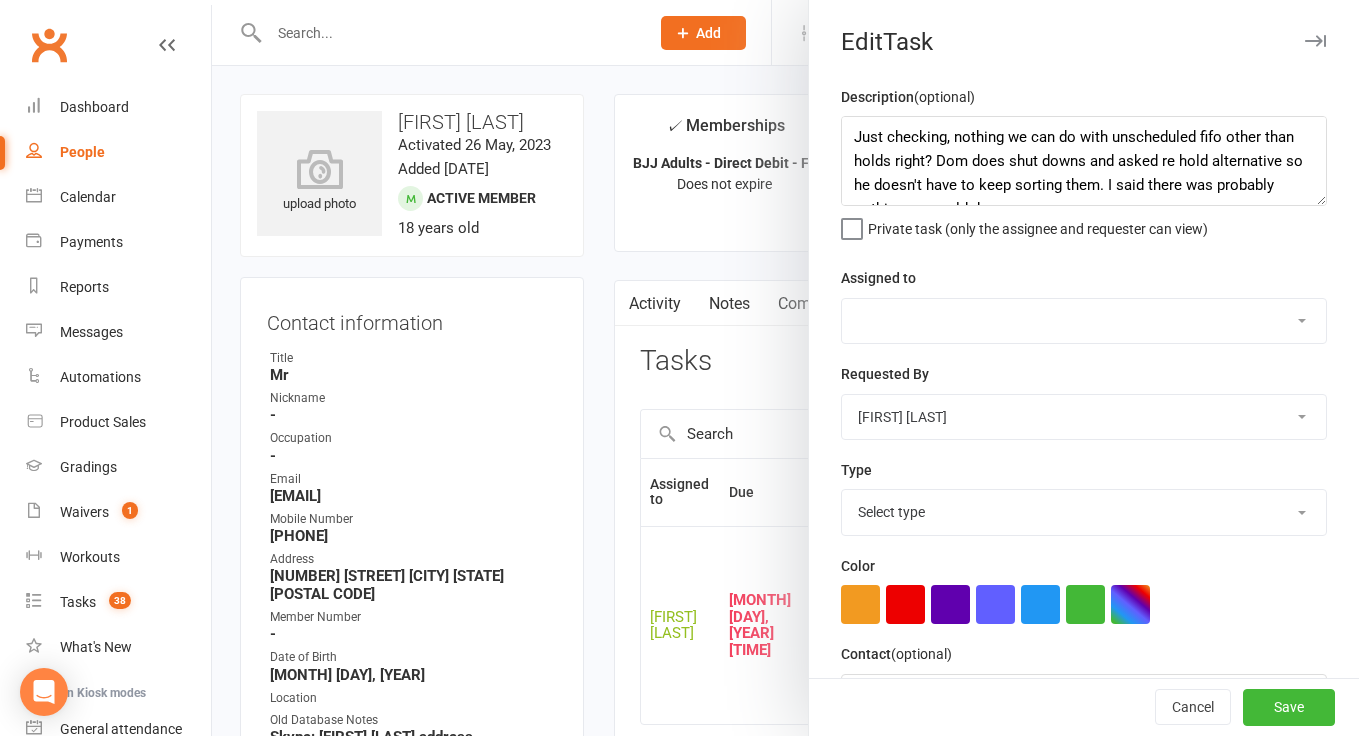 select on "25276" 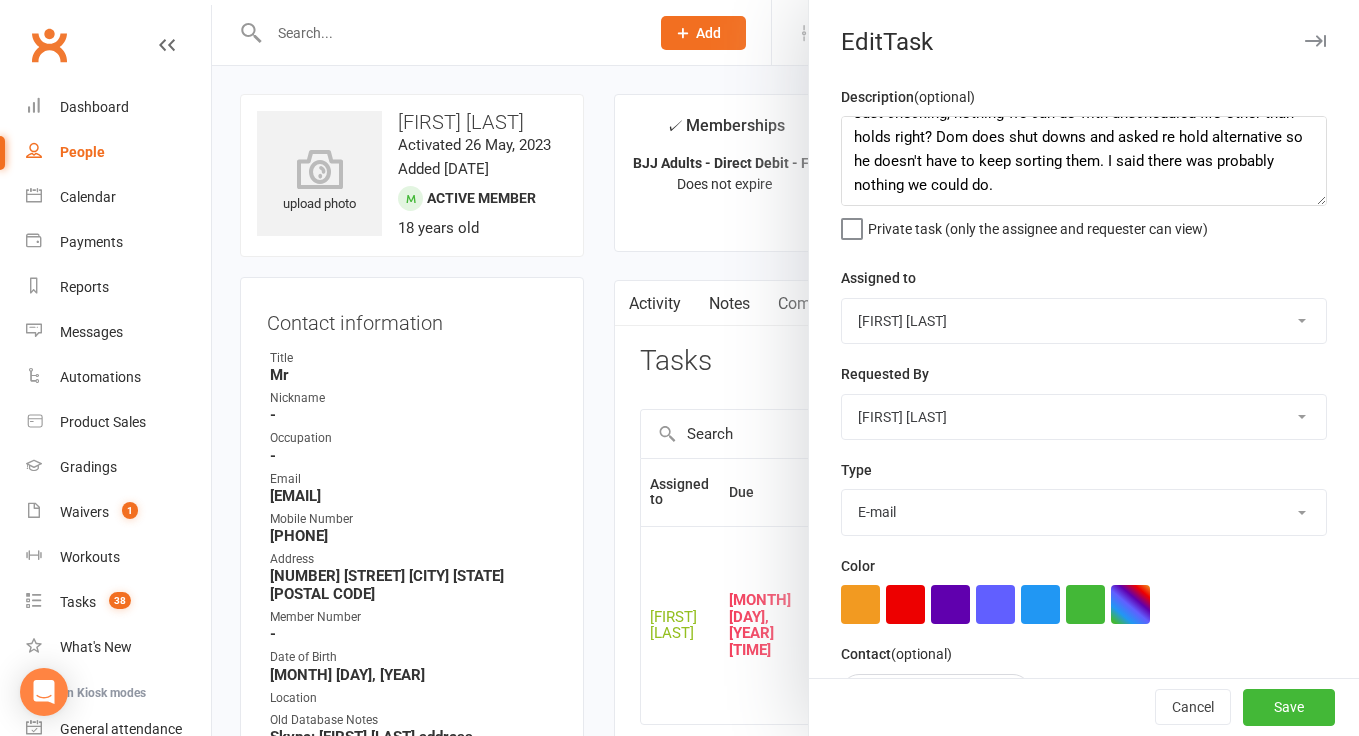 scroll, scrollTop: 24, scrollLeft: 0, axis: vertical 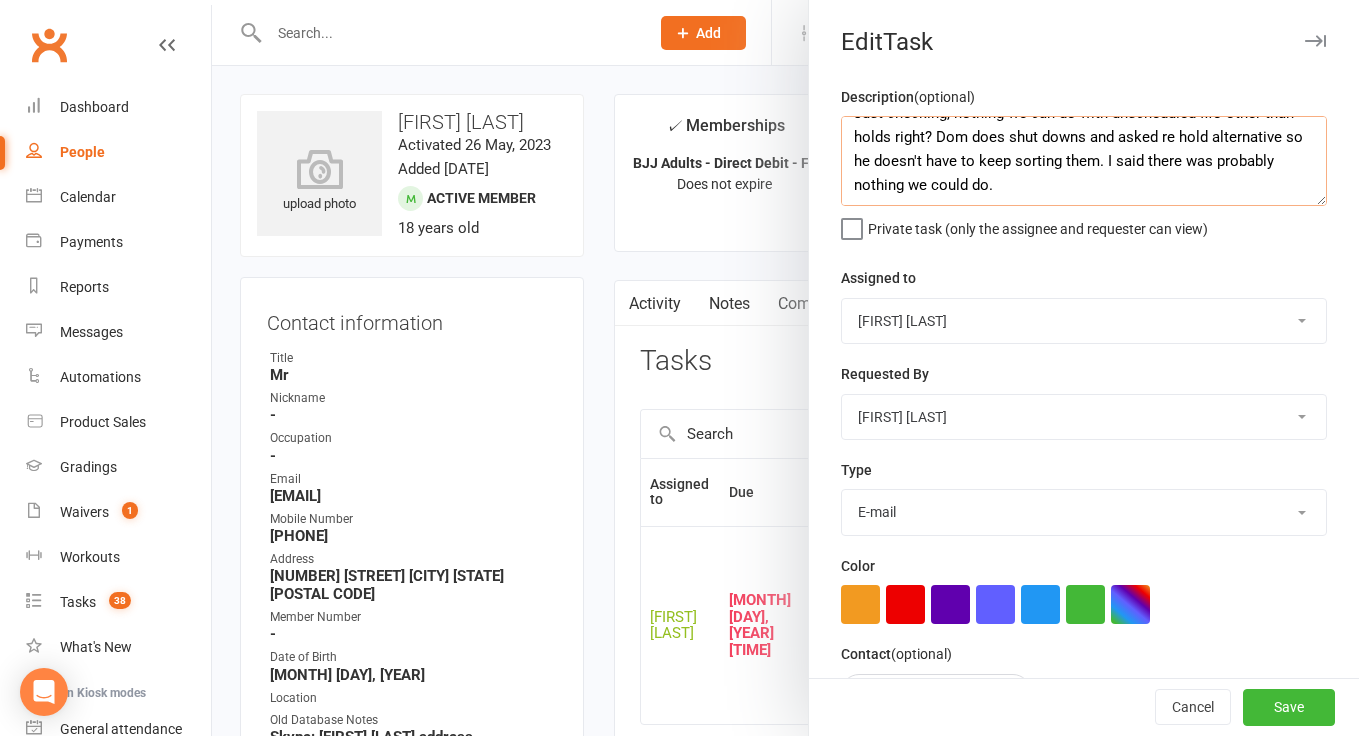 click on "Just checking, nothing we can do with unscheduled fifo other than holds right? Dom does shut downs and asked re hold alternative so he doesn't have to keep sorting them. I said there was probably nothing we could do." at bounding box center [1084, 161] 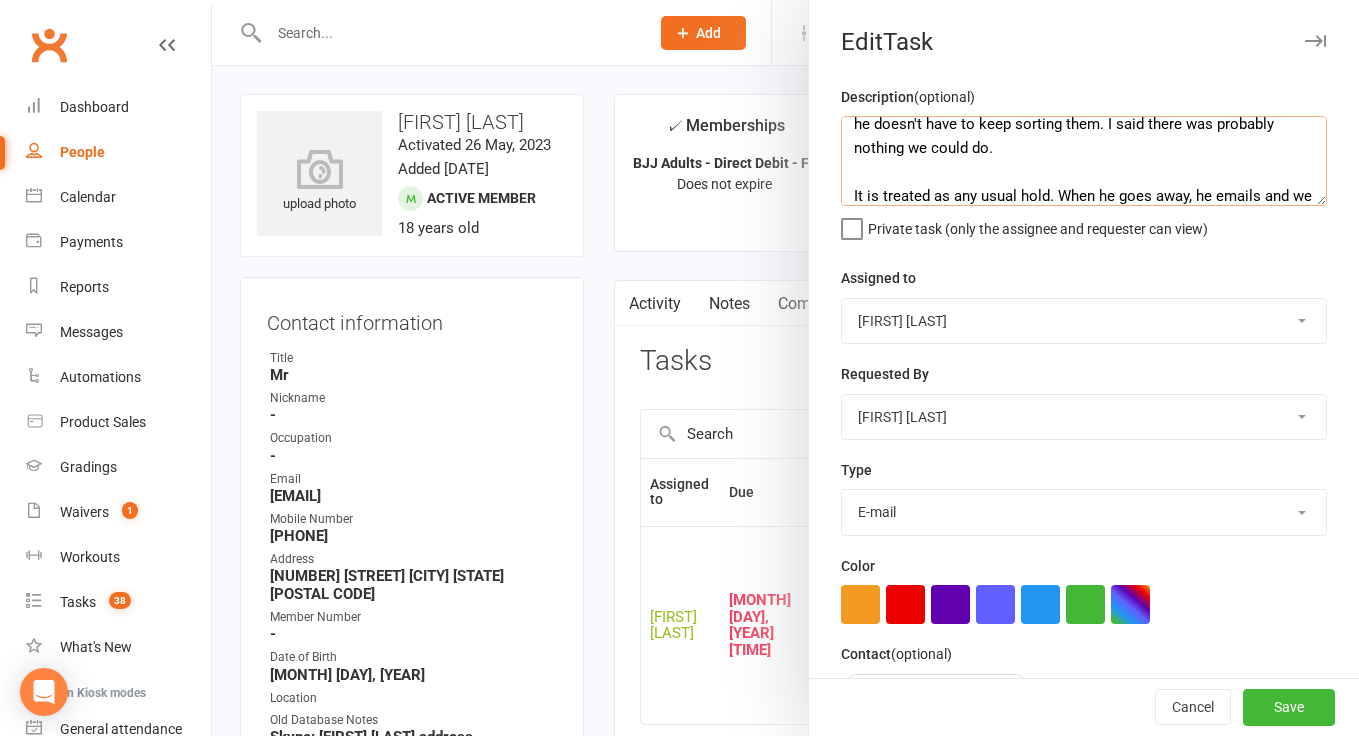 scroll, scrollTop: 96, scrollLeft: 0, axis: vertical 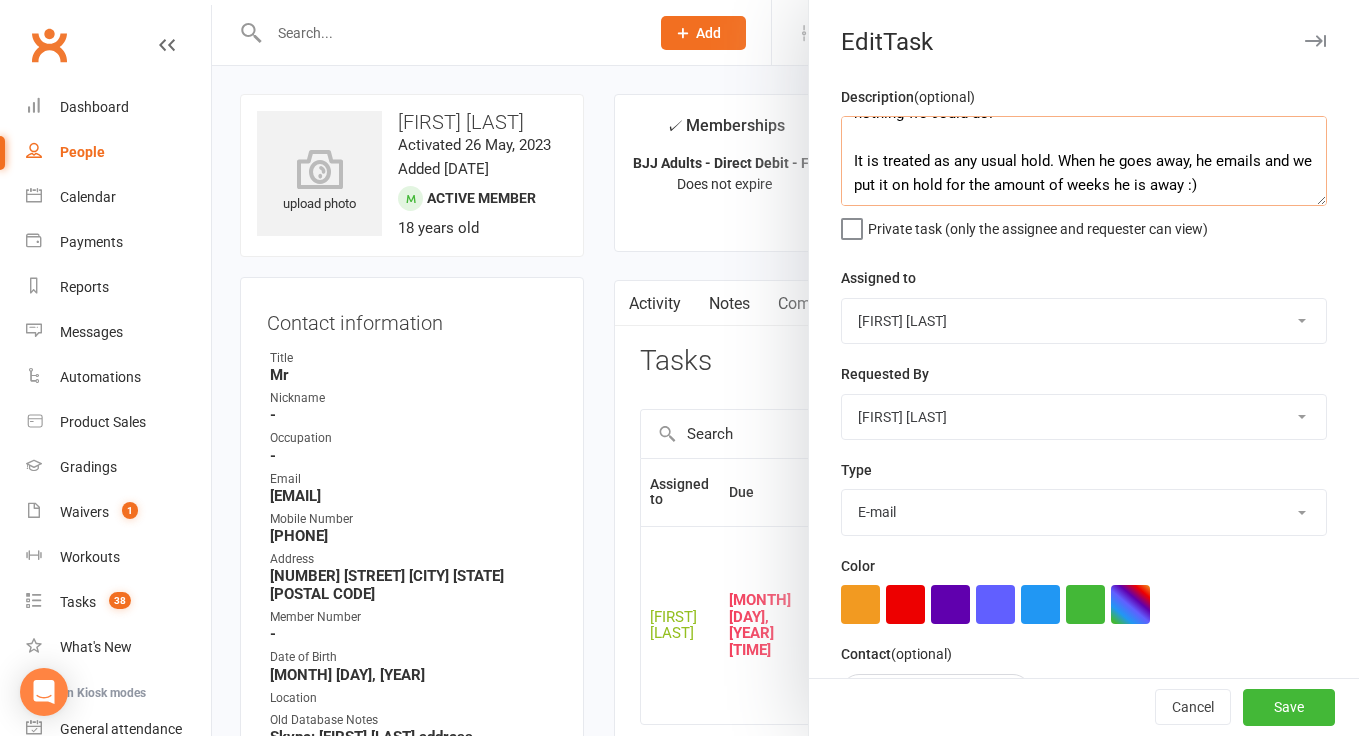 type on "Just checking, nothing we can do with unscheduled fifo other than holds right? Dom does shut downs and asked re hold alternative so he doesn't have to keep sorting them. I said there was probably nothing we could do.
It is treated as any usual hold. When he goes away, he emails and we put it on hold for the amount of weeks he is away :)" 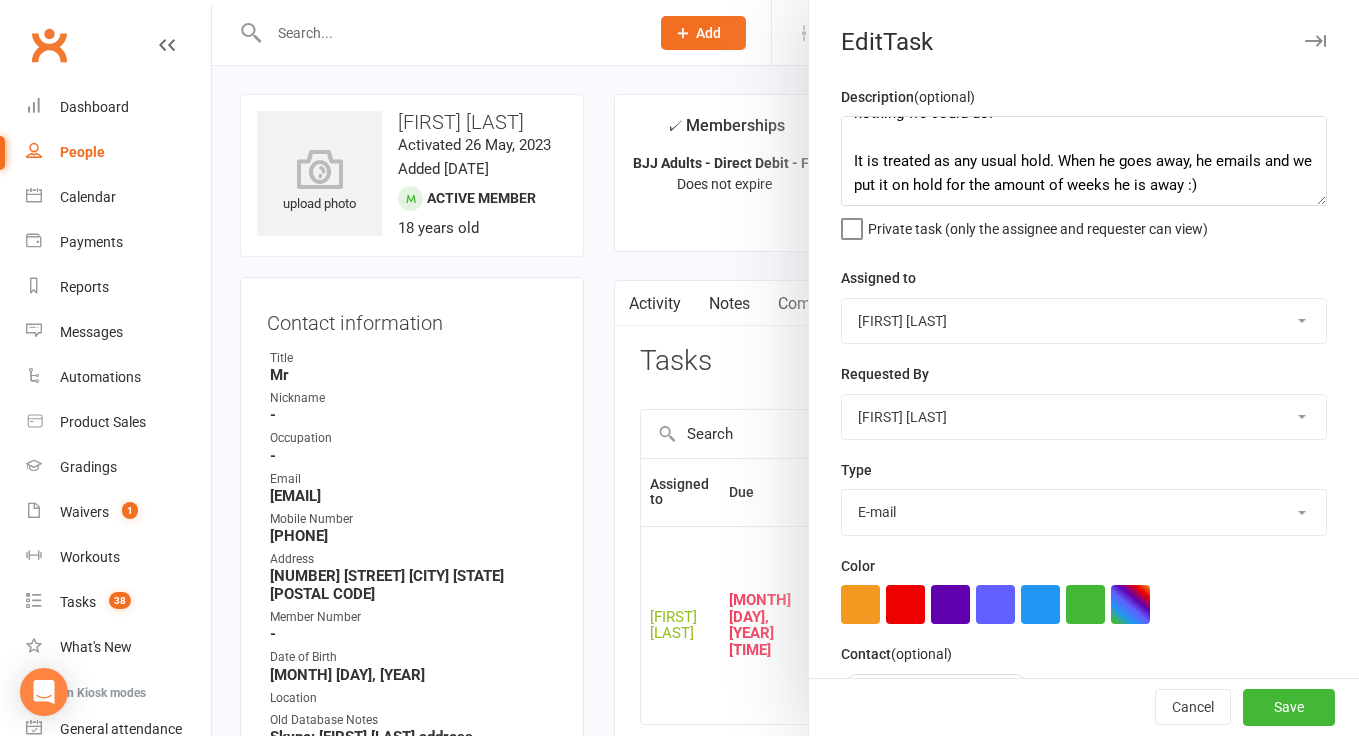 select on "47660" 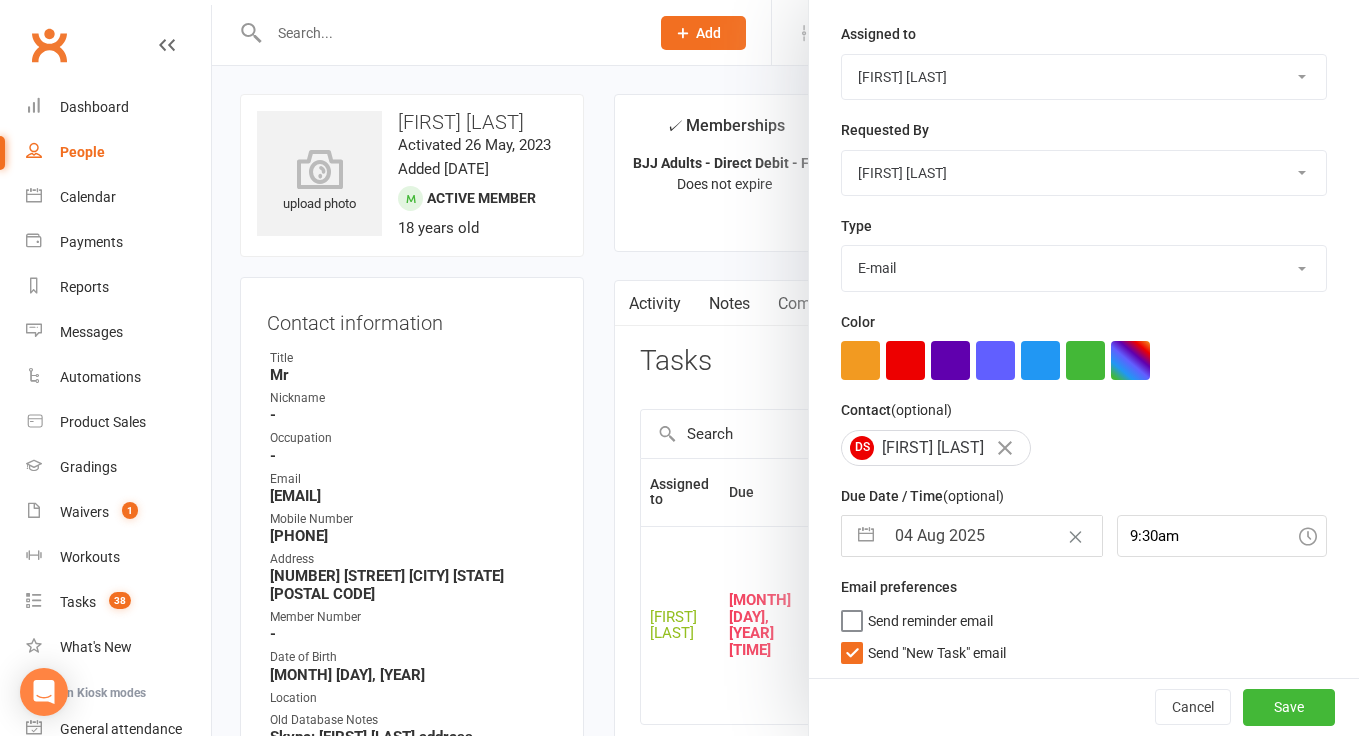 scroll, scrollTop: 242, scrollLeft: 0, axis: vertical 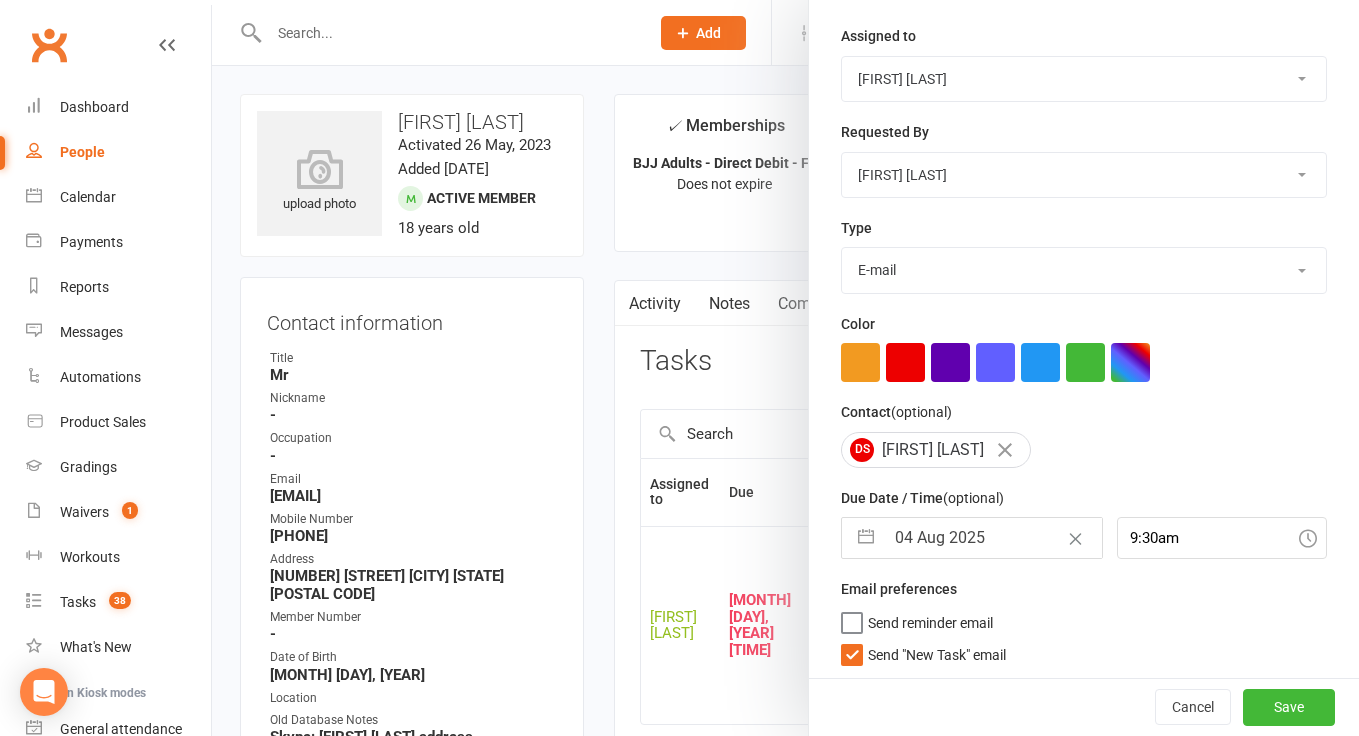 click on "Send "New Task" email" at bounding box center (937, 651) 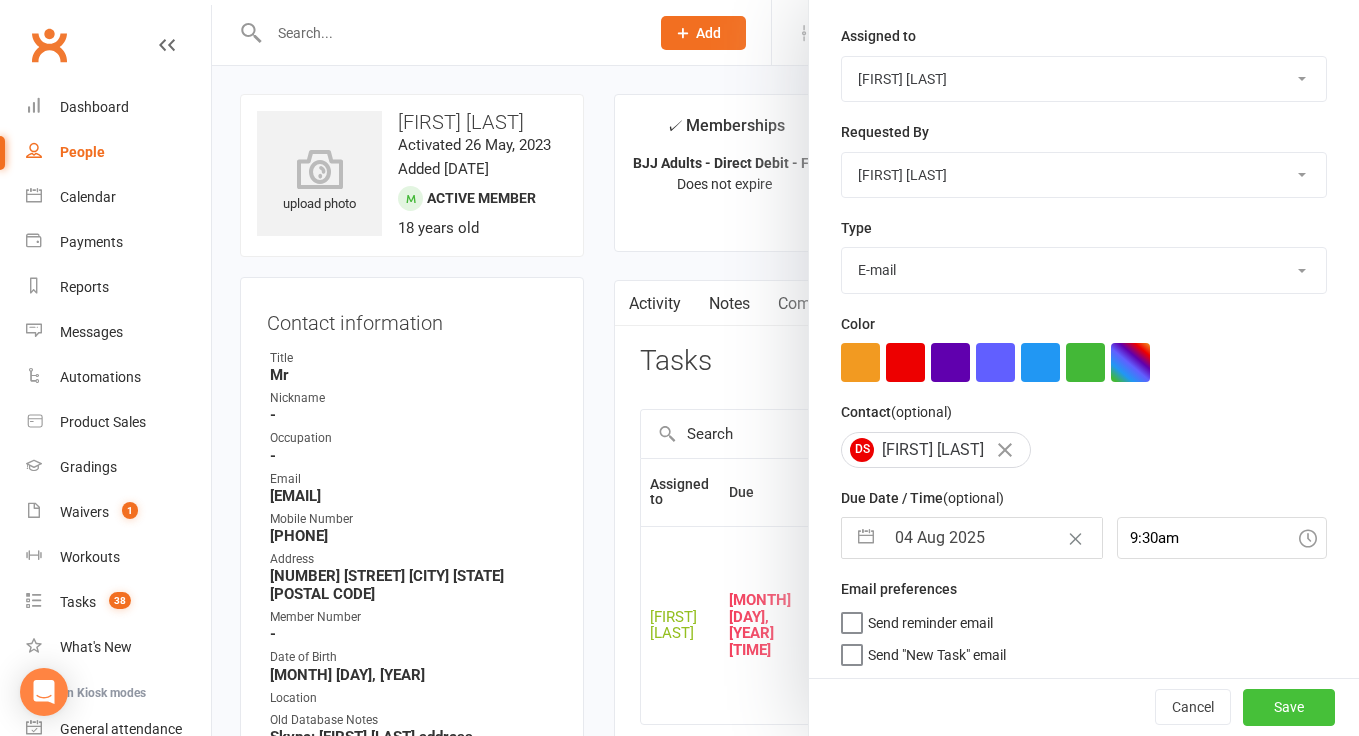 click on "Save" at bounding box center (1289, 708) 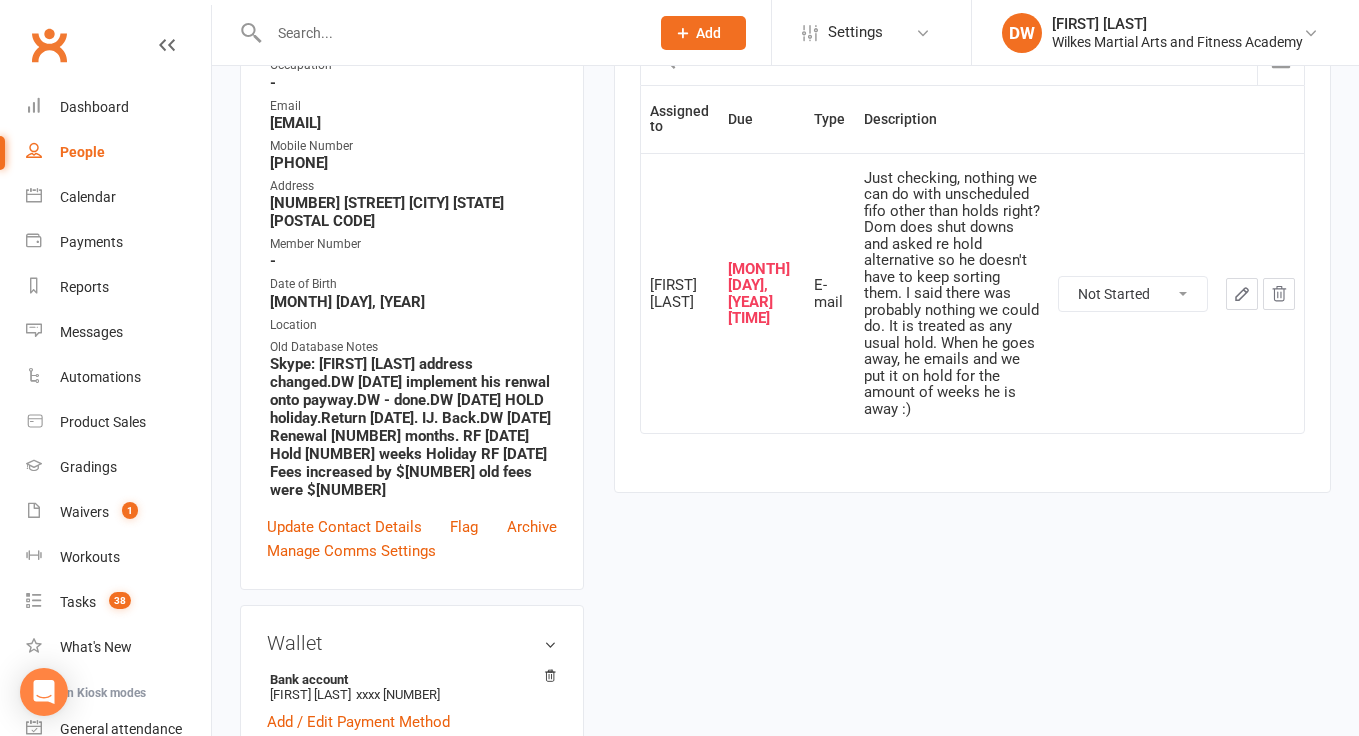 scroll, scrollTop: 403, scrollLeft: 0, axis: vertical 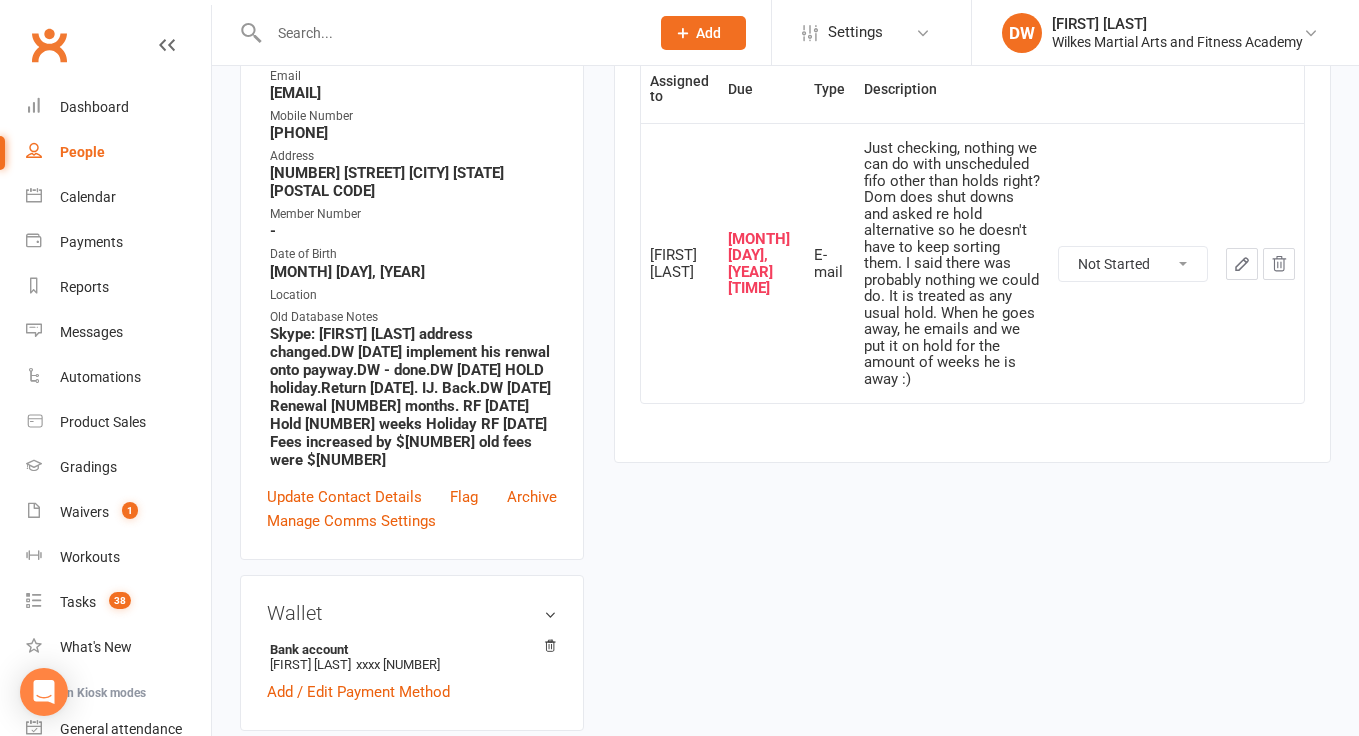 click 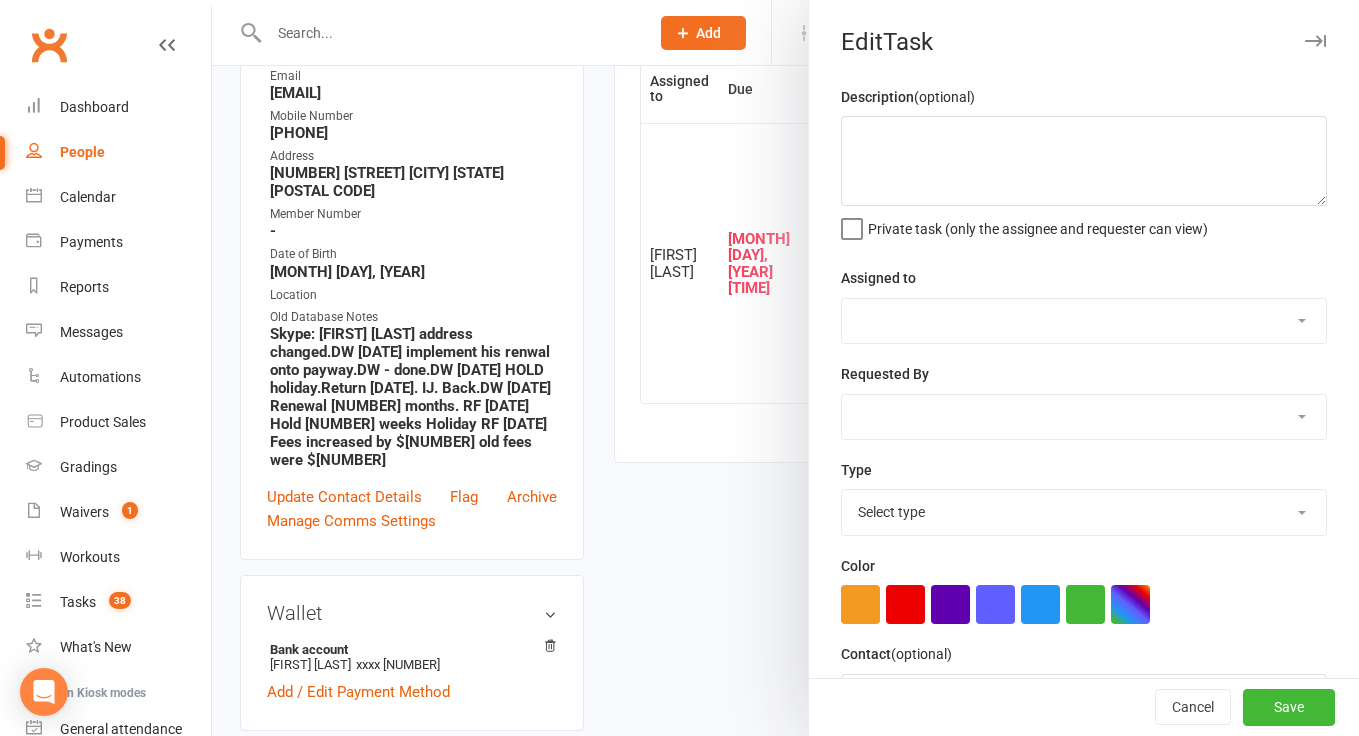 type on "Just checking, nothing we can do with unscheduled fifo other than holds right? Dom does shut downs and asked re hold alternative so he doesn't have to keep sorting them. I said there was probably nothing we could do.
It is treated as any usual hold. When he goes away, he emails and we put it on hold for the amount of weeks he is away :)" 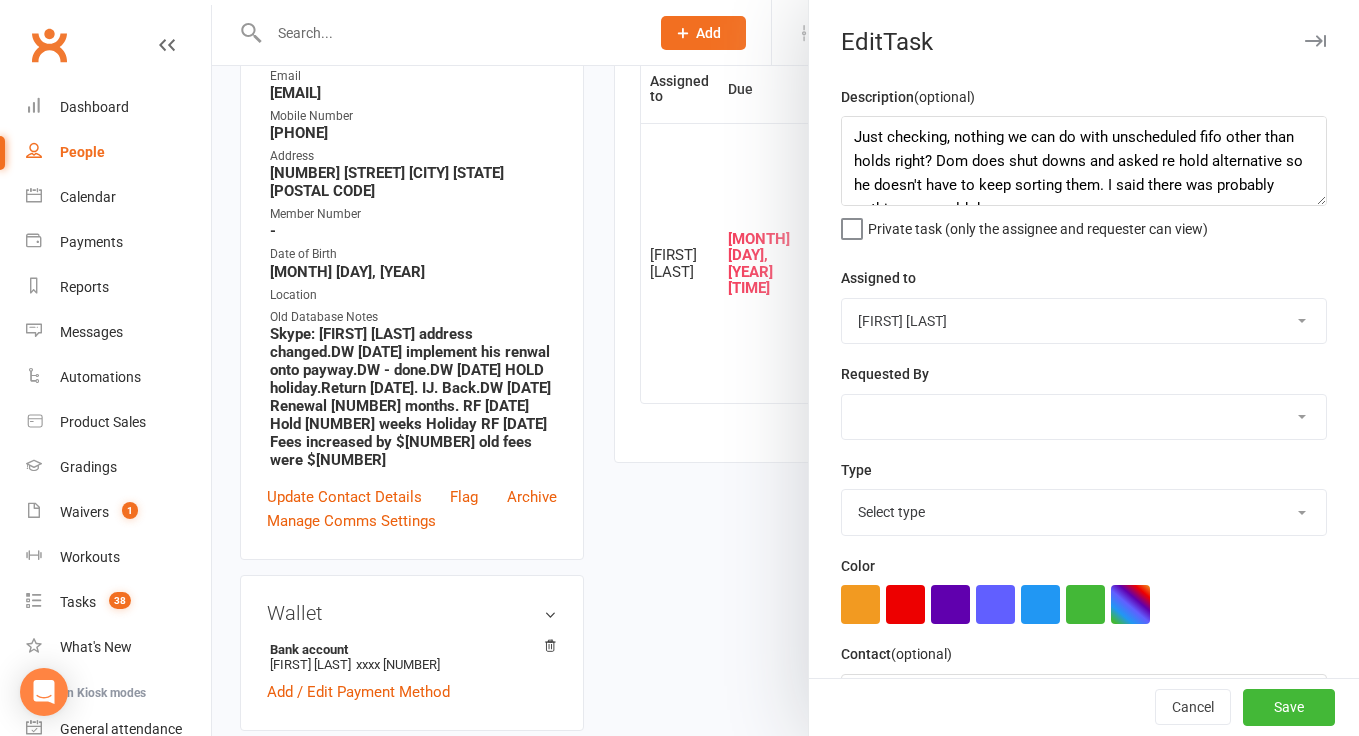 select on "25276" 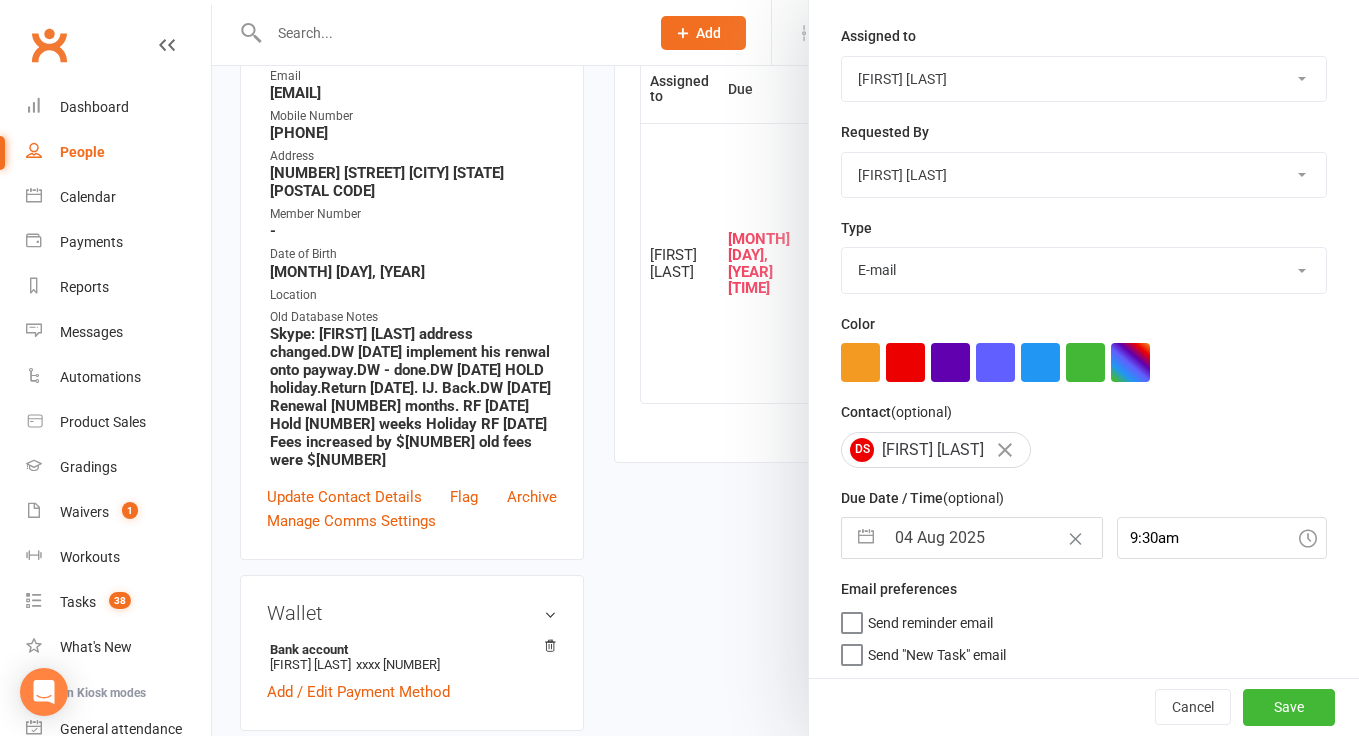 click on "04 Aug 2025" at bounding box center [993, 538] 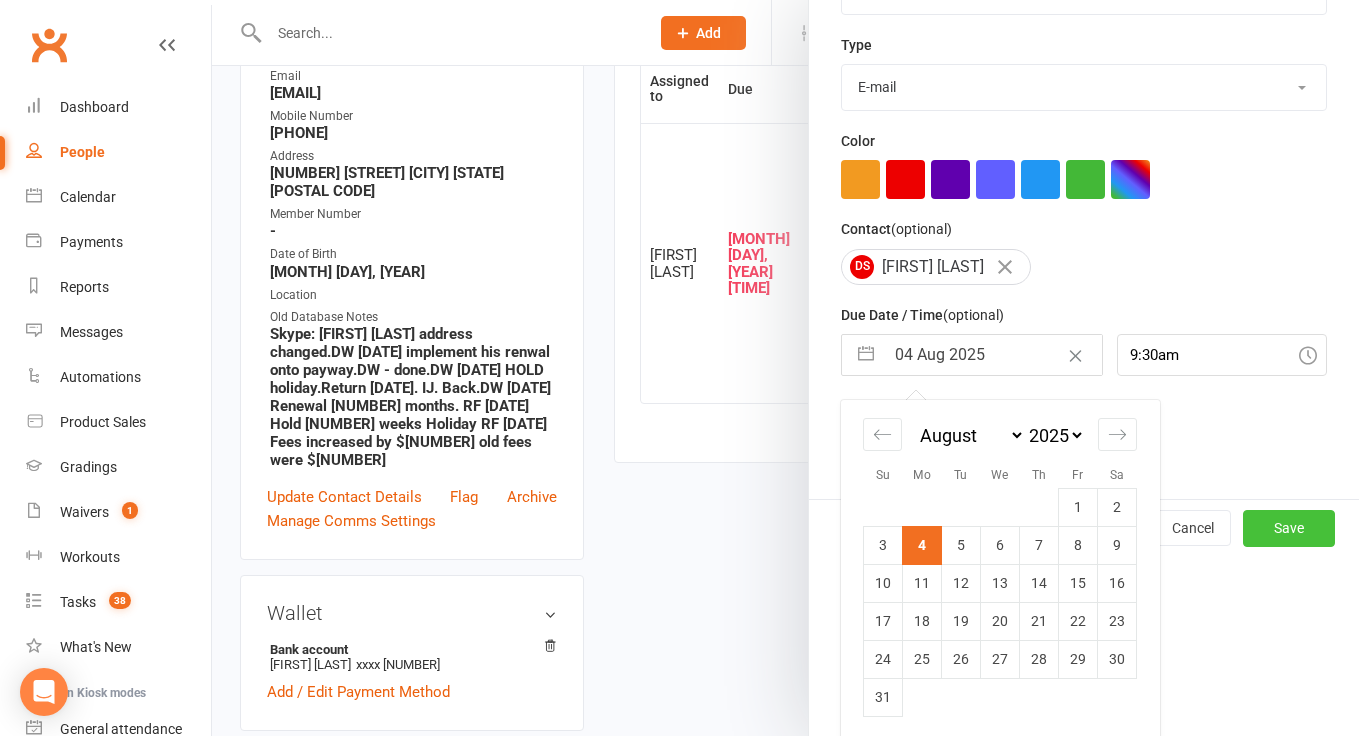 click on "Save" at bounding box center (1289, 528) 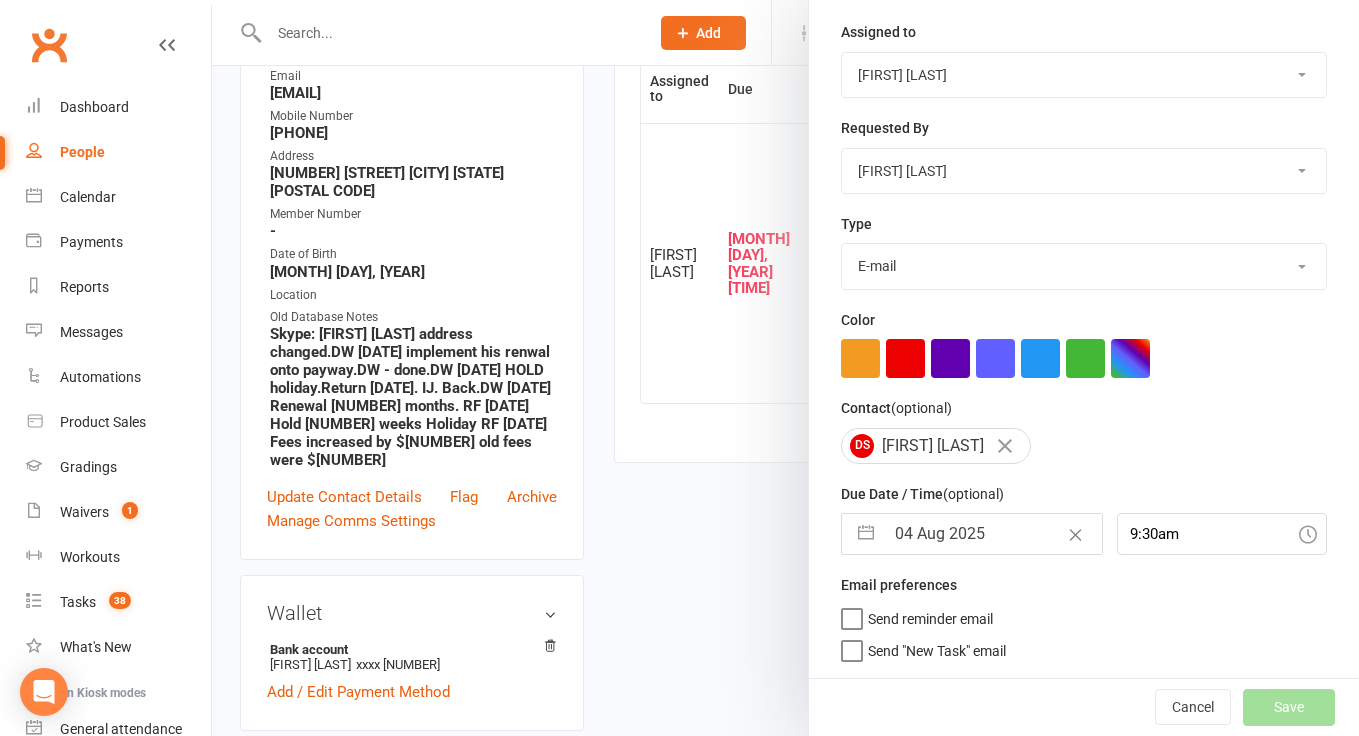 scroll, scrollTop: 242, scrollLeft: 0, axis: vertical 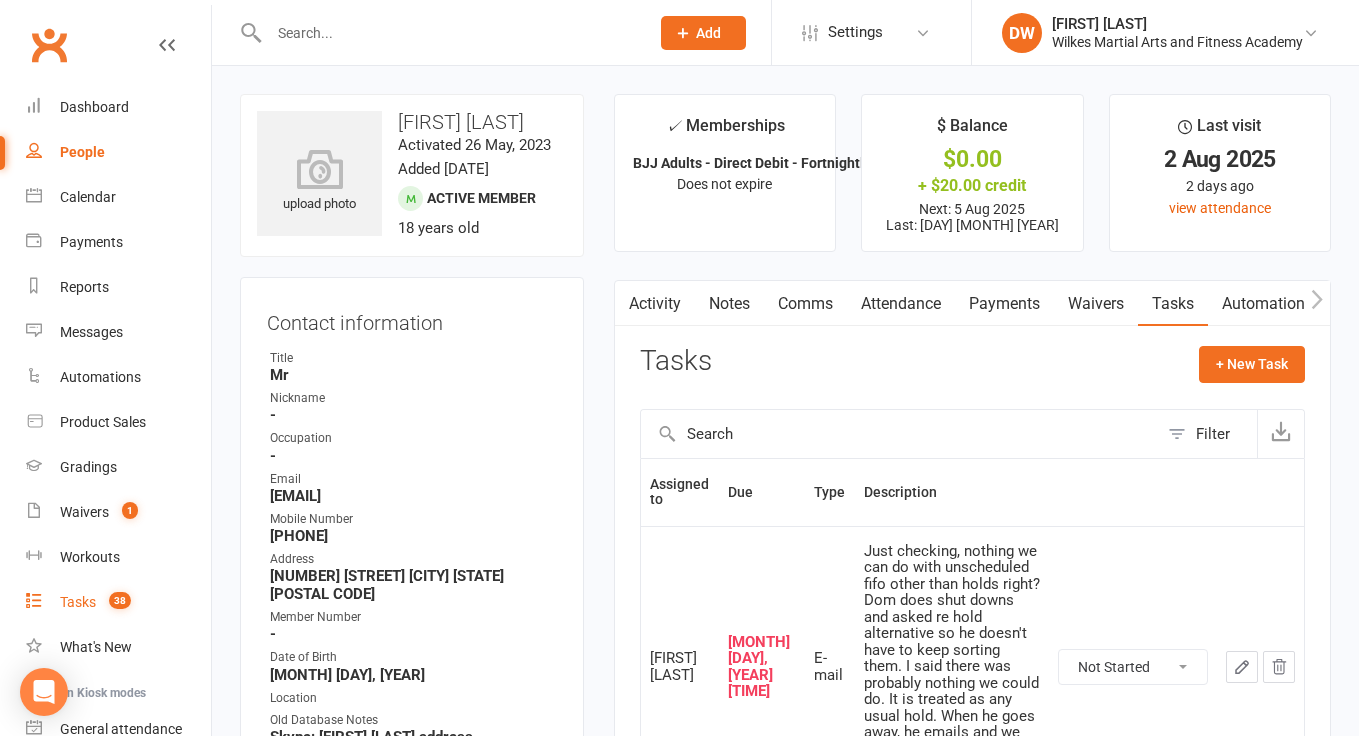 click on "Tasks   38" at bounding box center (118, 602) 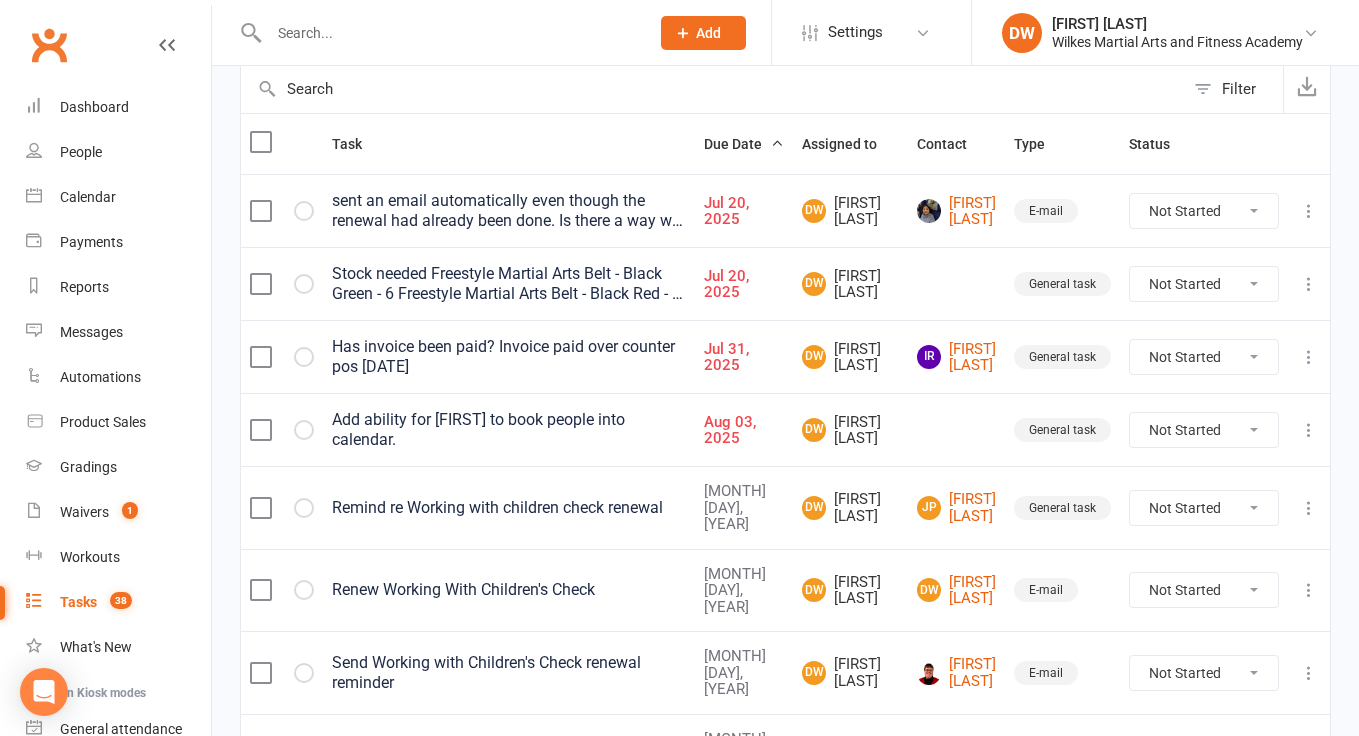 scroll, scrollTop: 195, scrollLeft: 0, axis: vertical 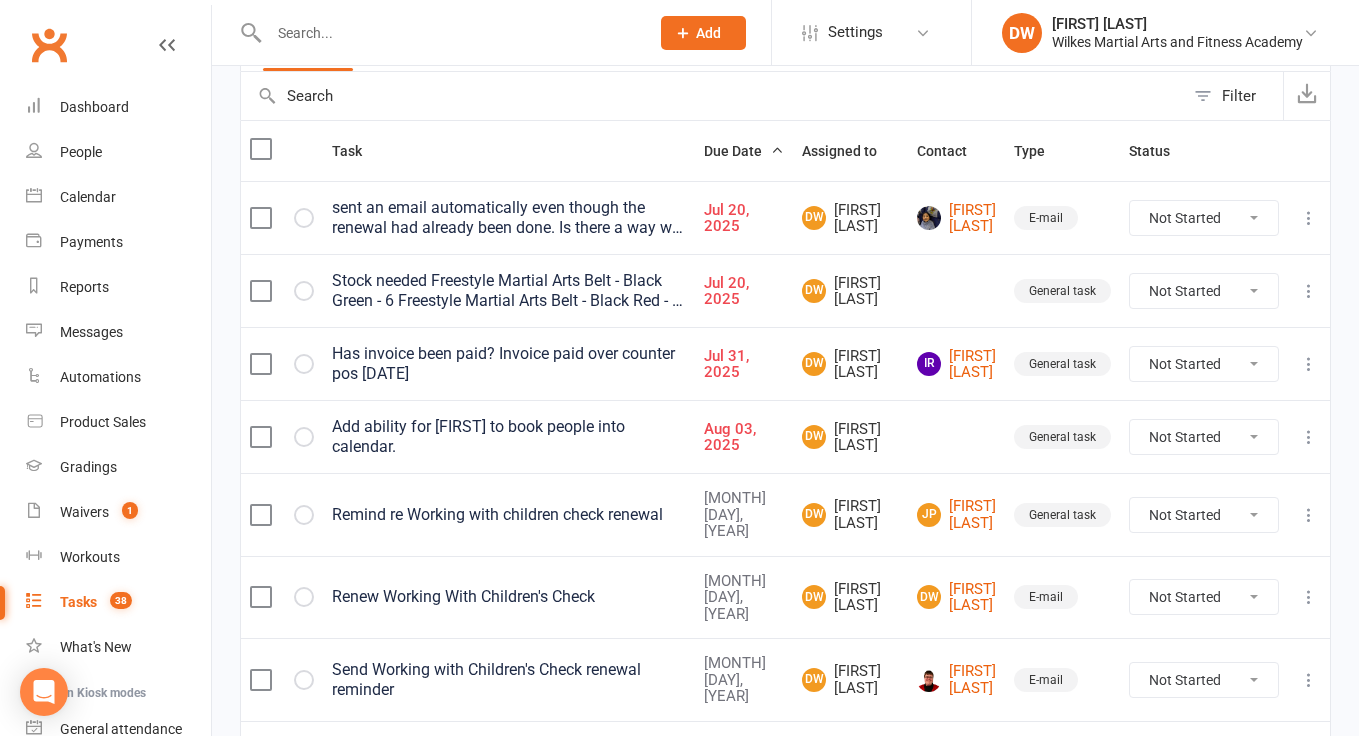 click on "Add ability for [FIRST] to book people into calendar." at bounding box center [509, 437] 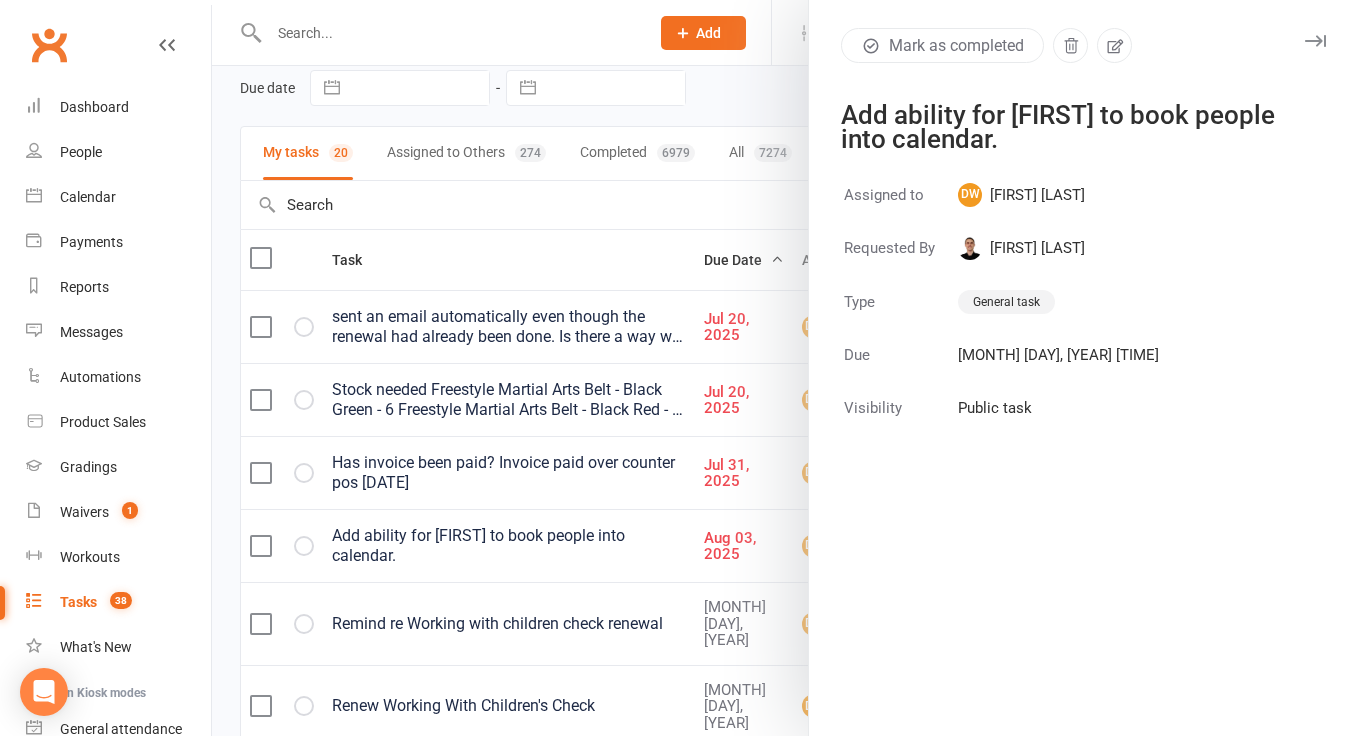 scroll, scrollTop: 85, scrollLeft: 0, axis: vertical 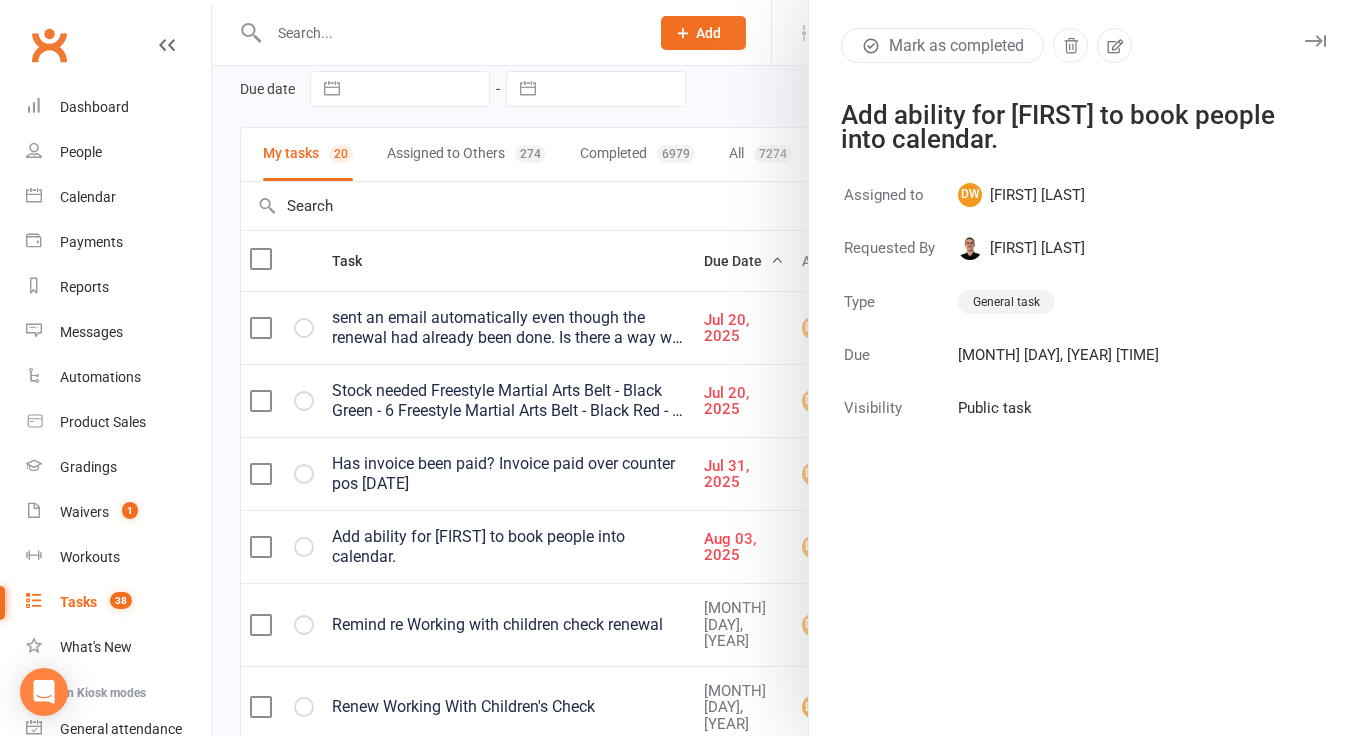 click at bounding box center (785, 368) 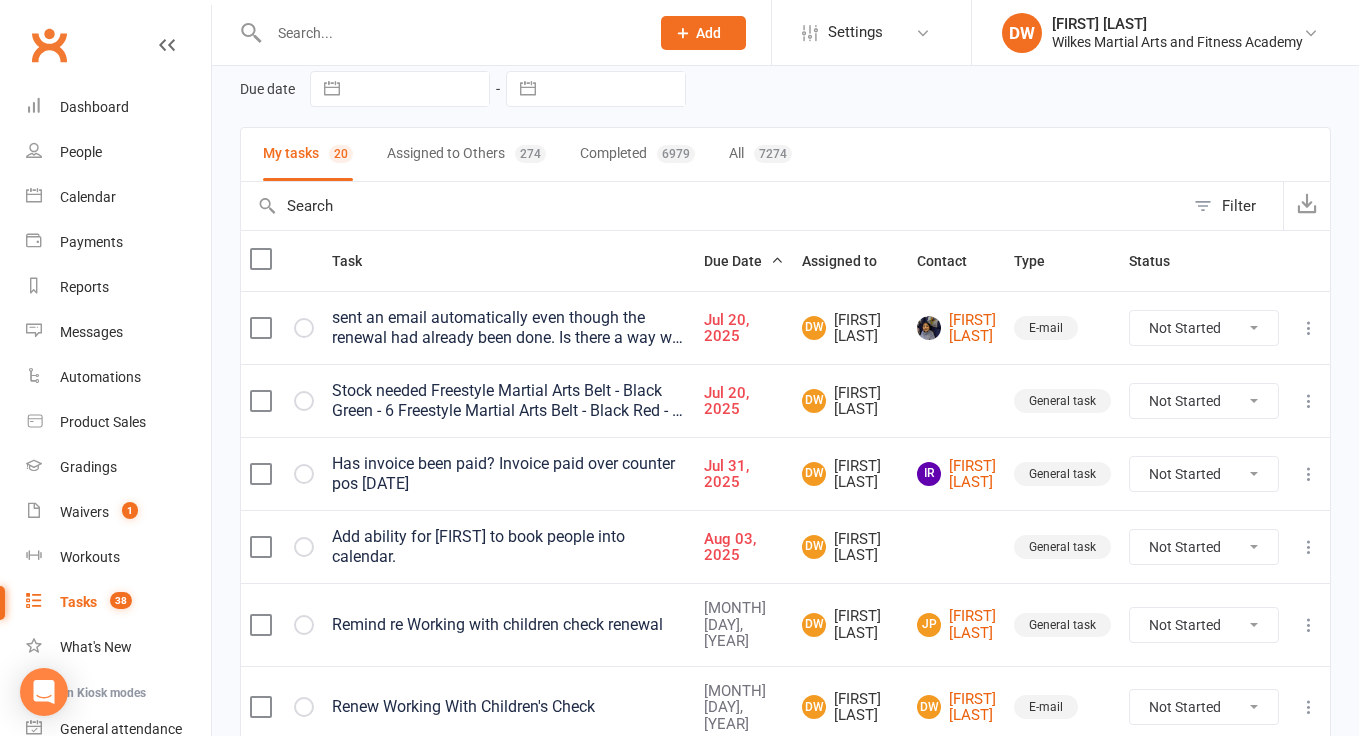 click at bounding box center (1309, 547) 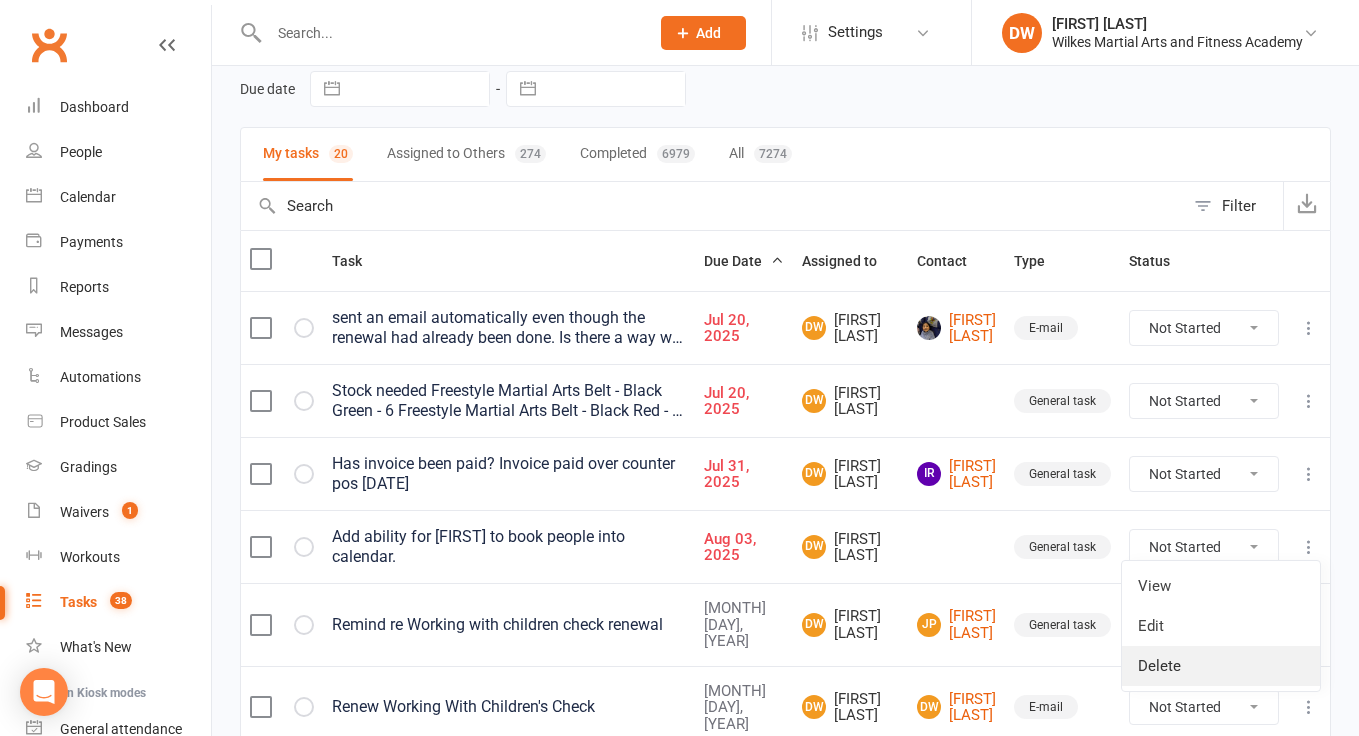 click on "Delete" at bounding box center (1221, 666) 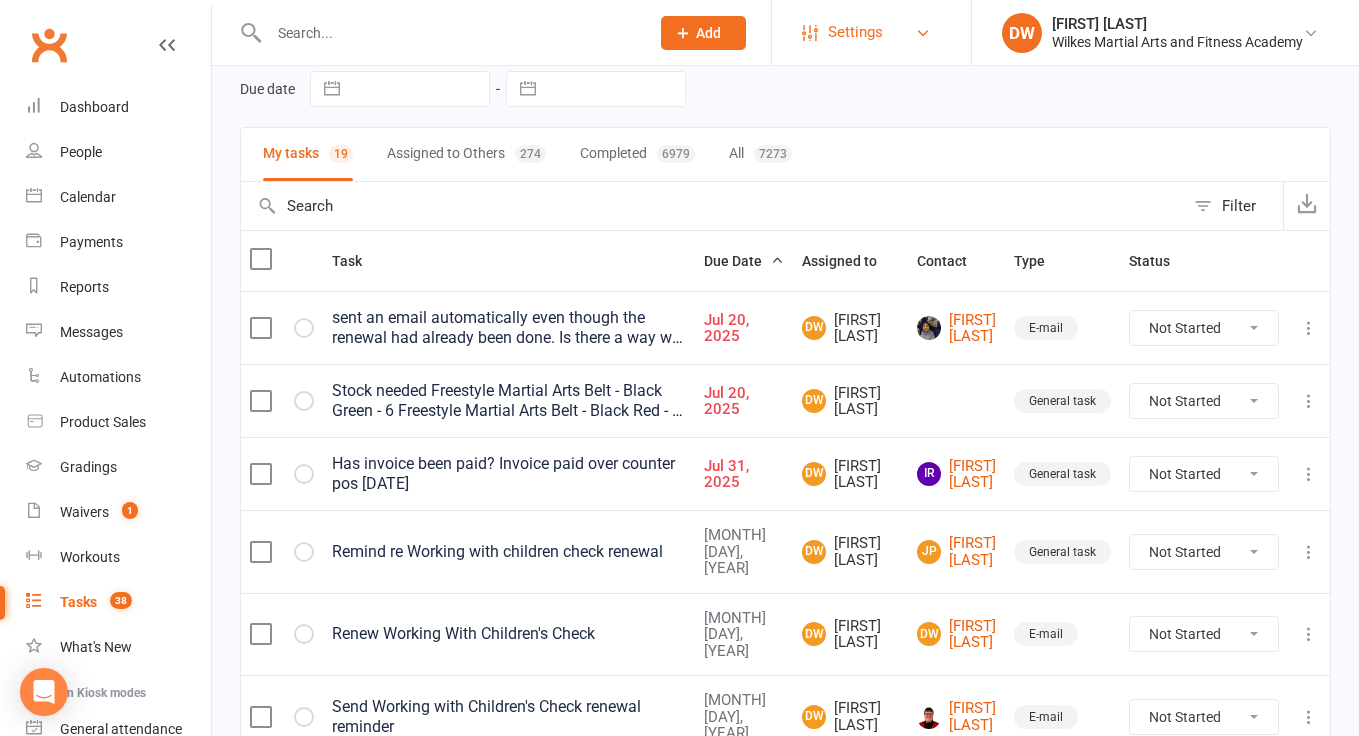 click on "Settings" at bounding box center [855, 32] 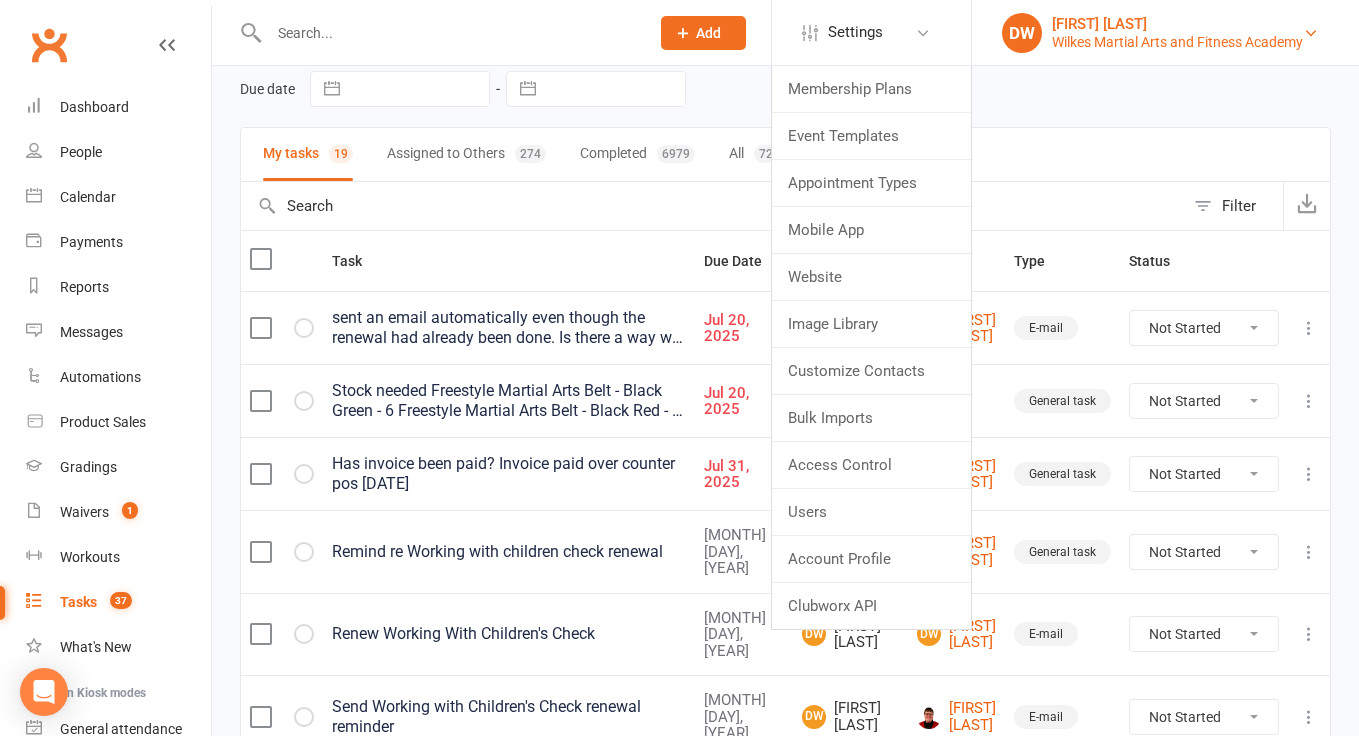 click on "Wilkes Martial Arts and Fitness Academy" at bounding box center (1177, 42) 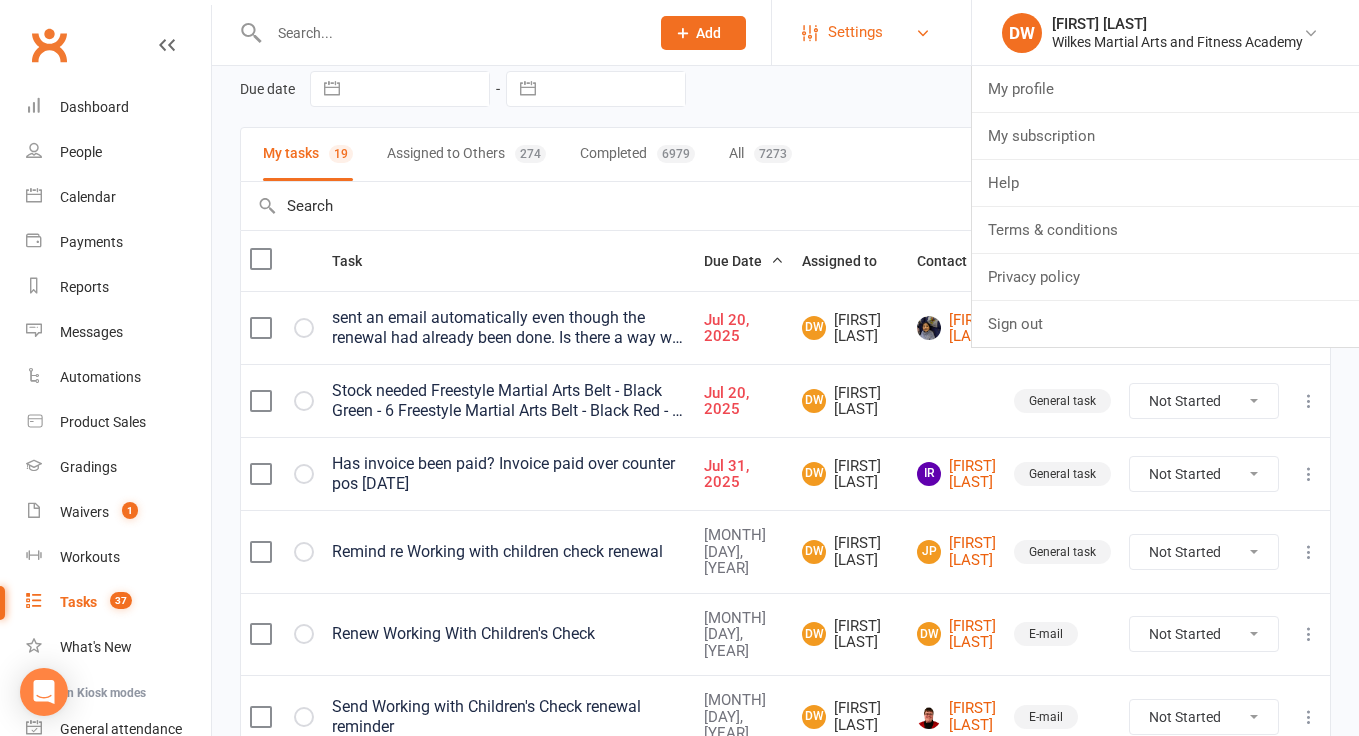 click on "Settings" at bounding box center [855, 32] 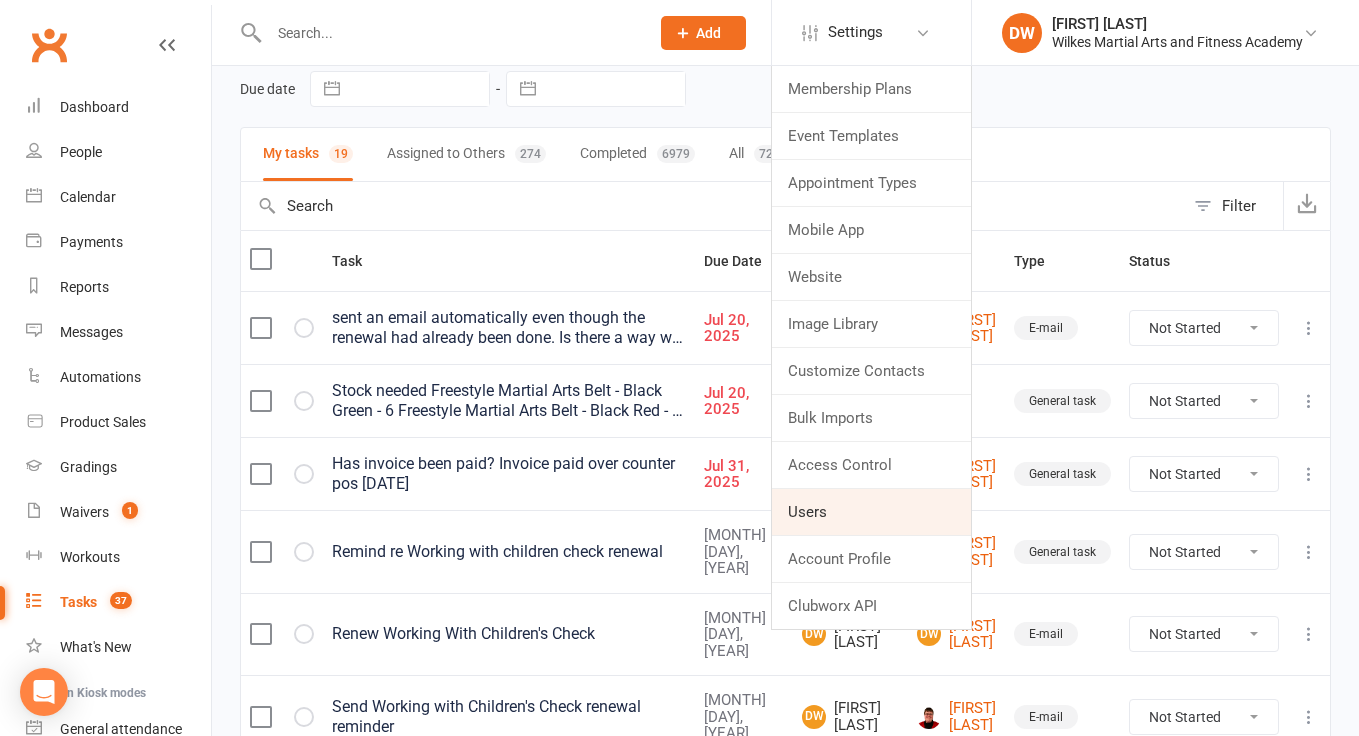 click on "Users" at bounding box center [871, 512] 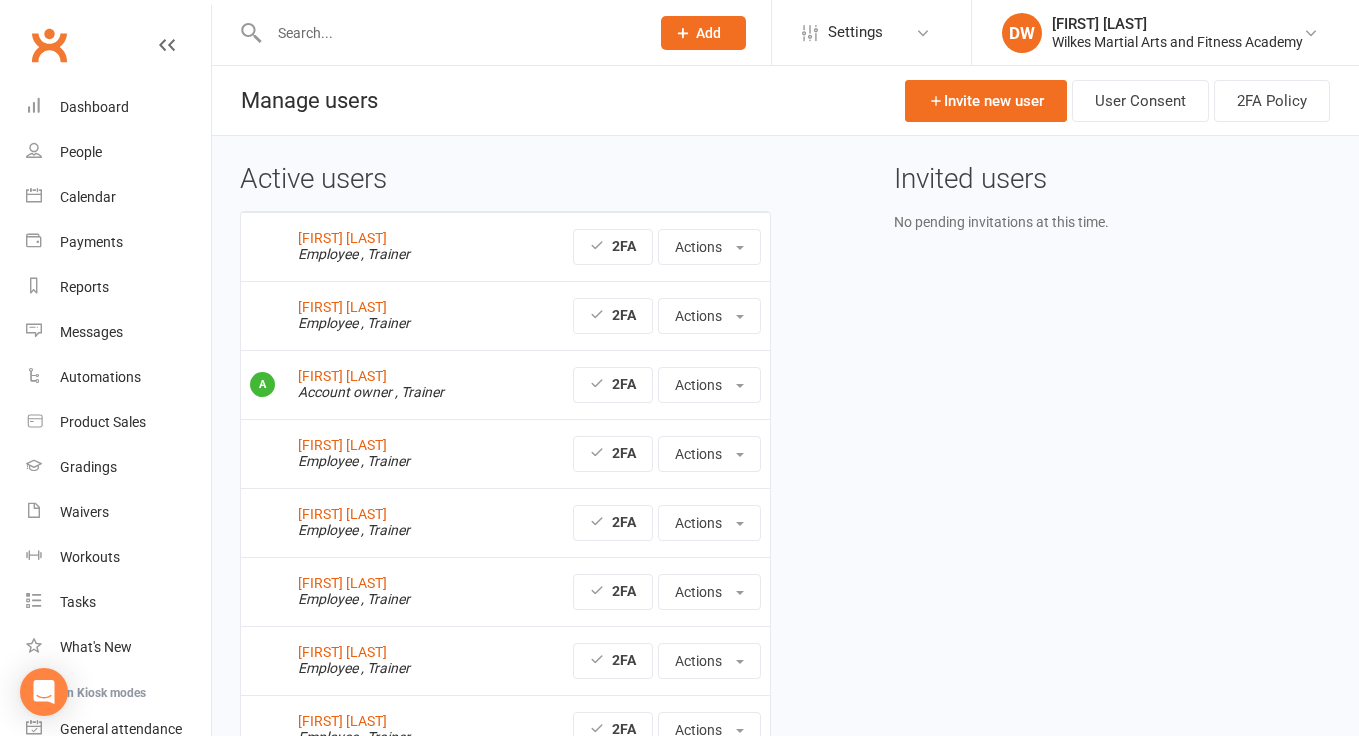 scroll, scrollTop: 0, scrollLeft: 0, axis: both 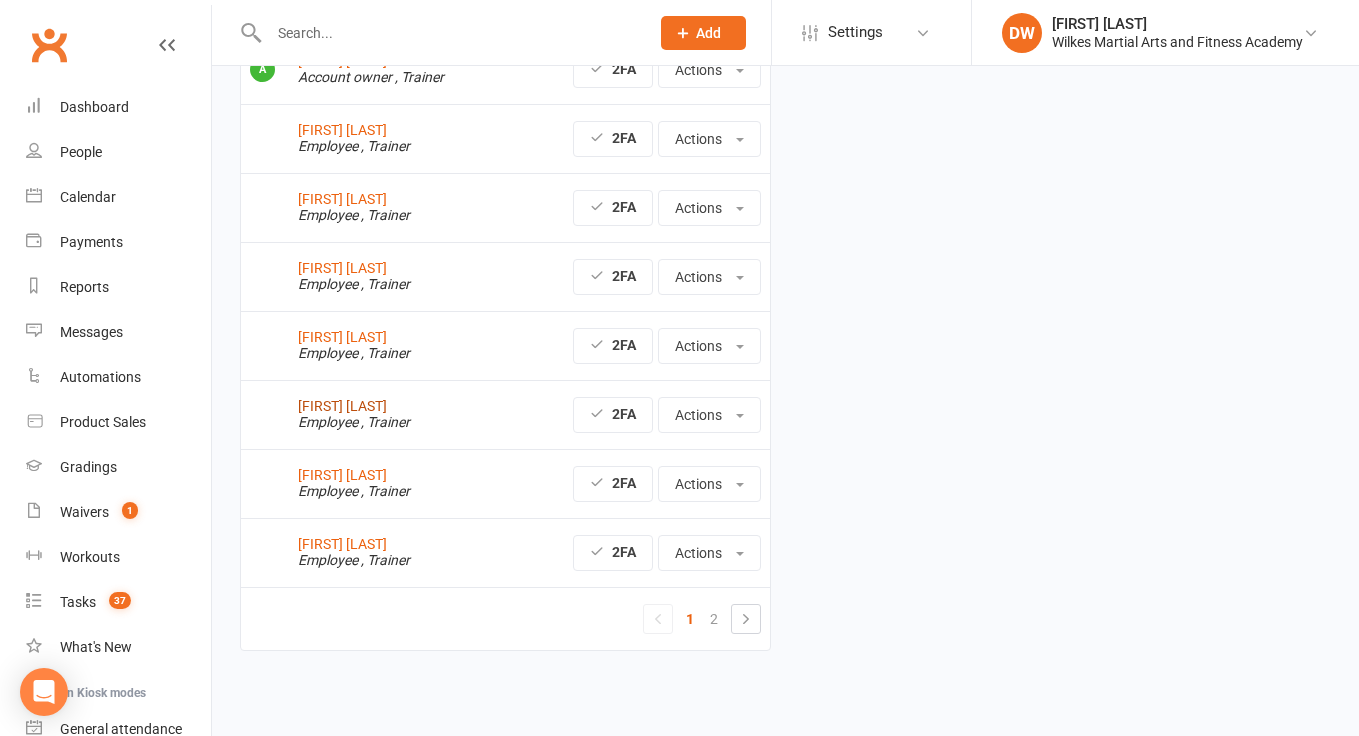 click on "[FIRST] [LAST]" at bounding box center (342, 406) 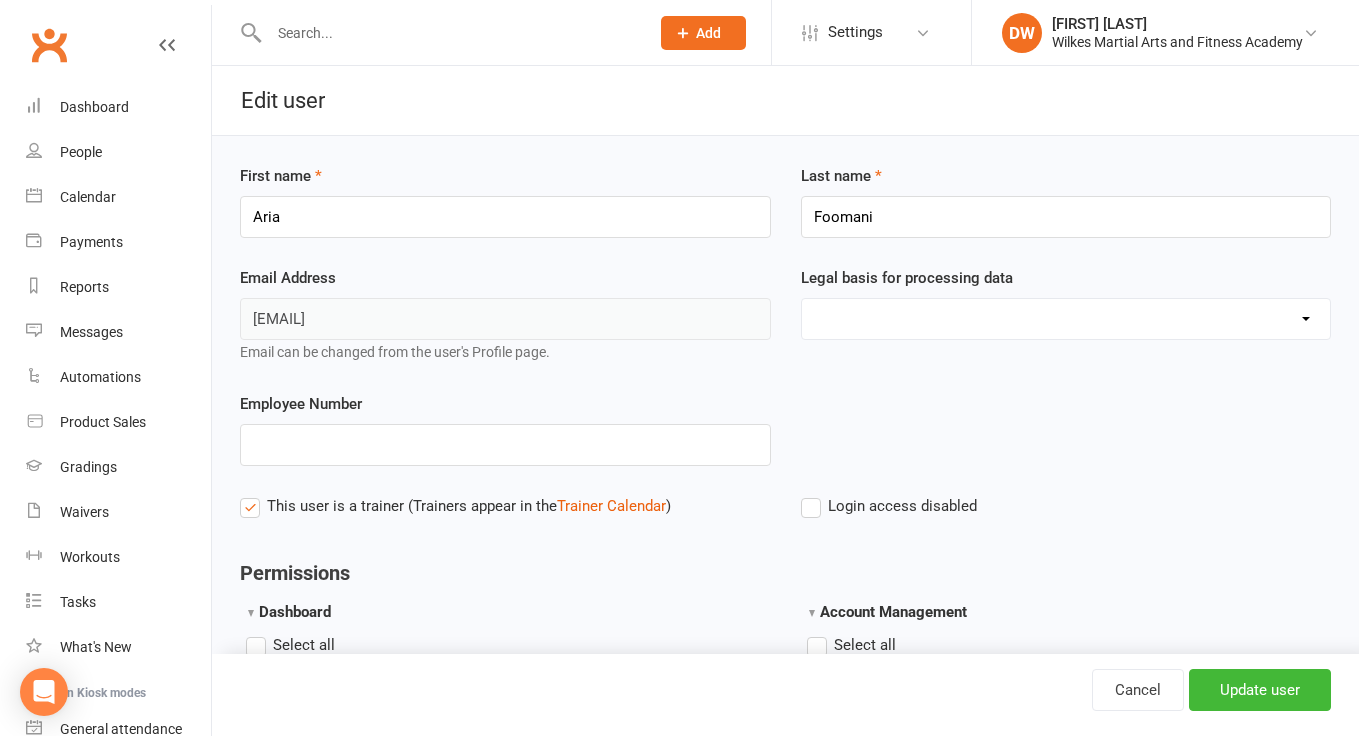 scroll, scrollTop: 0, scrollLeft: 0, axis: both 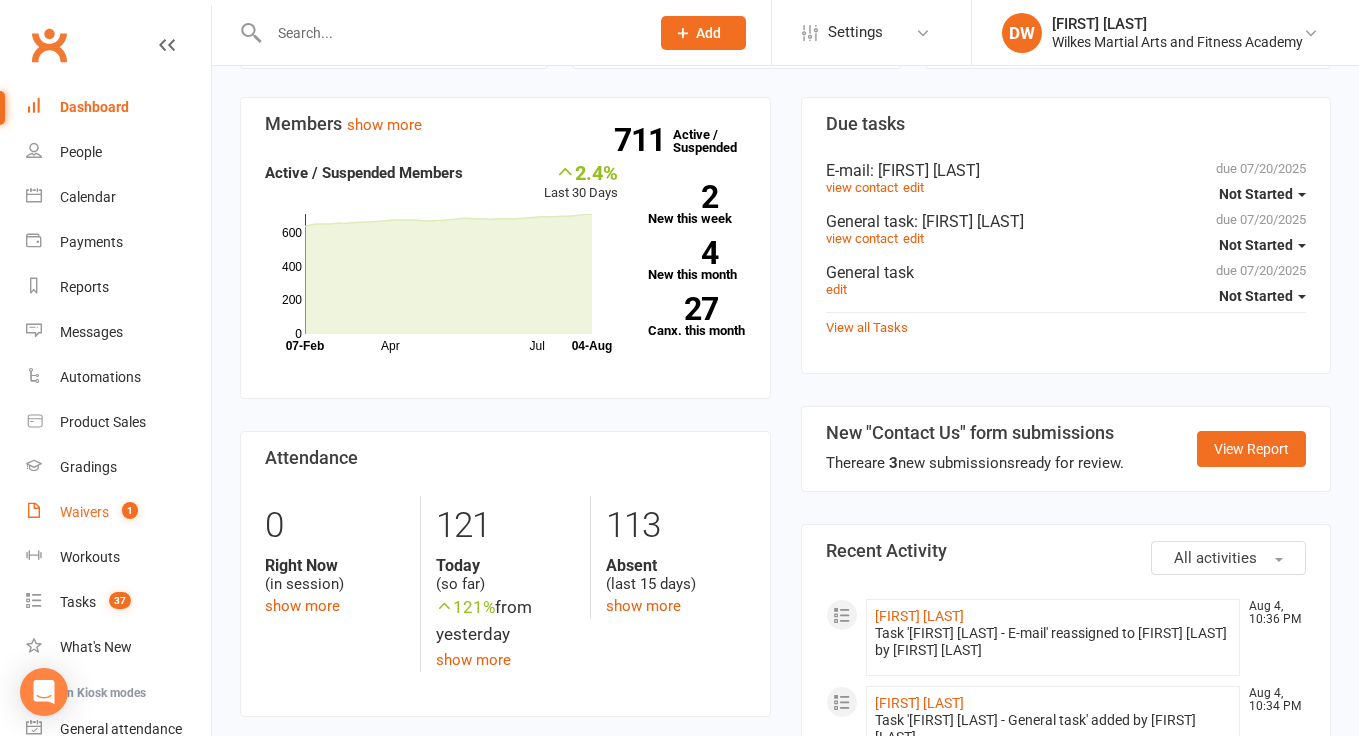 click on "Waivers" at bounding box center (84, 512) 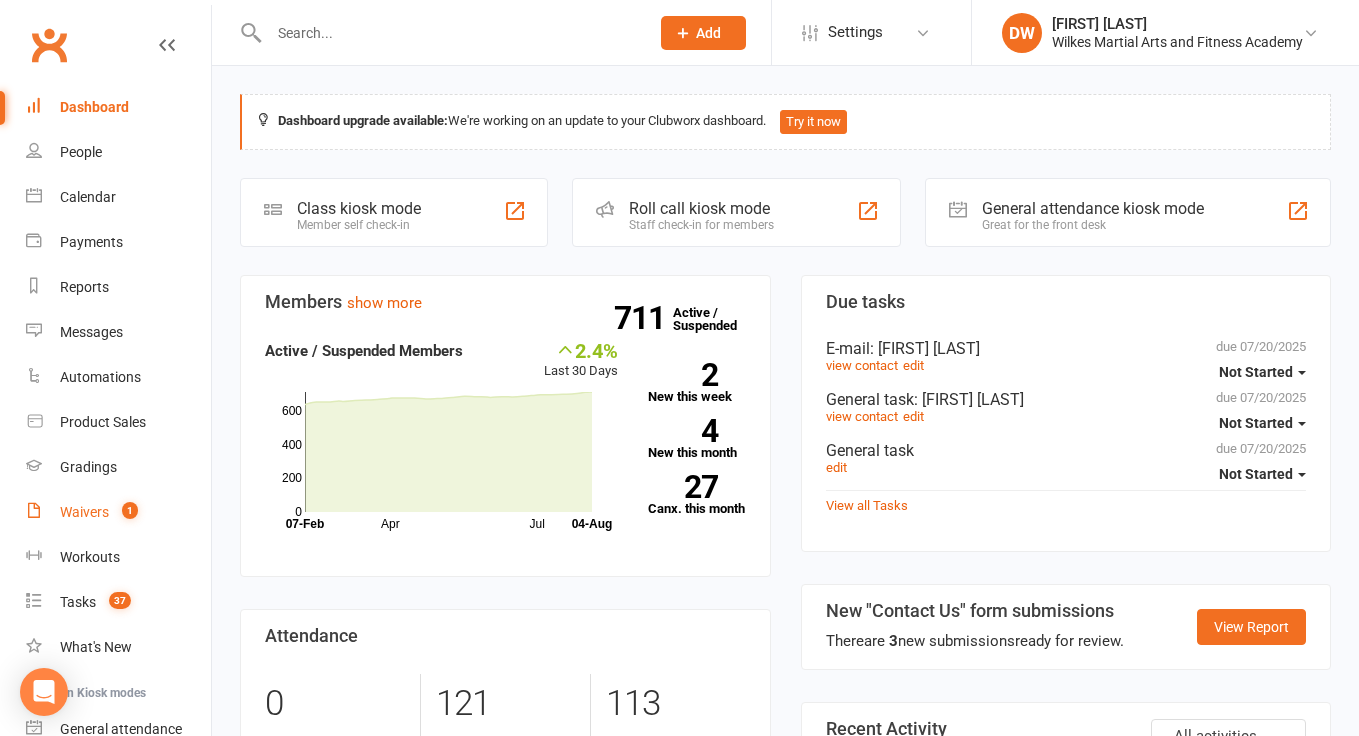 select on "100" 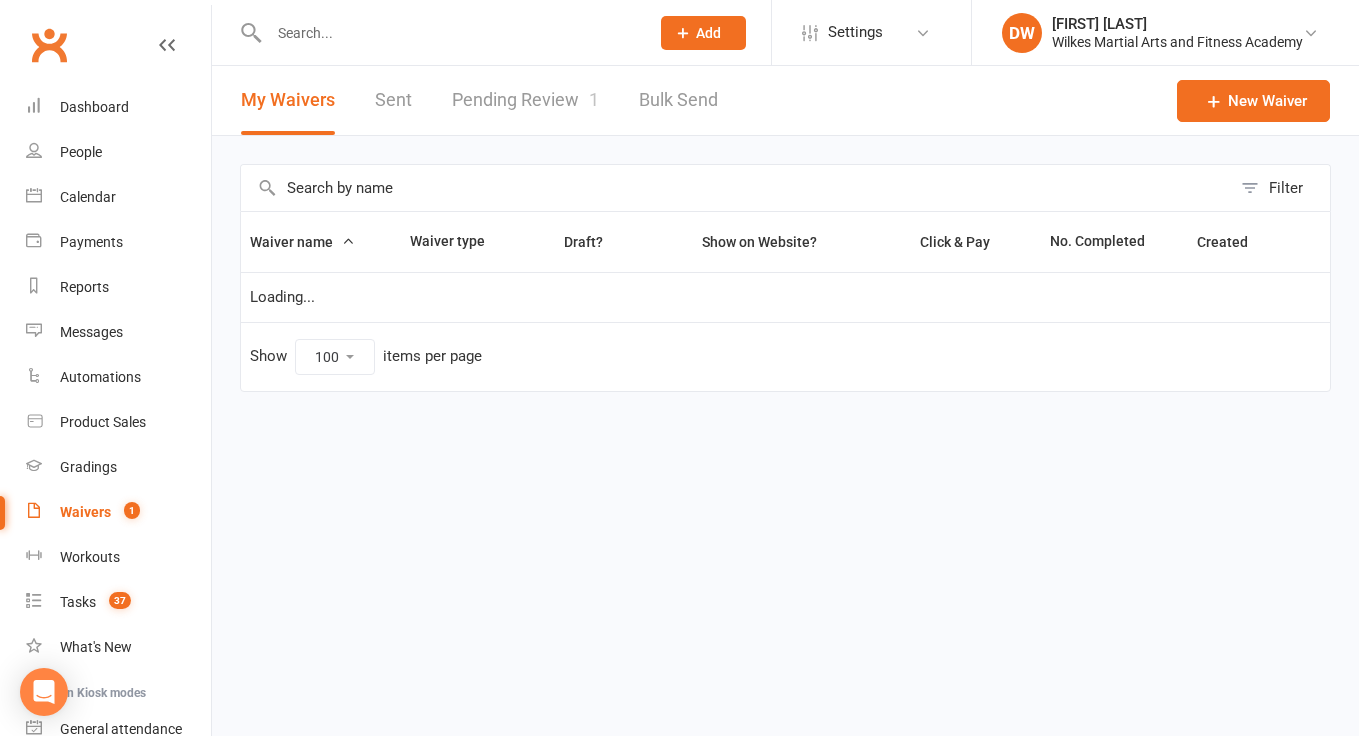 click on "Pending Review 1" at bounding box center (525, 100) 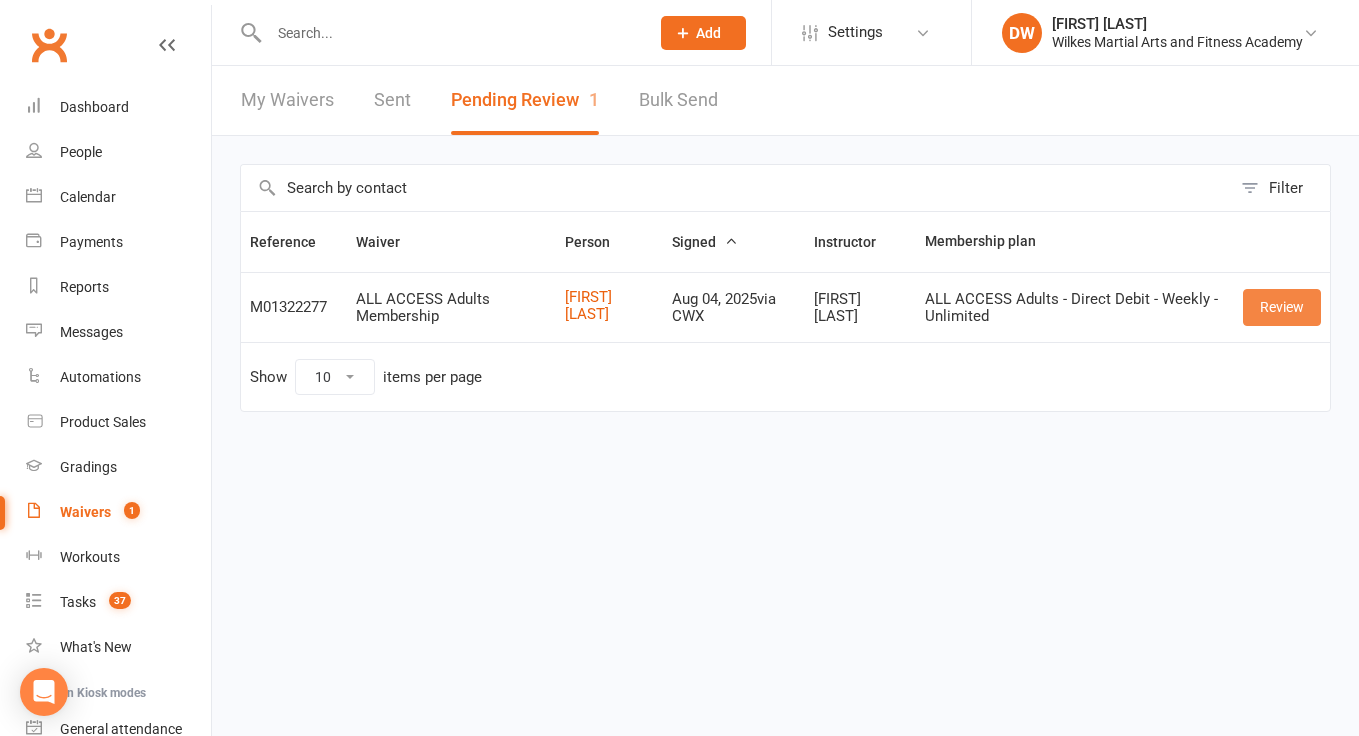 click on "Review" at bounding box center (1282, 307) 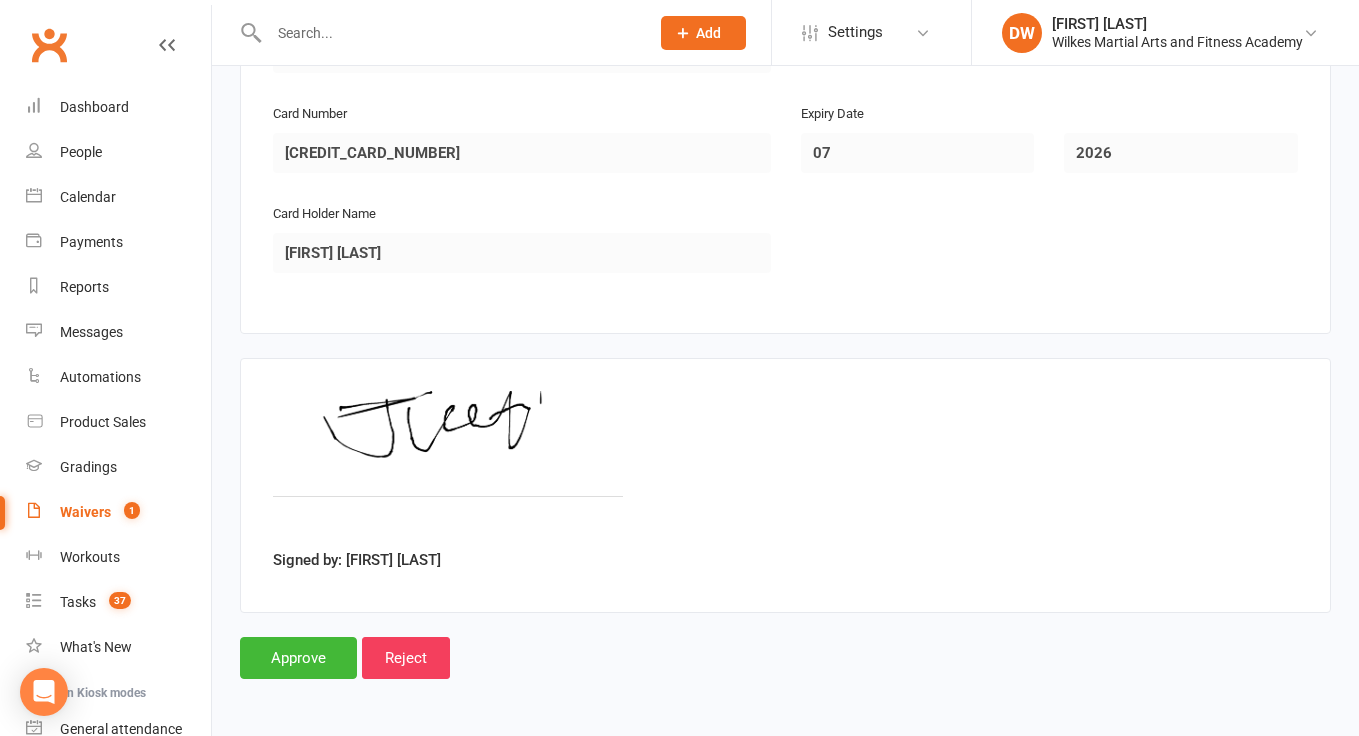 scroll, scrollTop: 1882, scrollLeft: 0, axis: vertical 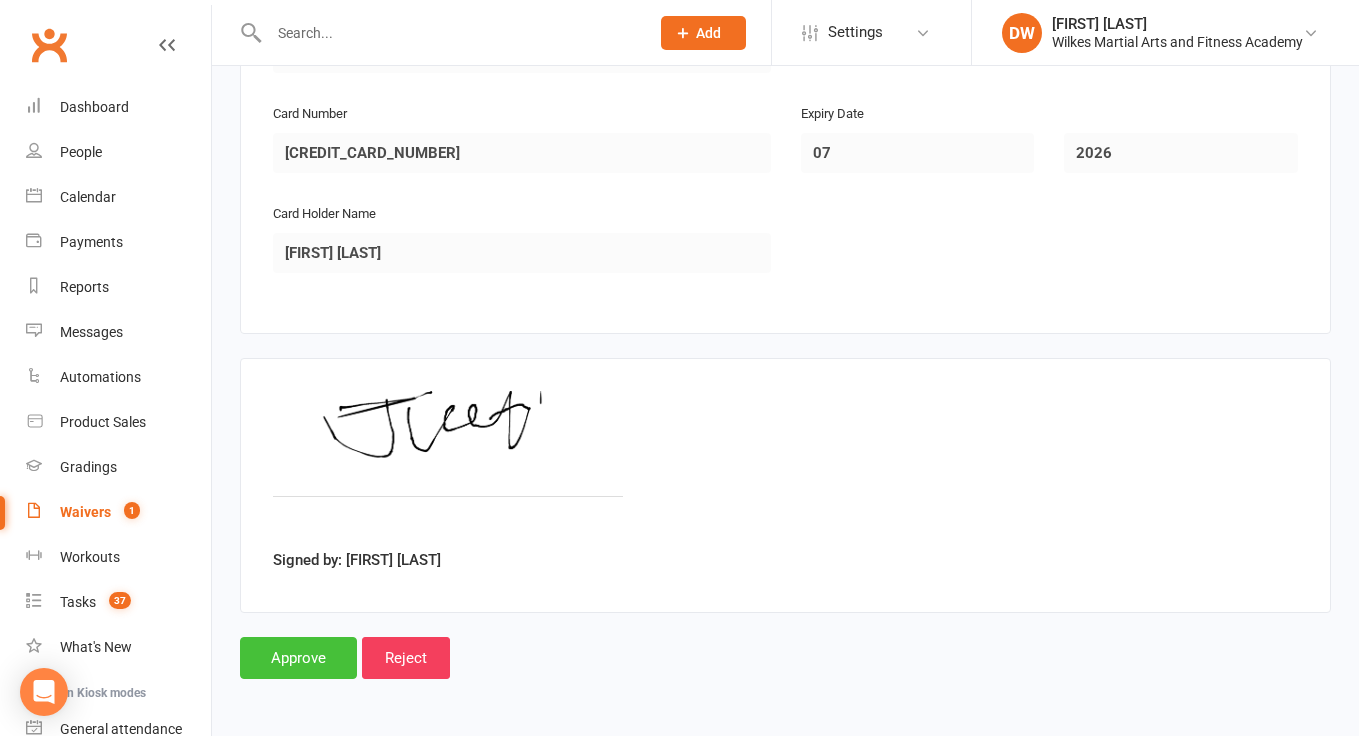 click on "Approve" at bounding box center (298, 658) 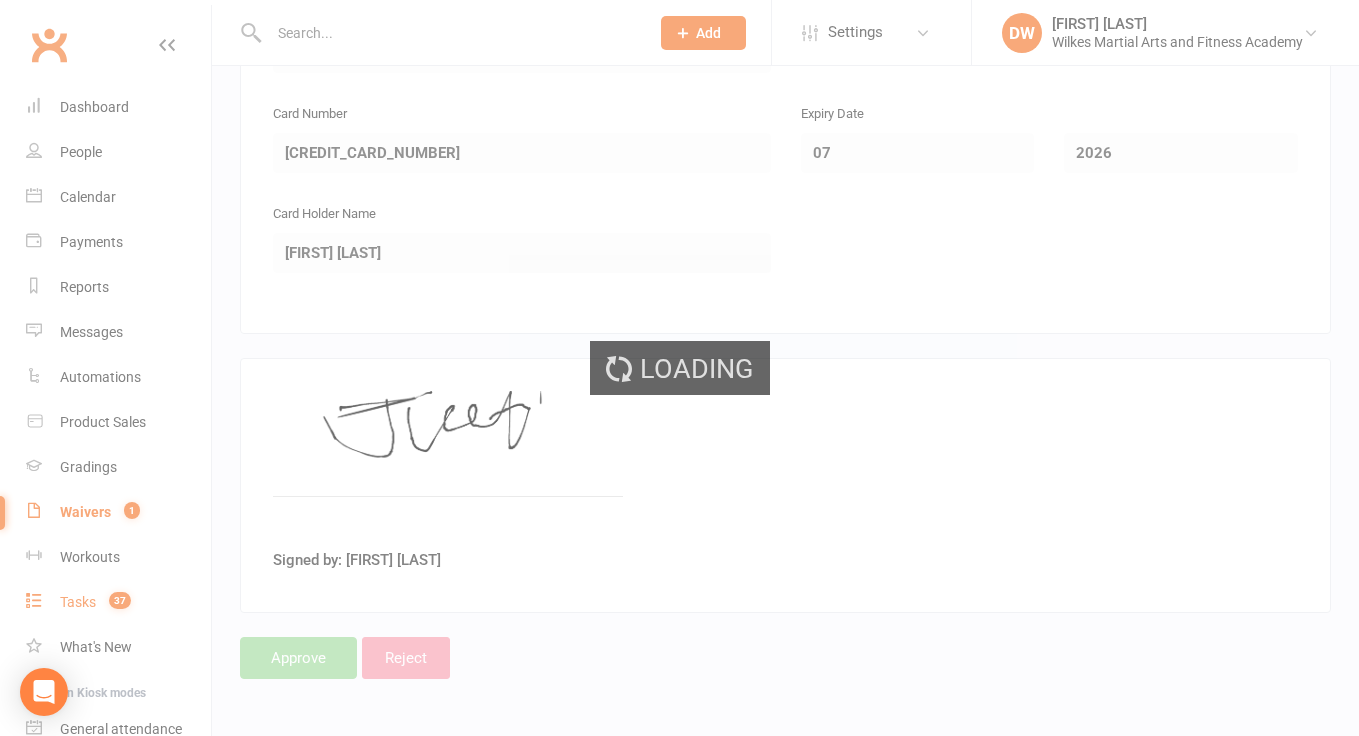 scroll, scrollTop: 0, scrollLeft: 0, axis: both 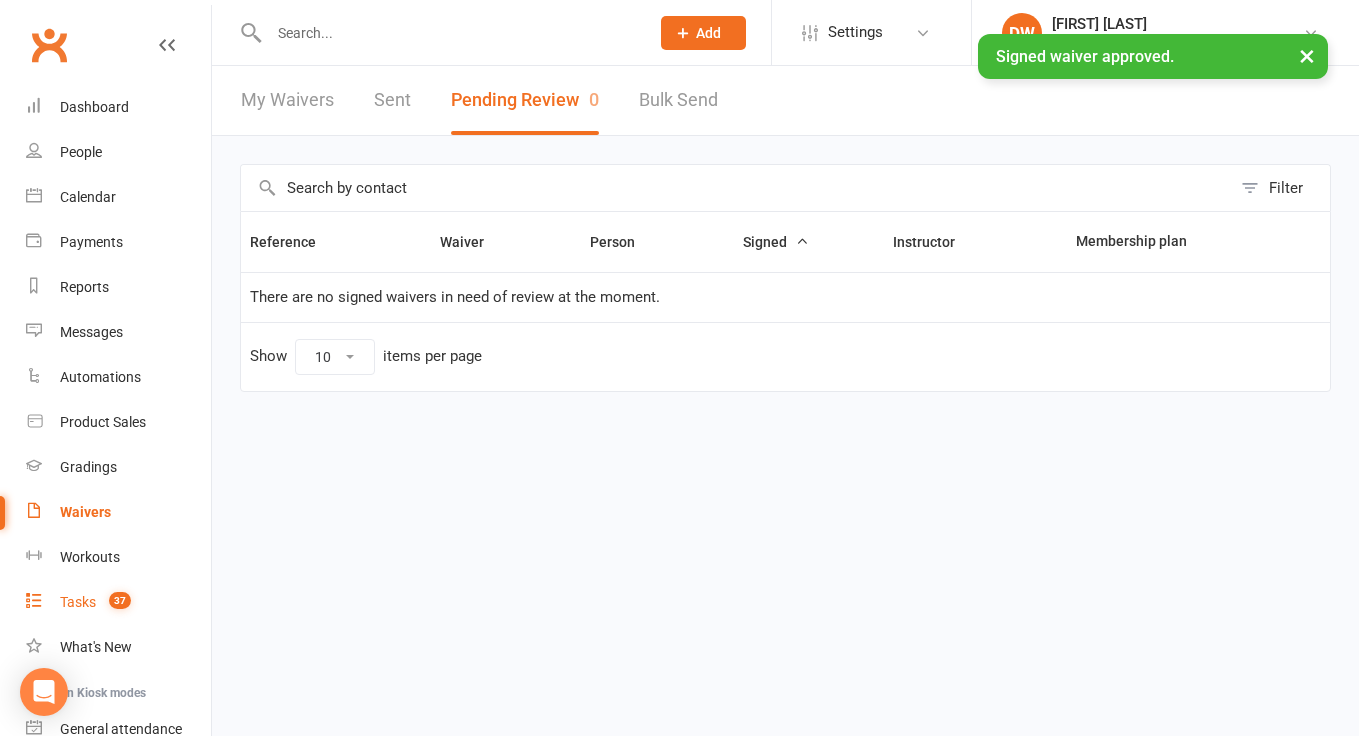 click on "Tasks" at bounding box center (78, 602) 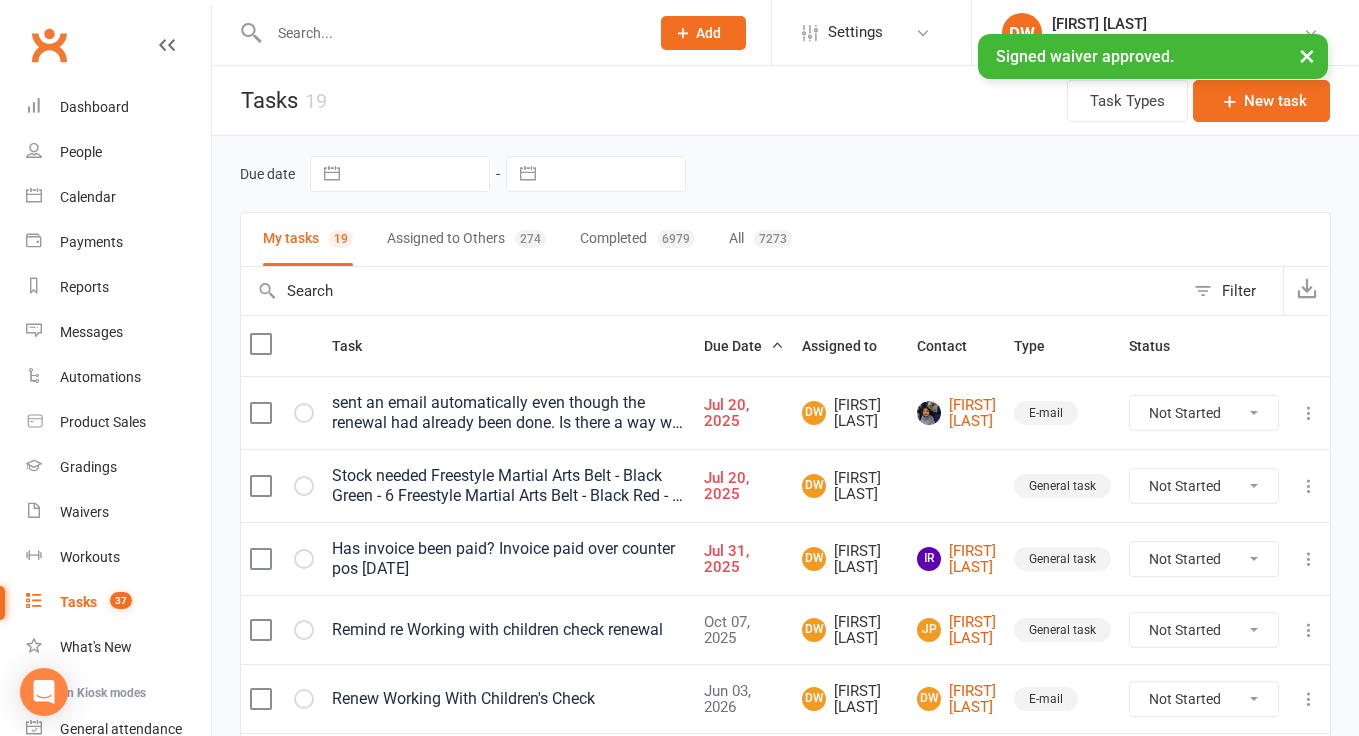 click at bounding box center (449, 33) 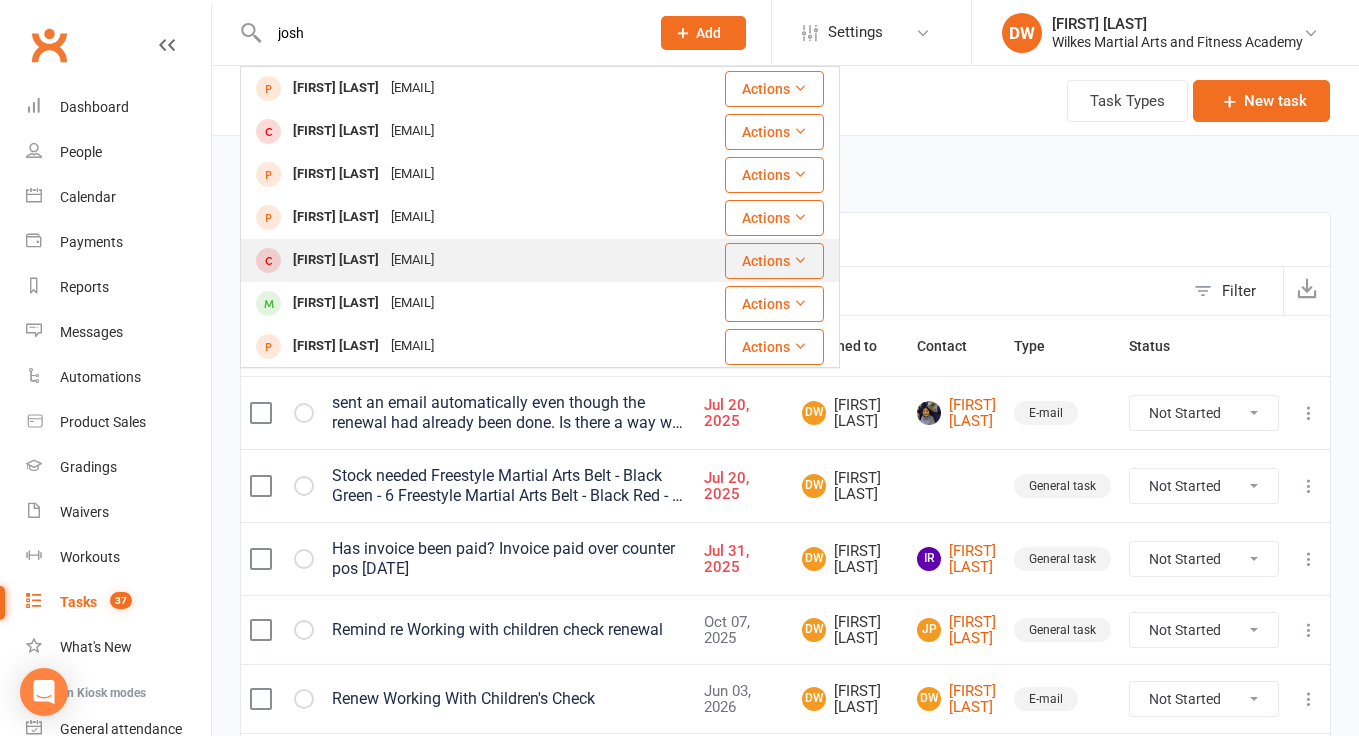 type on "josh" 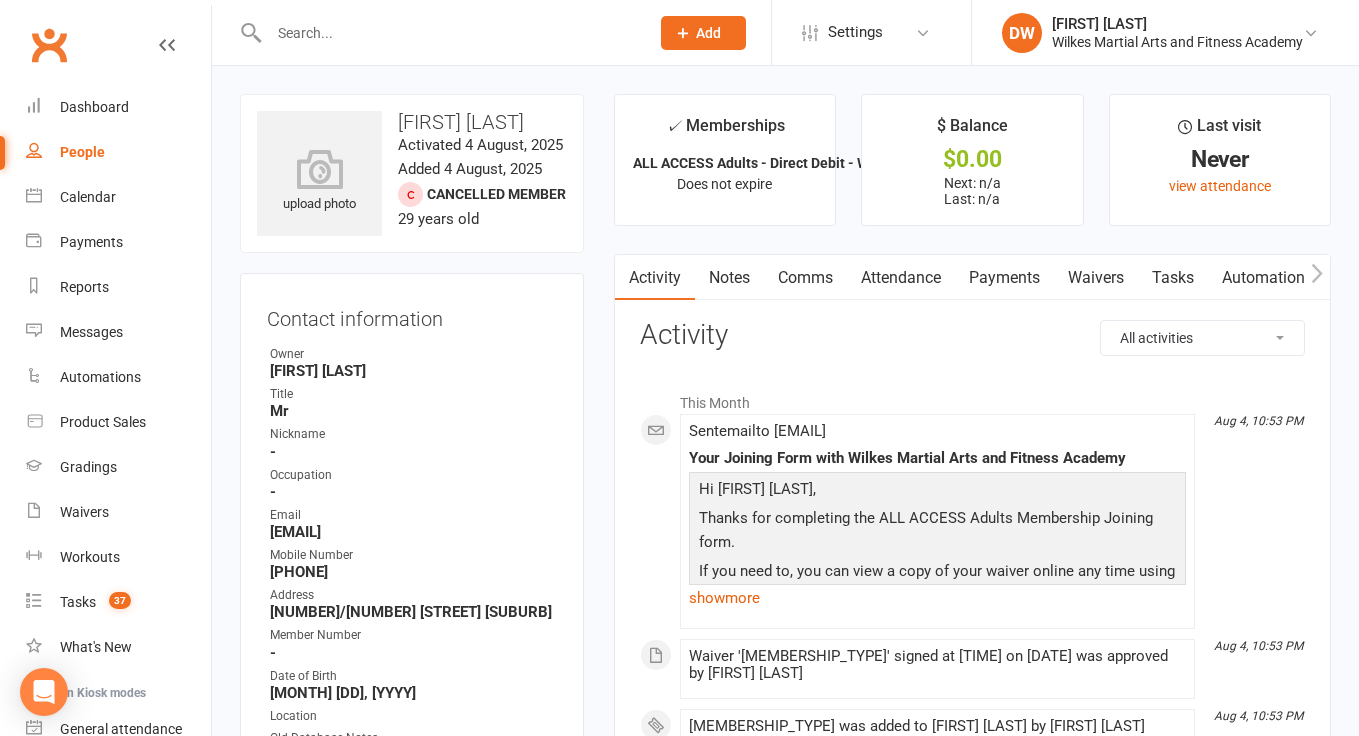 scroll, scrollTop: 0, scrollLeft: 0, axis: both 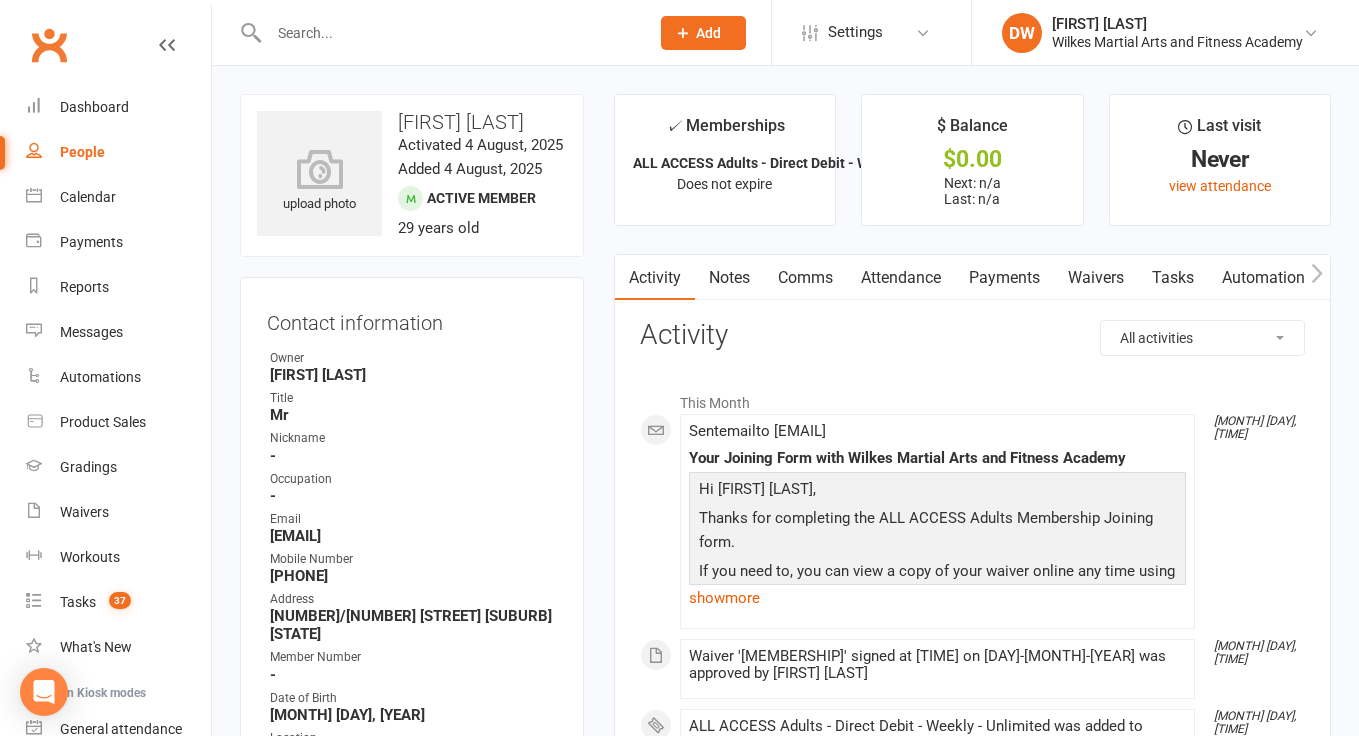 click on "Tasks" at bounding box center [1173, 278] 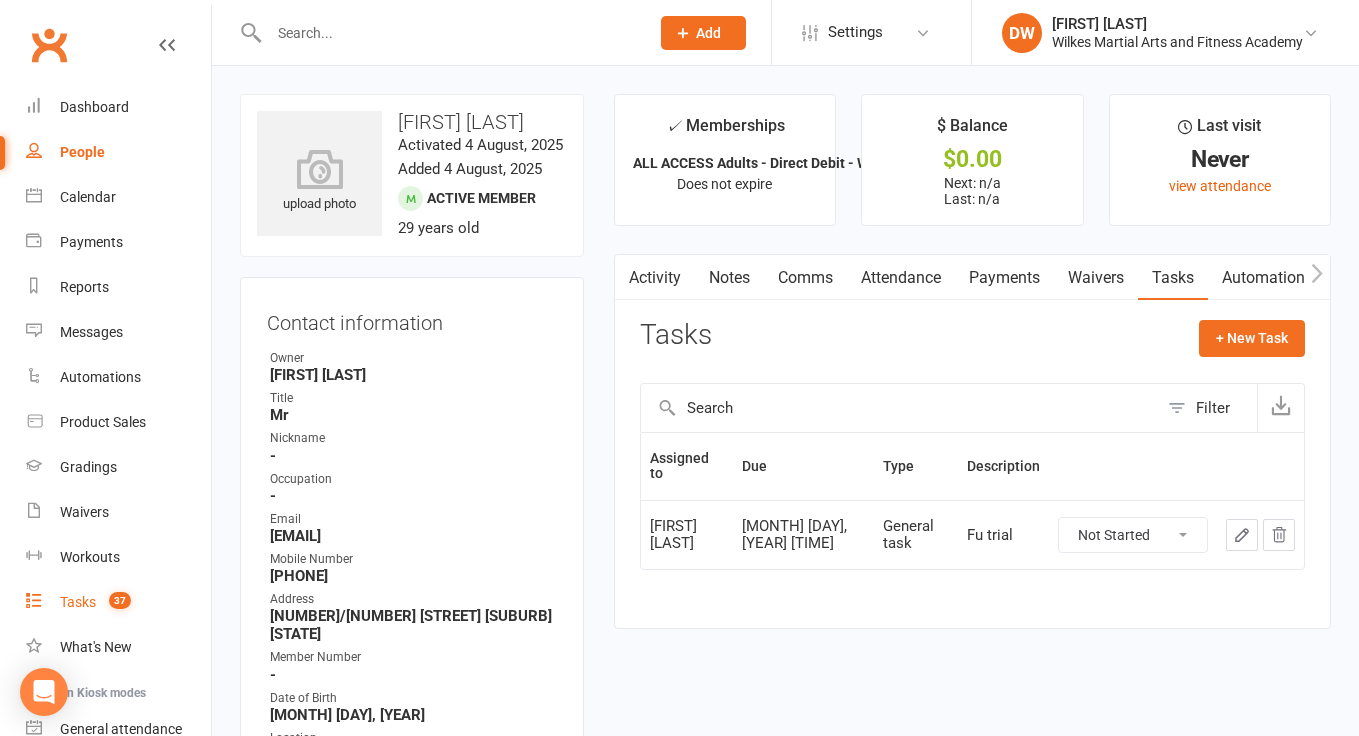 click on "Tasks" at bounding box center [78, 602] 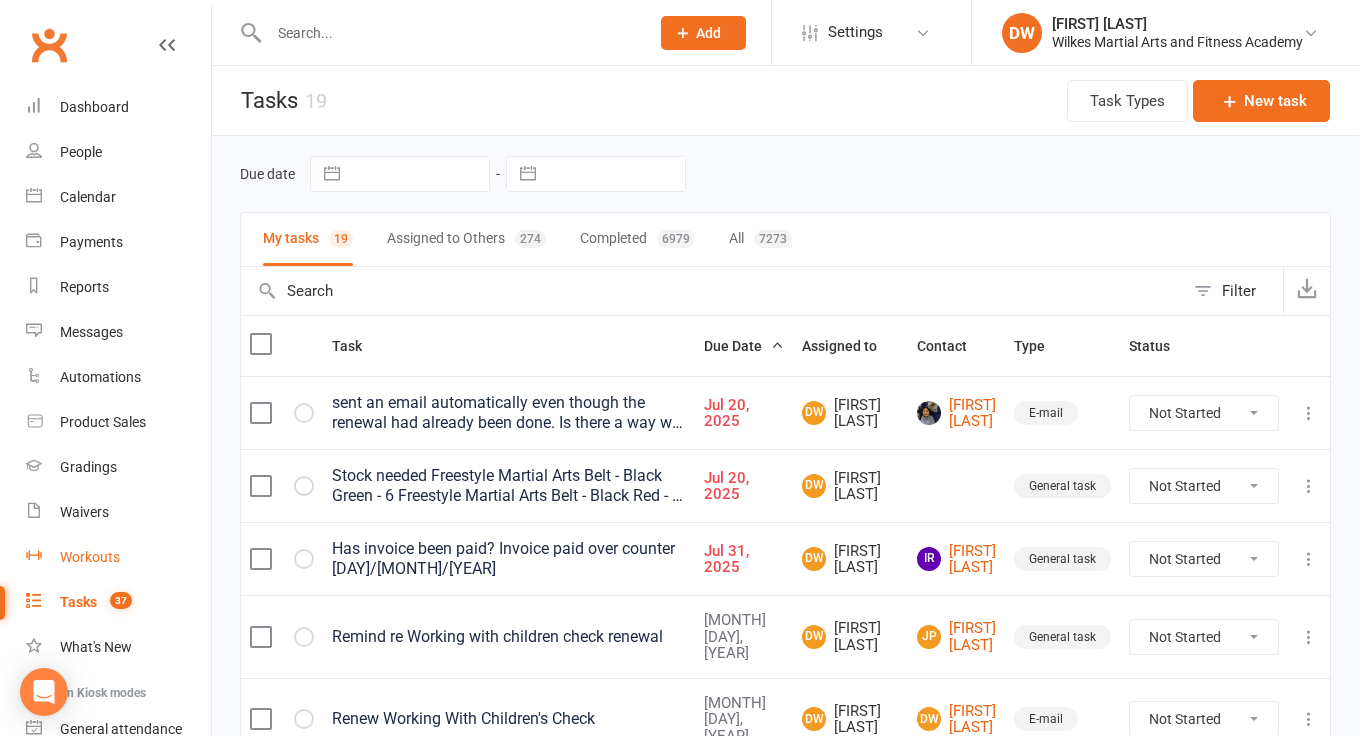 scroll, scrollTop: 0, scrollLeft: 0, axis: both 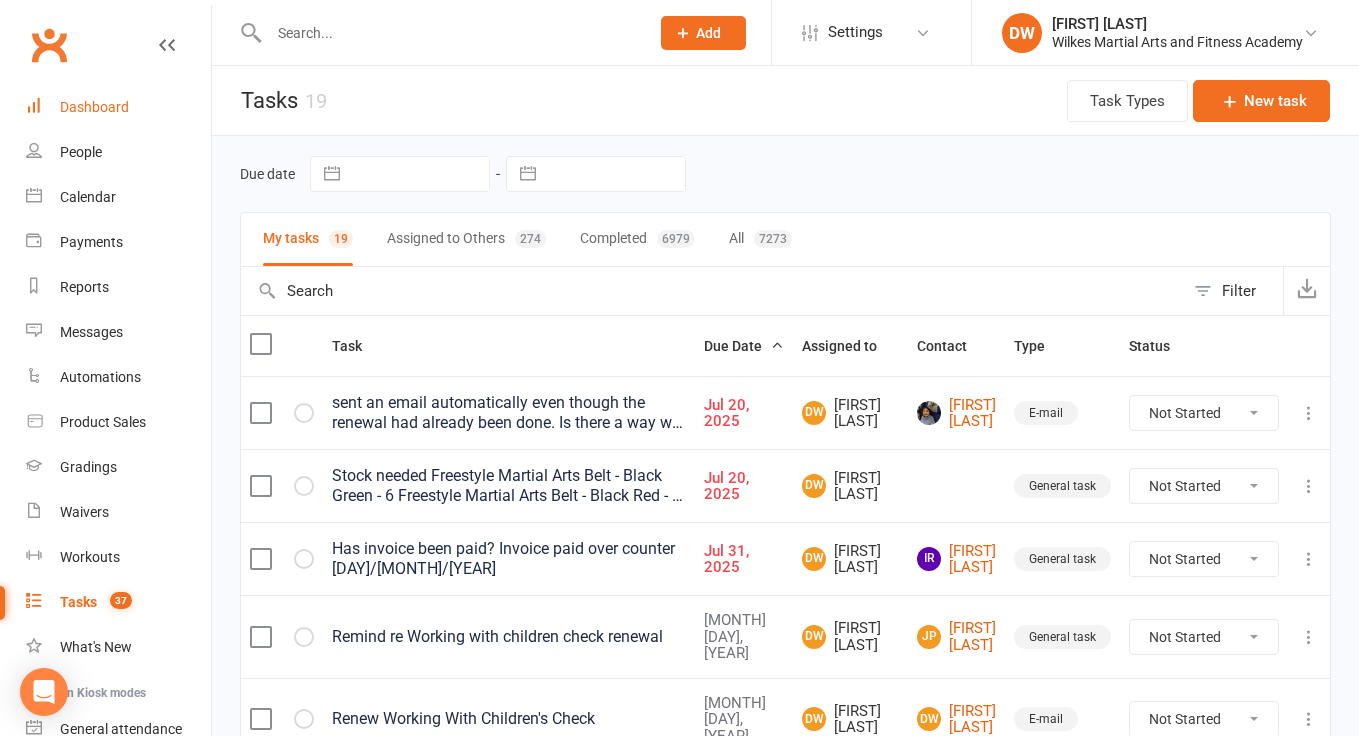click on "Dashboard" at bounding box center (94, 107) 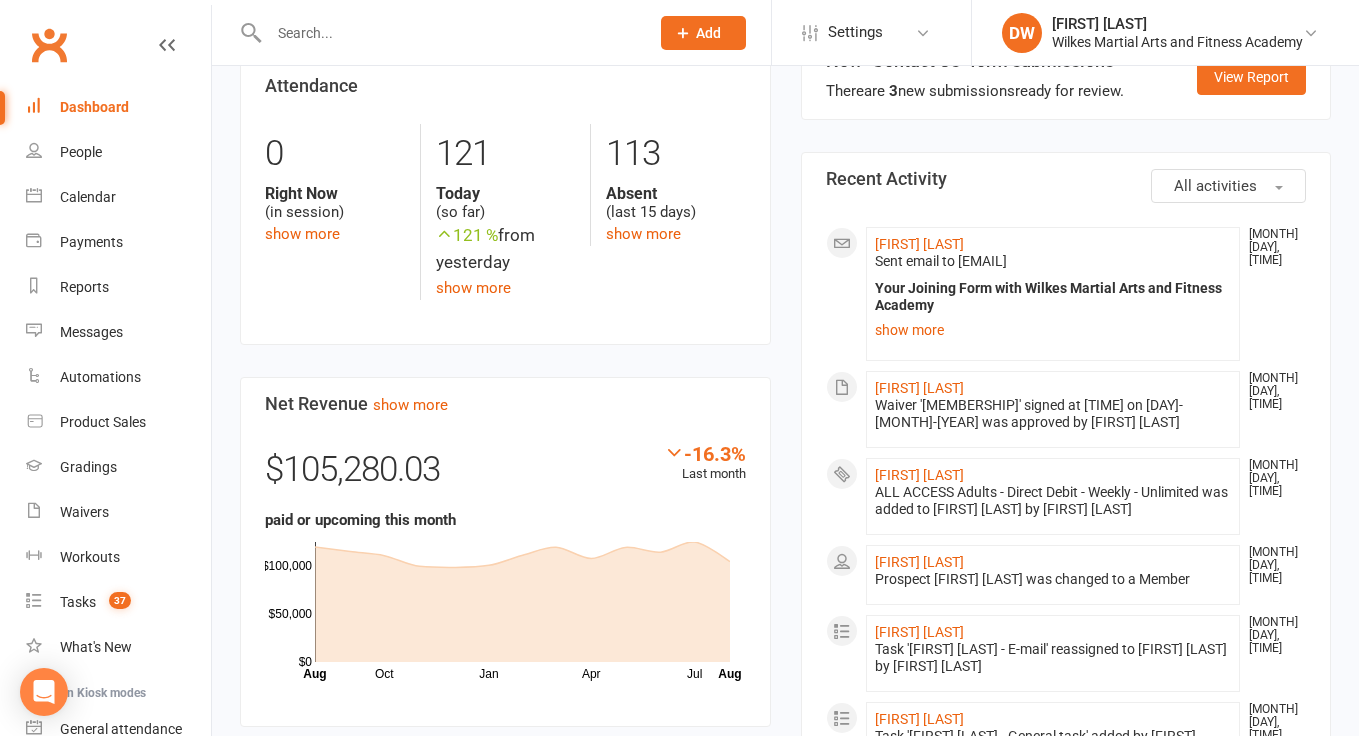 scroll, scrollTop: 594, scrollLeft: 0, axis: vertical 